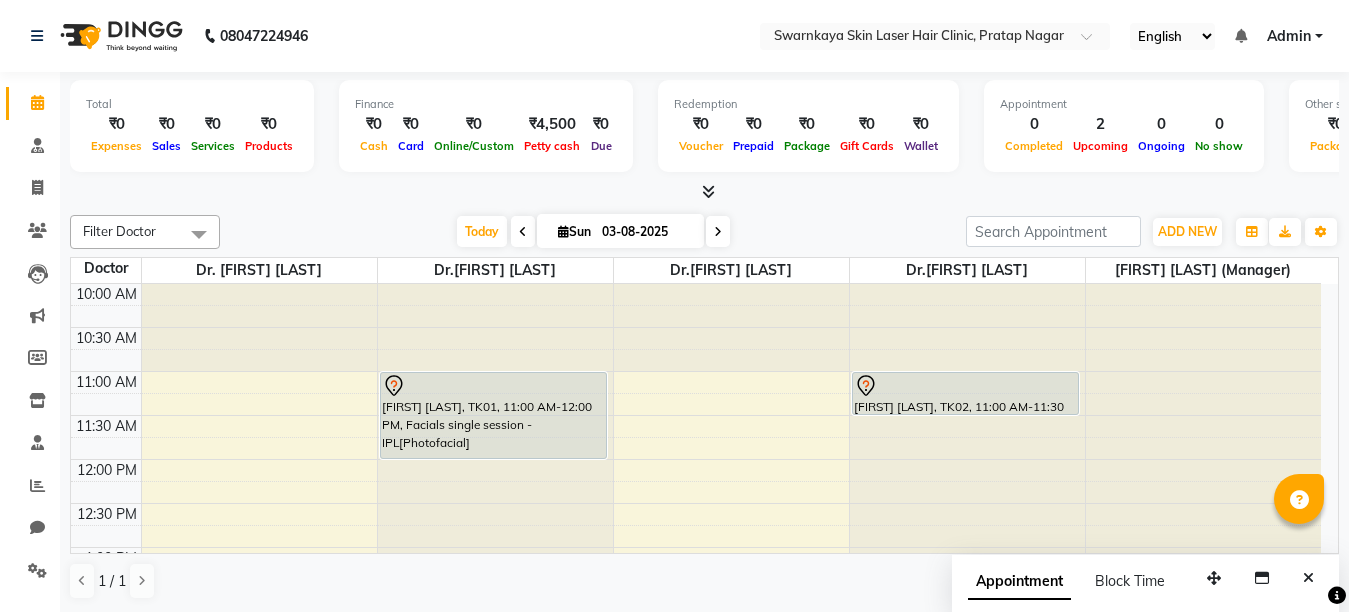 scroll, scrollTop: 0, scrollLeft: 0, axis: both 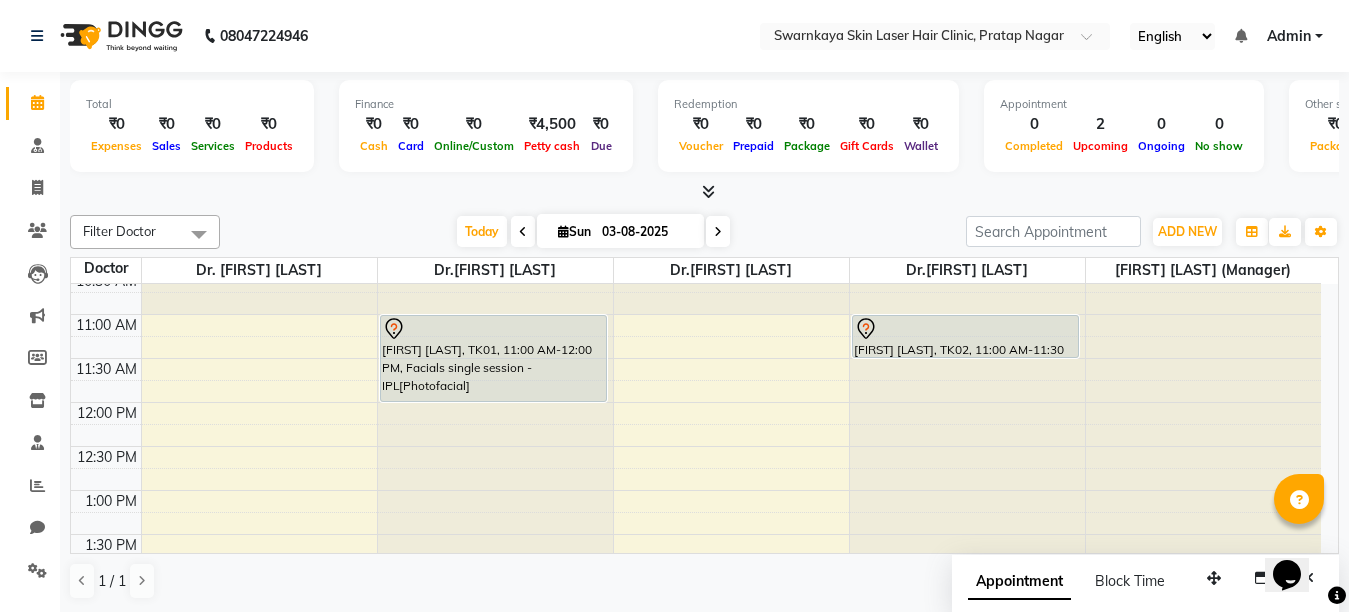 click at bounding box center [967, 227] 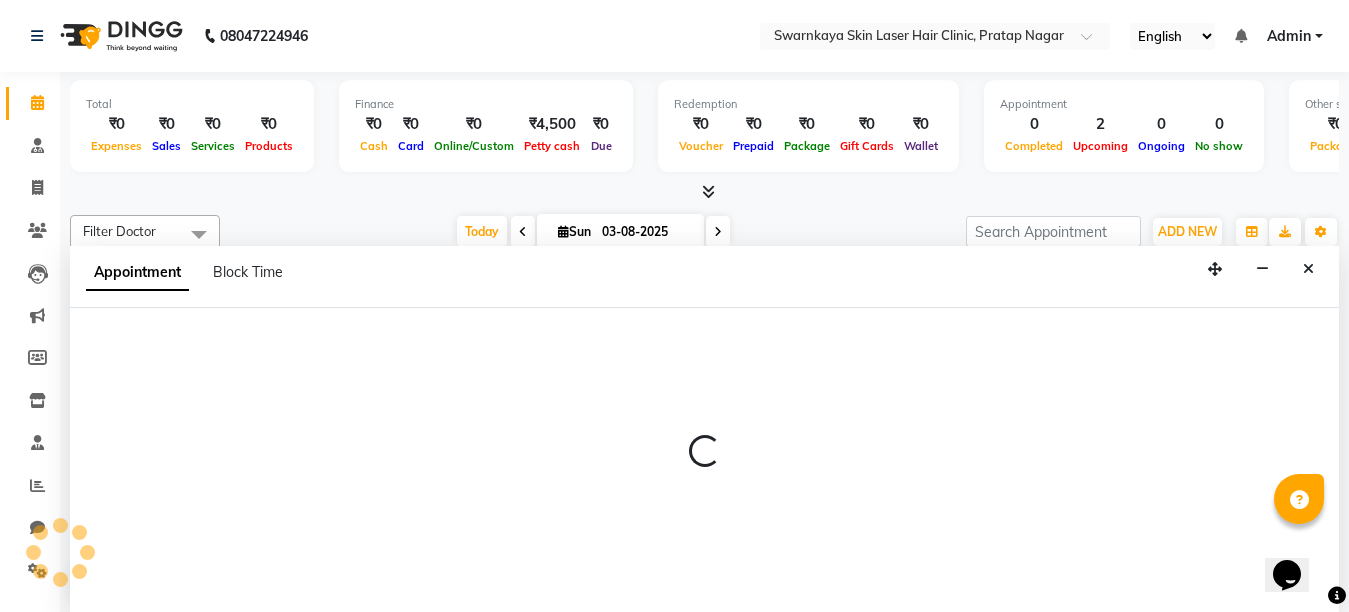 select on "83970" 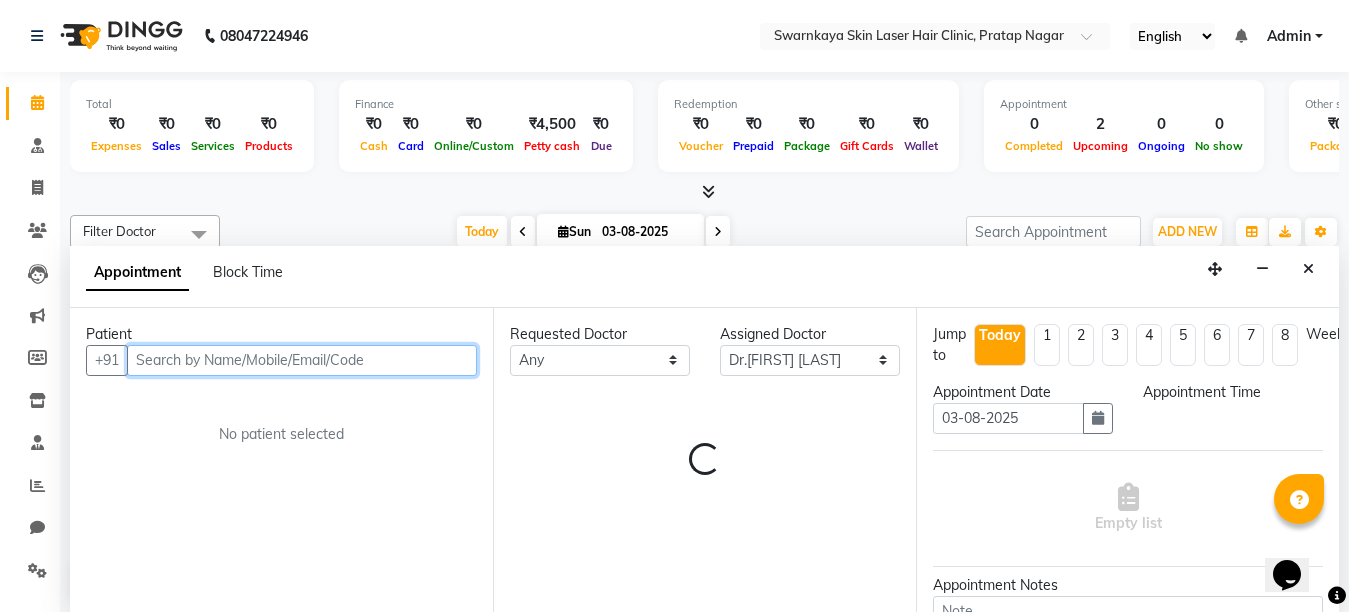 select on "690" 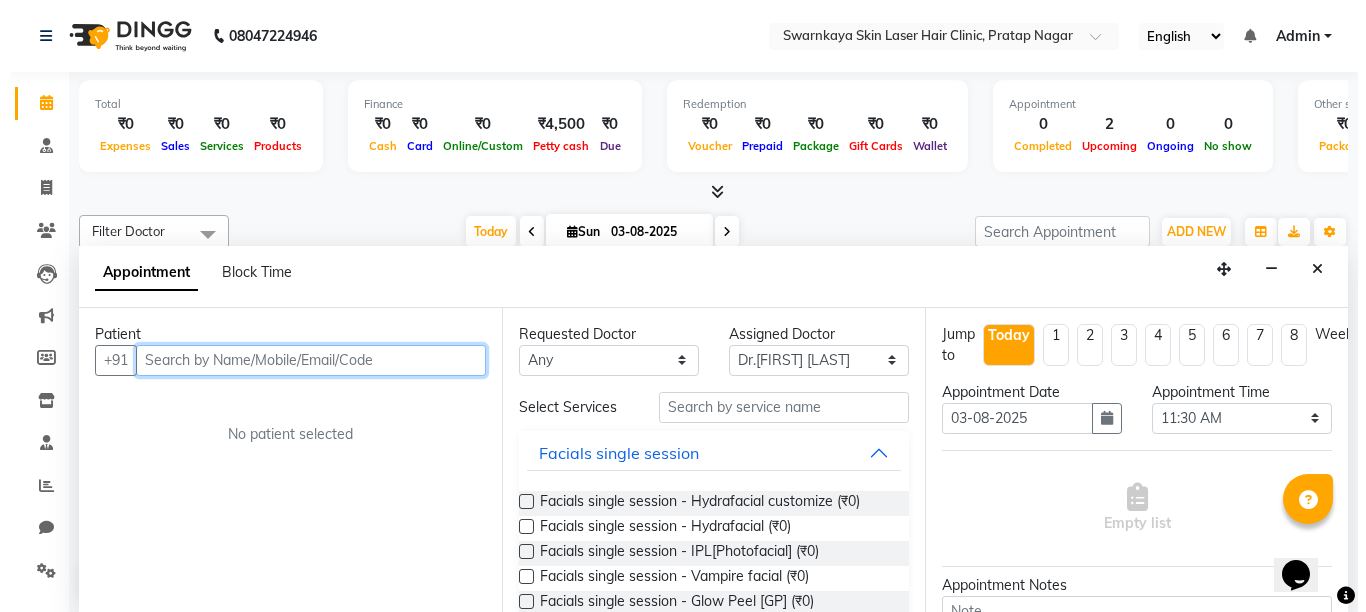 scroll, scrollTop: 1, scrollLeft: 0, axis: vertical 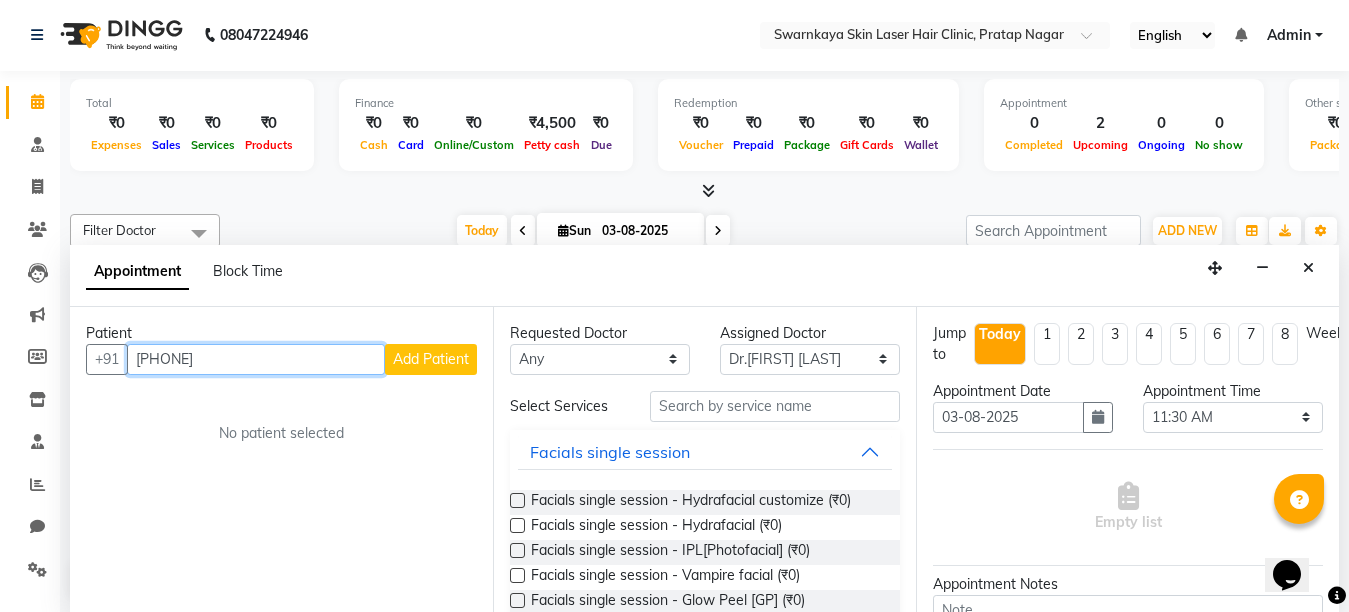 type on "[PHONE]" 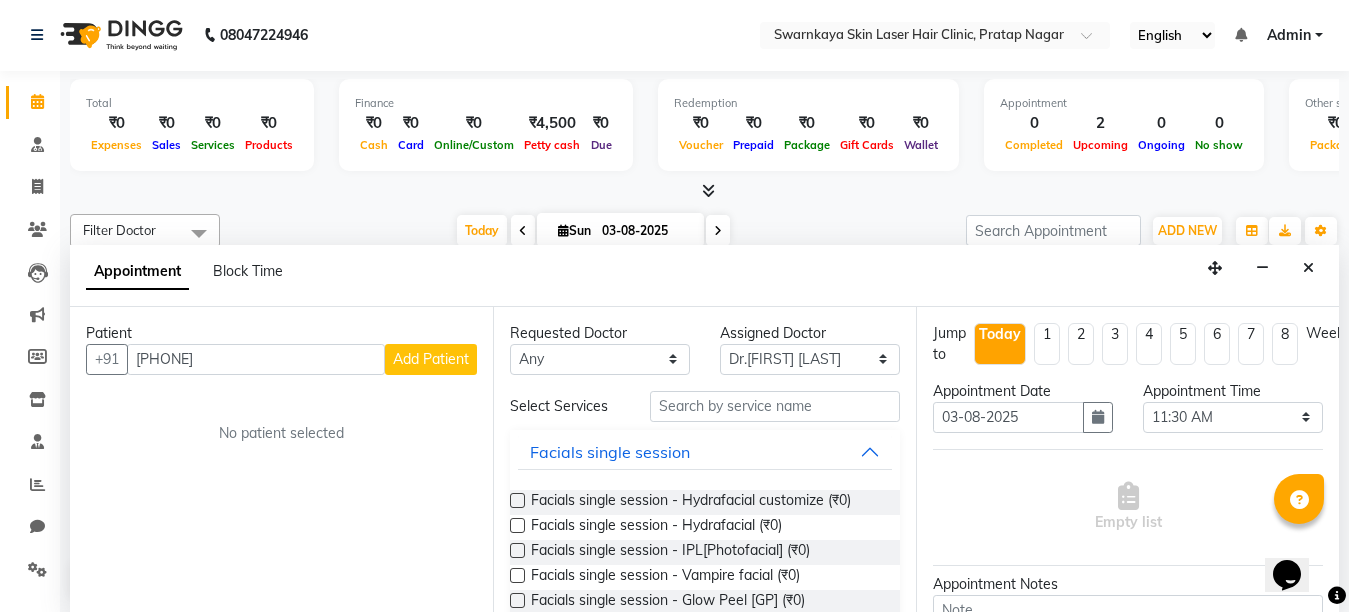 click on "Add Patient" at bounding box center (431, 359) 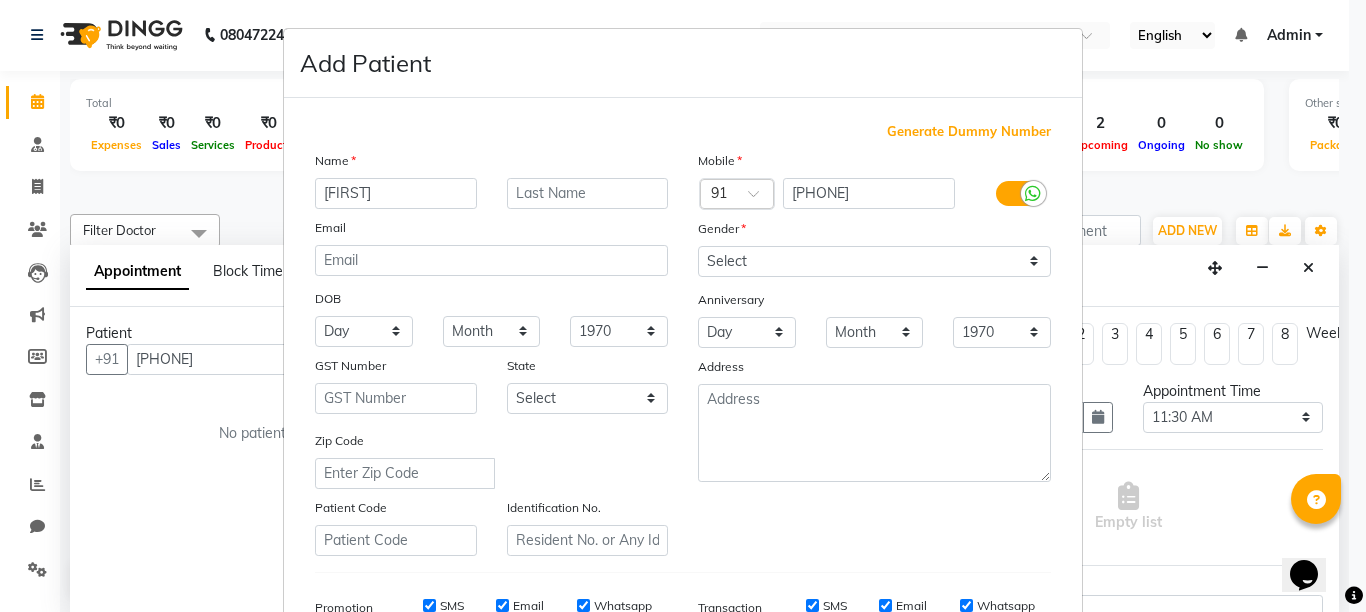 type on "[FIRST]" 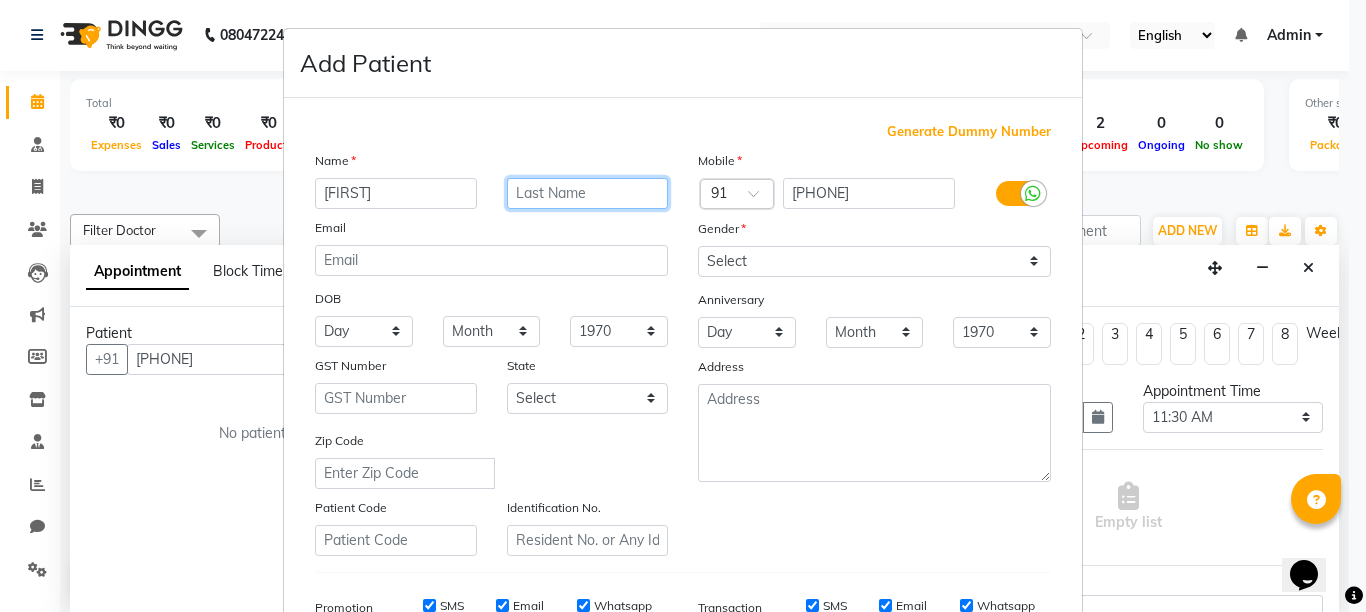 click at bounding box center [588, 193] 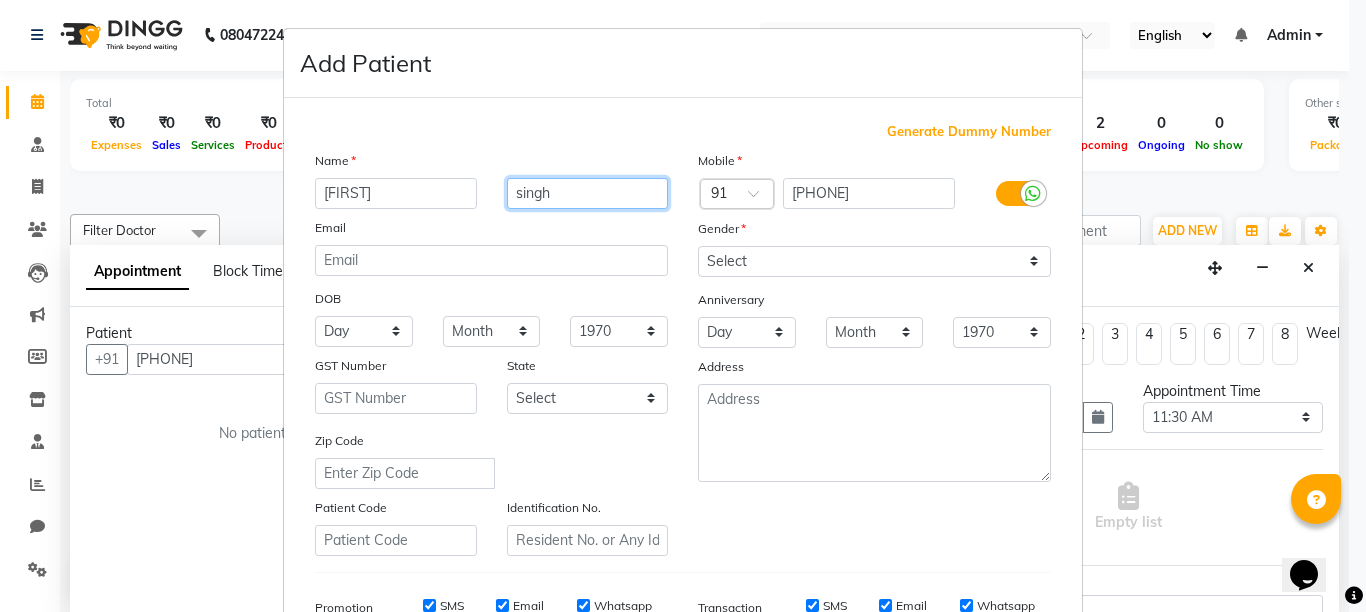 type on "singh" 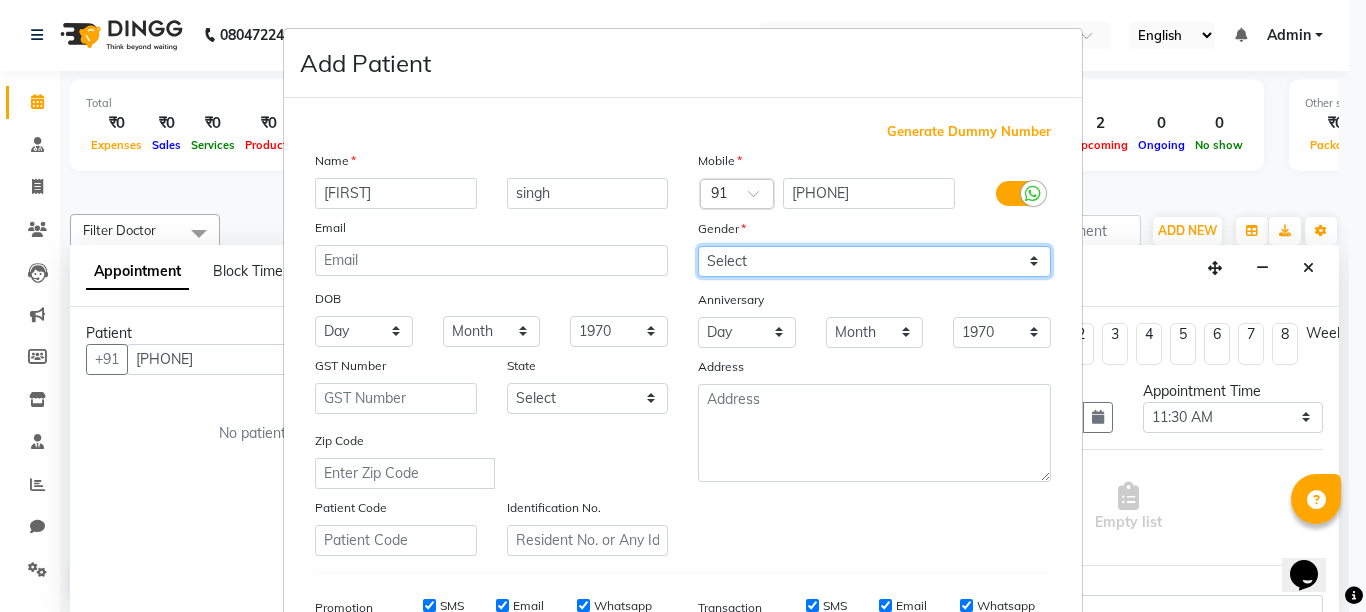click on "Select Male Female Other Prefer Not To Say" at bounding box center [874, 261] 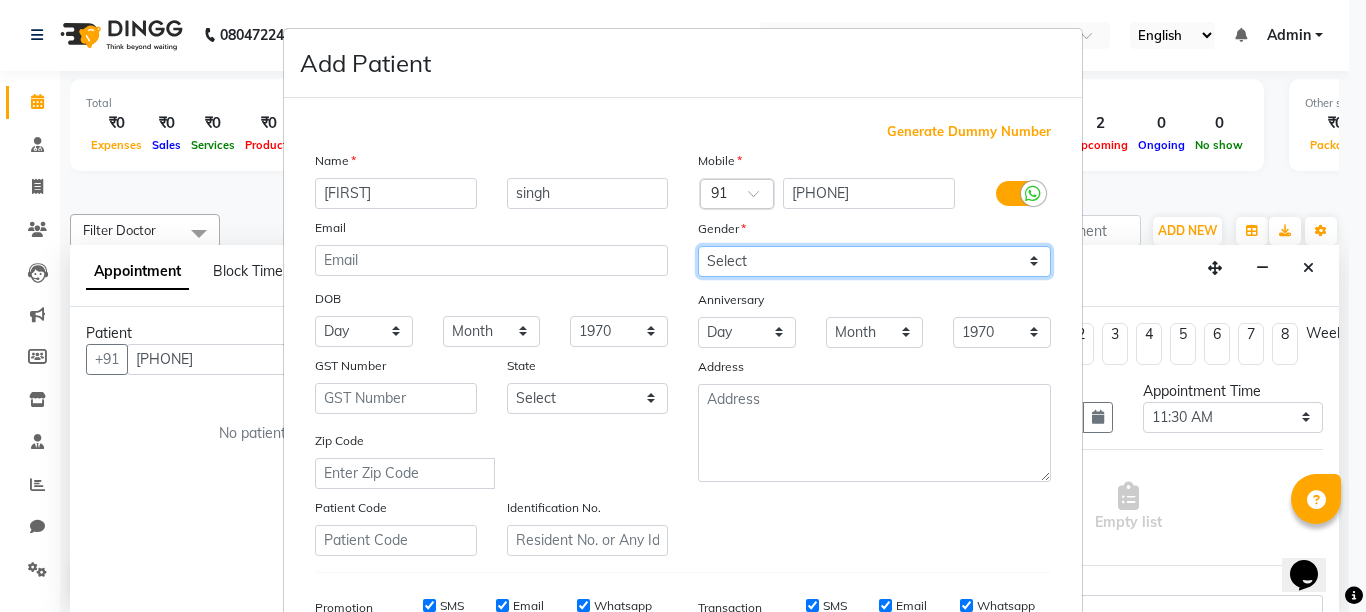 select on "male" 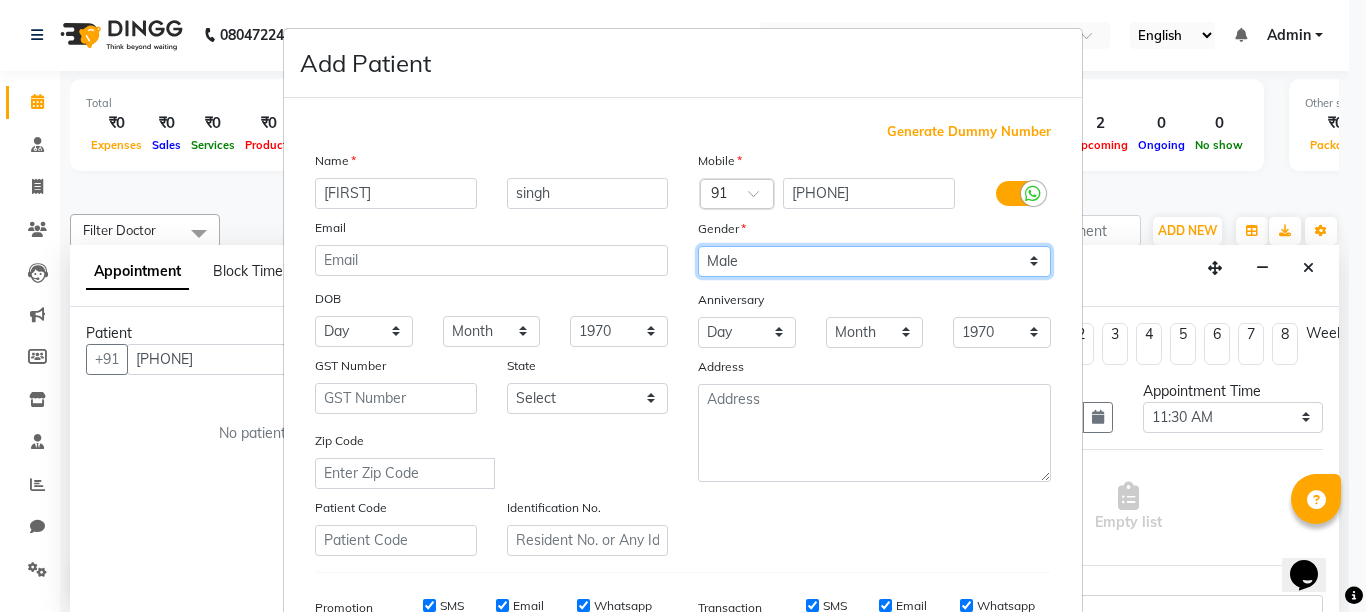 click on "Select Male Female Other Prefer Not To Say" at bounding box center [874, 261] 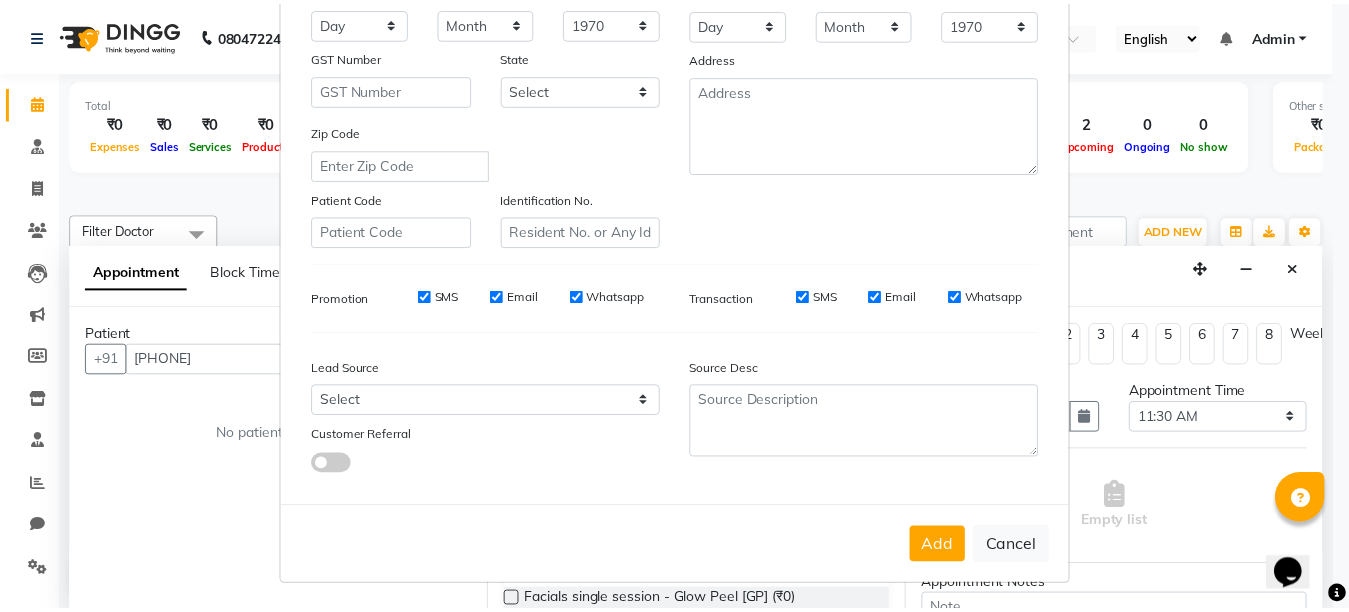 scroll, scrollTop: 311, scrollLeft: 0, axis: vertical 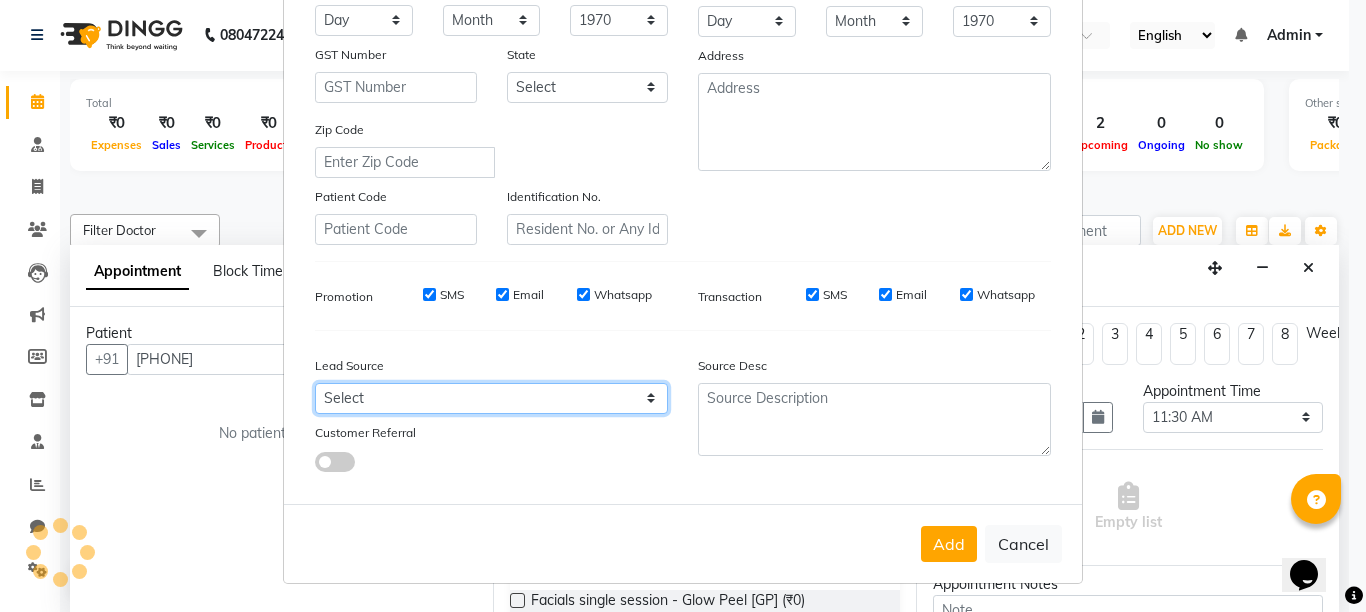 click on "Select Walk-in Referral Internet Friend Word of Mouth Advertisement Facebook JustDial Google Other" at bounding box center (491, 398) 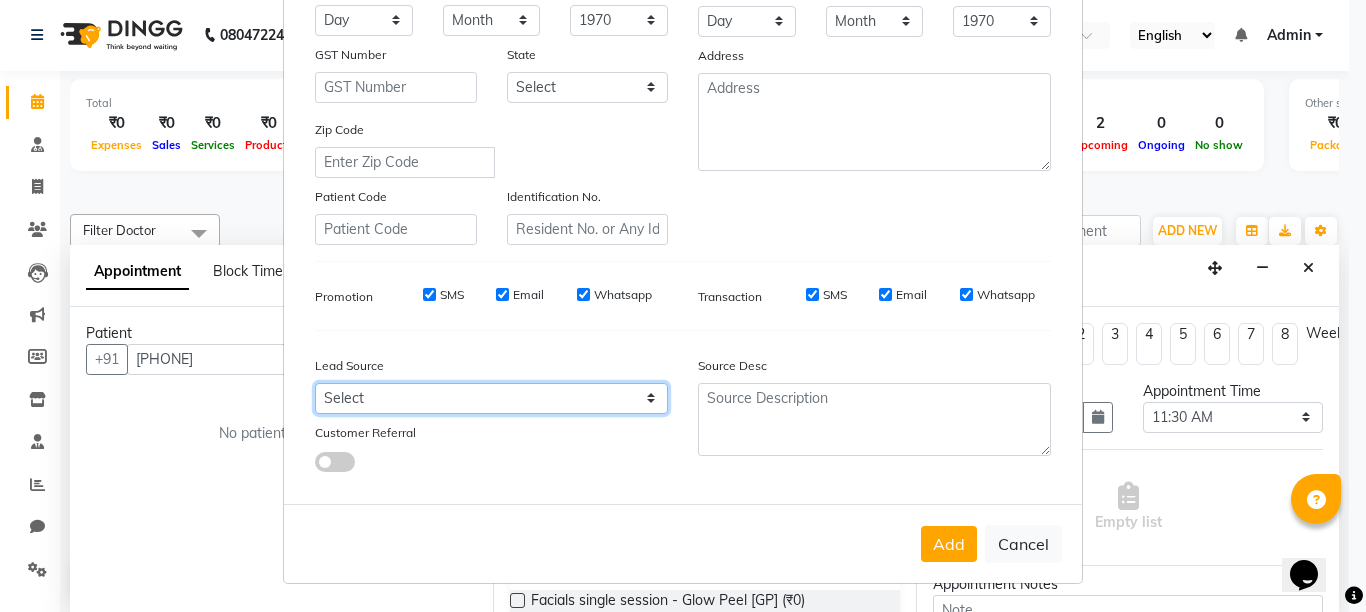 select on "55676" 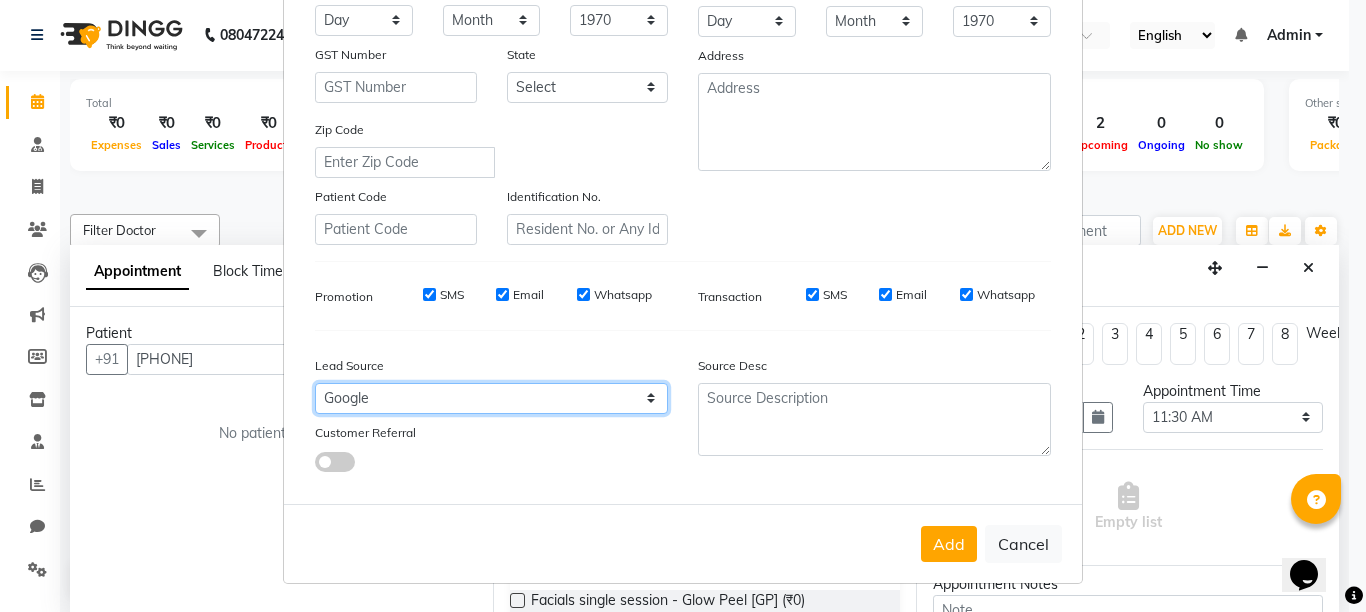 click on "Select Walk-in Referral Internet Friend Word of Mouth Advertisement Facebook JustDial Google Other" at bounding box center (491, 398) 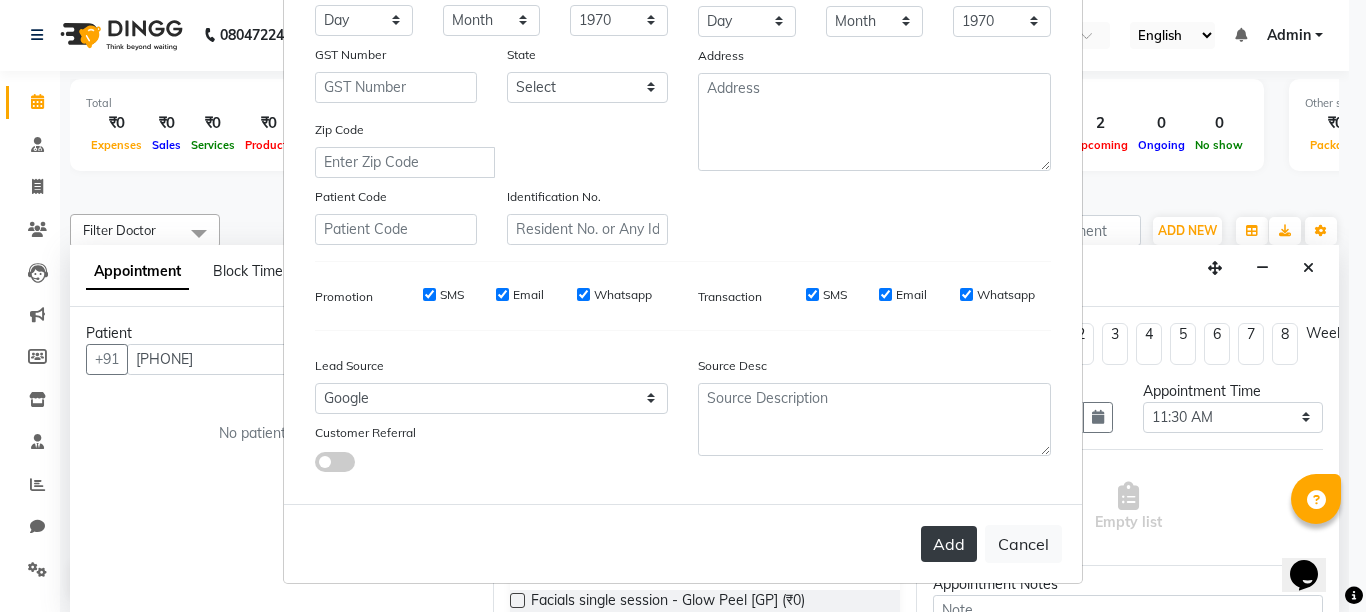 click on "Add" at bounding box center [949, 544] 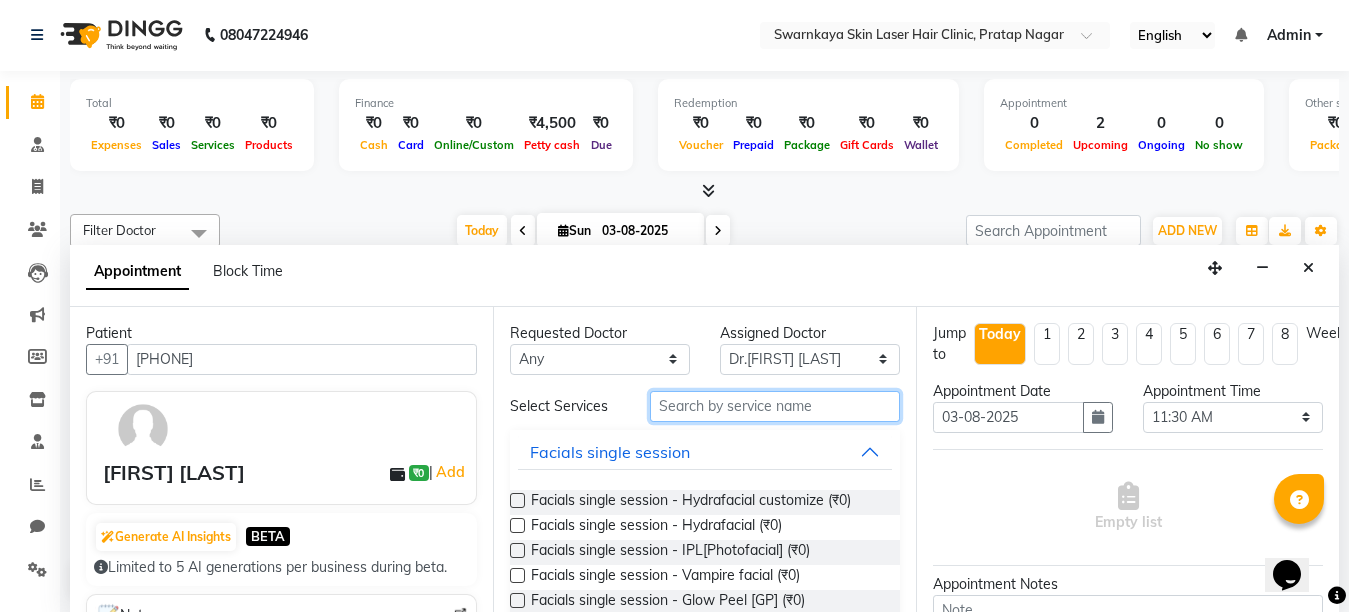 click at bounding box center [775, 406] 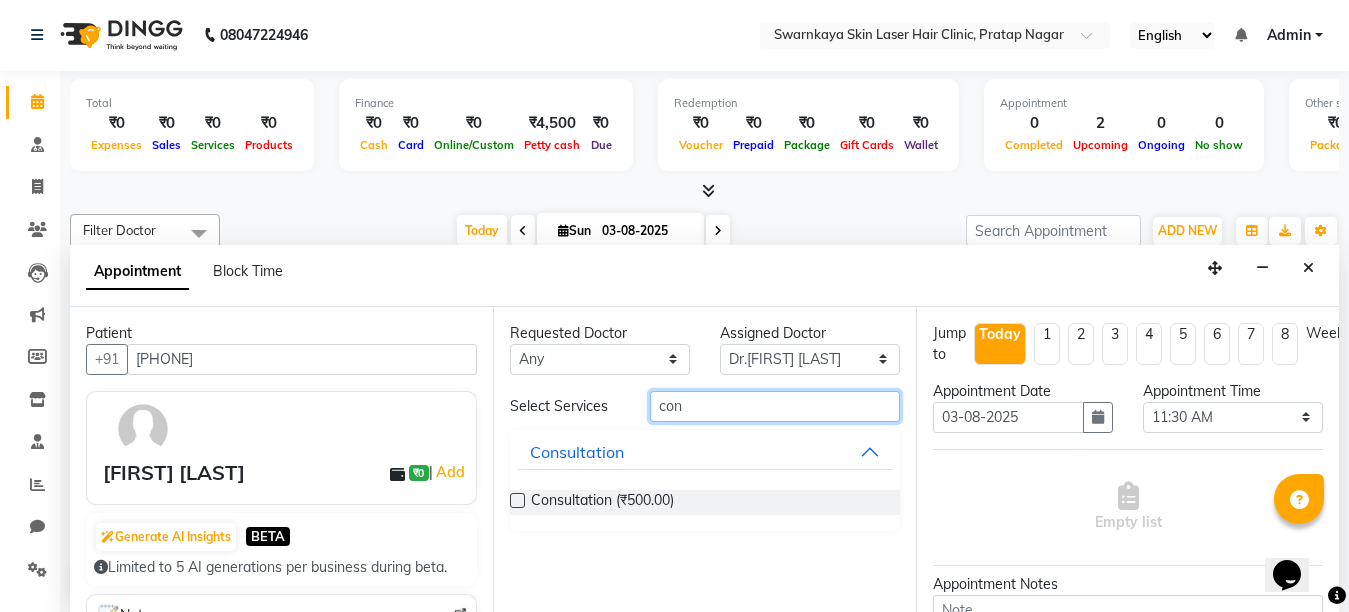 type on "con" 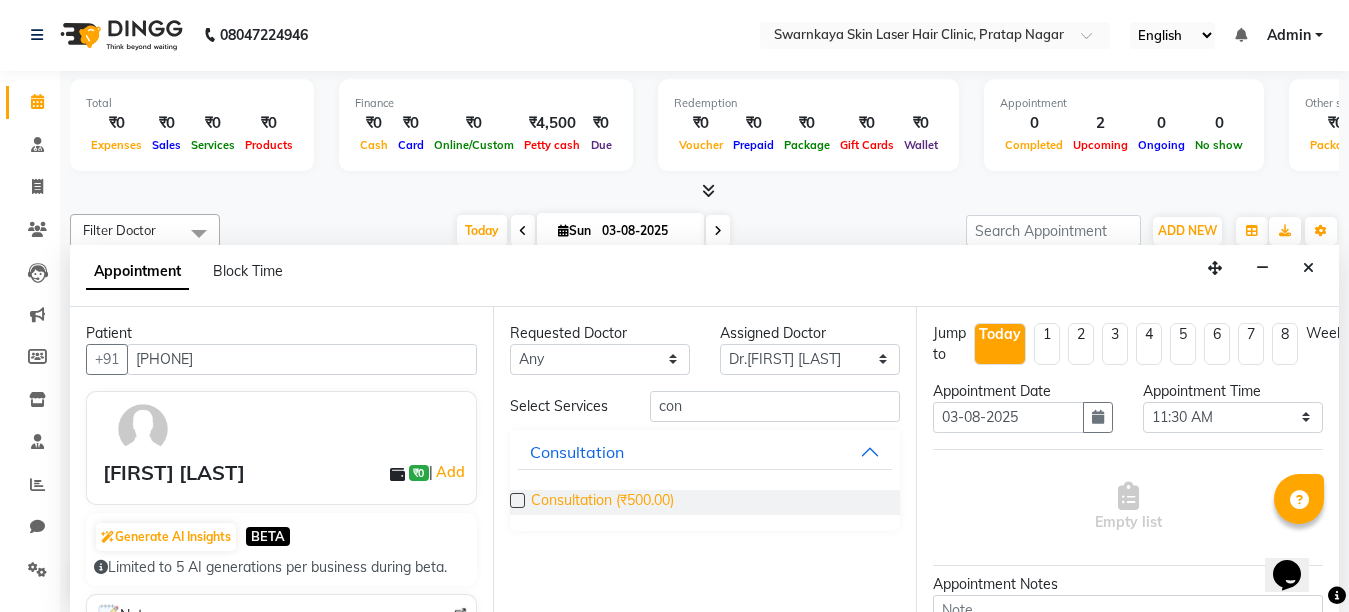 click on "Consultation (₹500.00)" at bounding box center [602, 502] 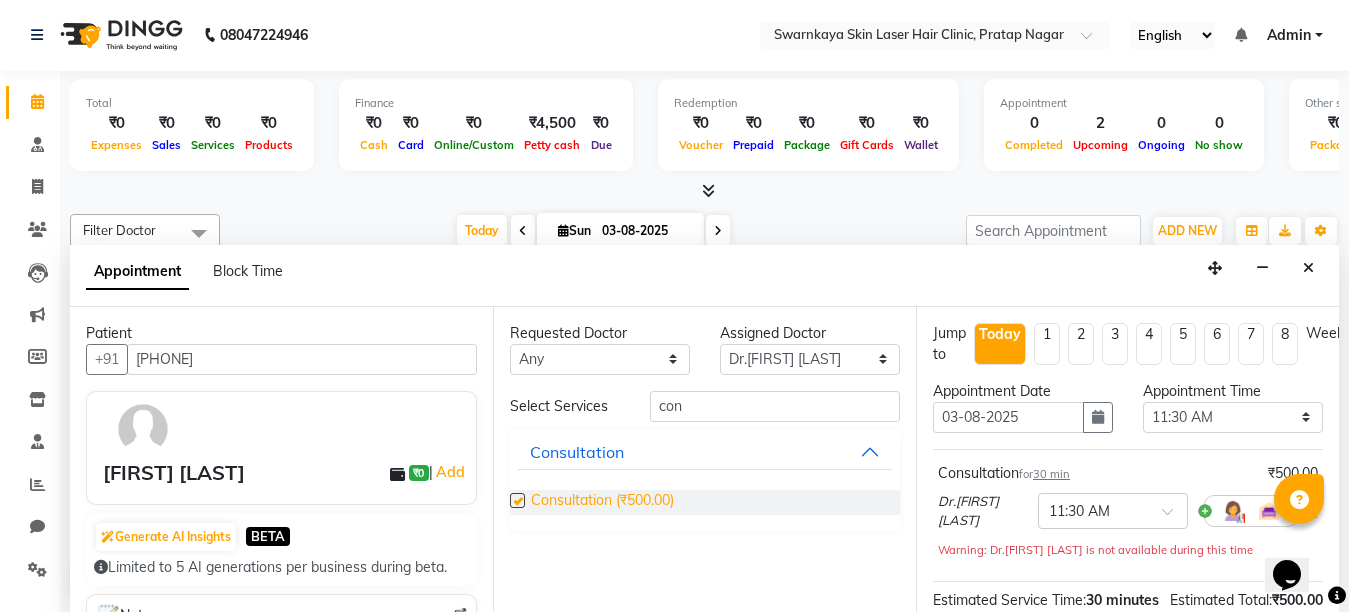 checkbox on "false" 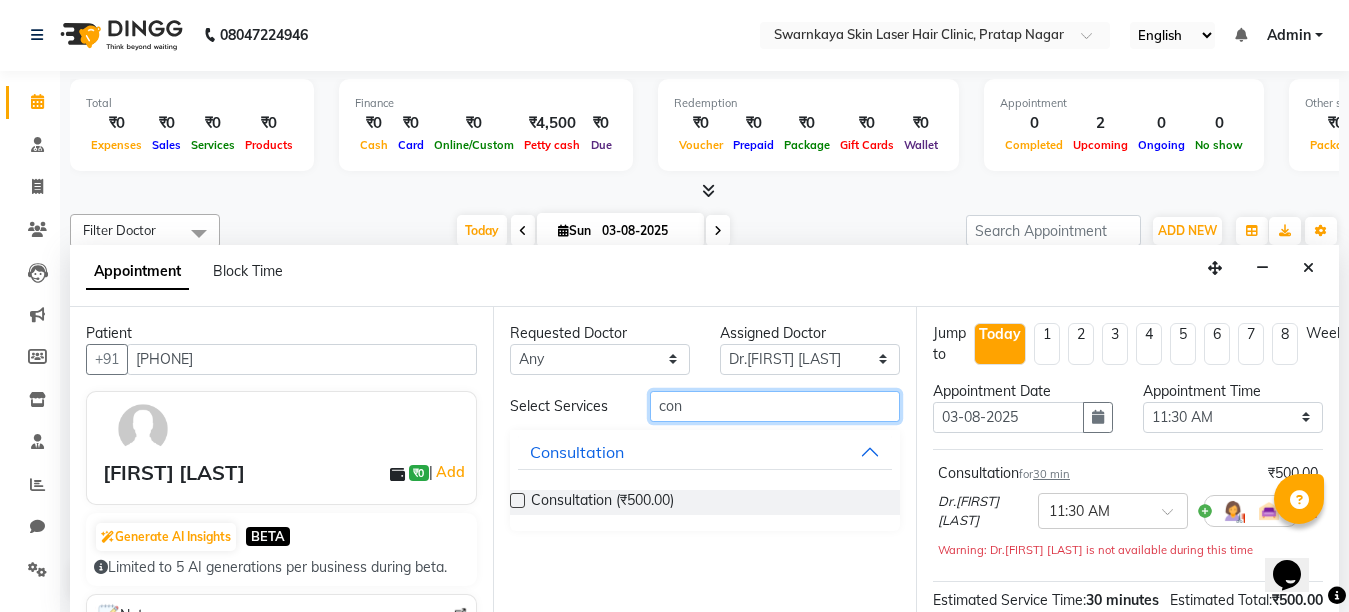 click on "con" at bounding box center (775, 406) 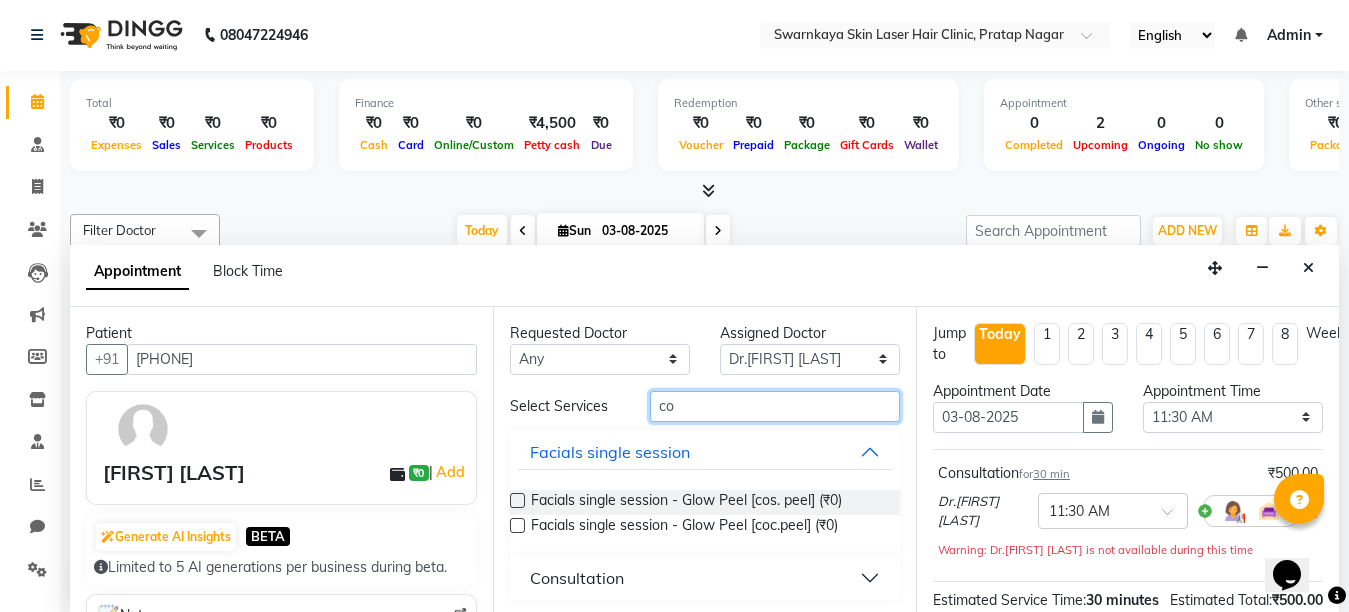 type on "c" 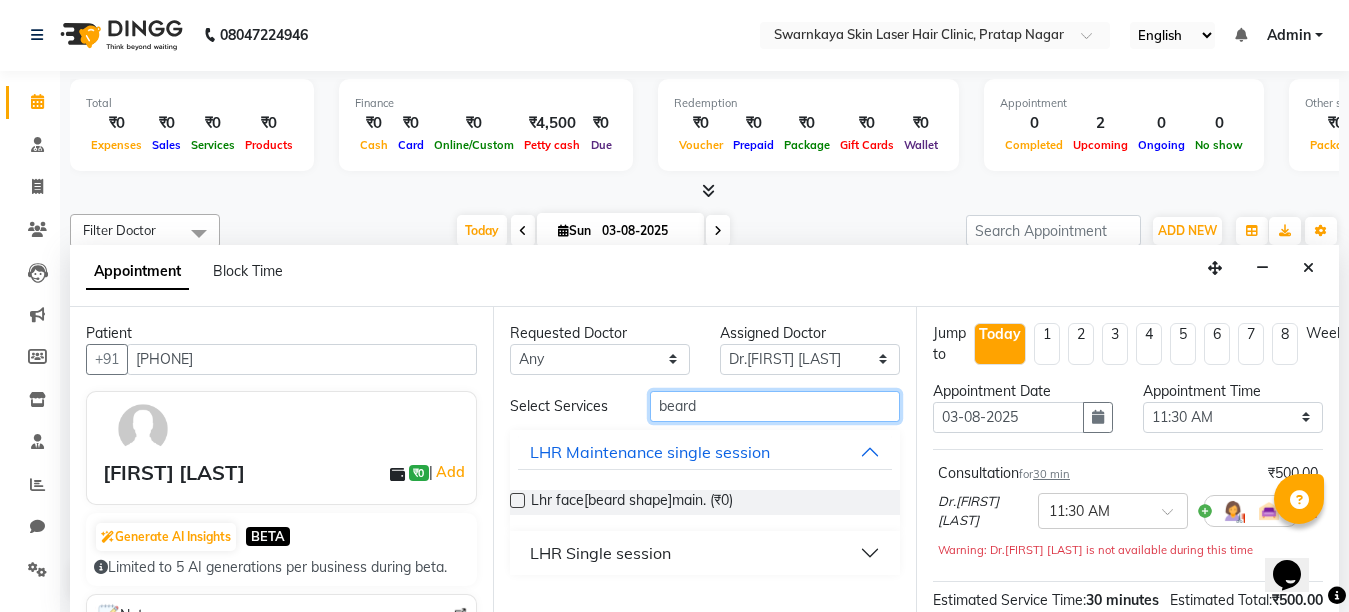 type on "beard" 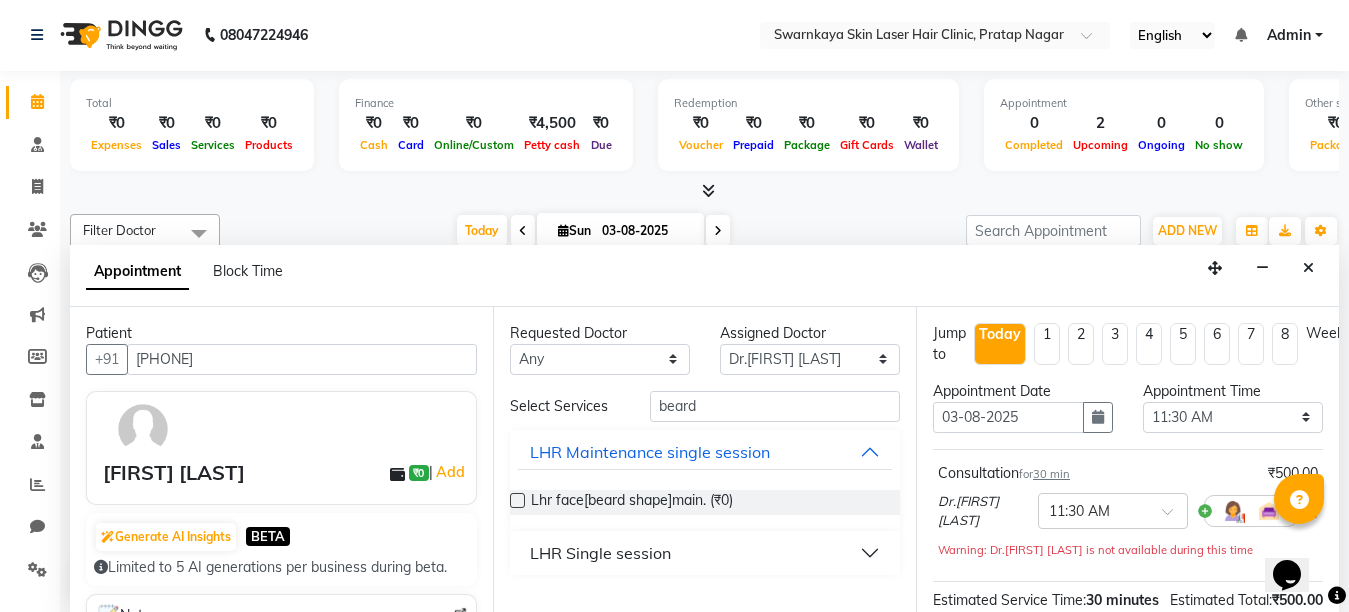 click on "LHR Single session" at bounding box center (705, 553) 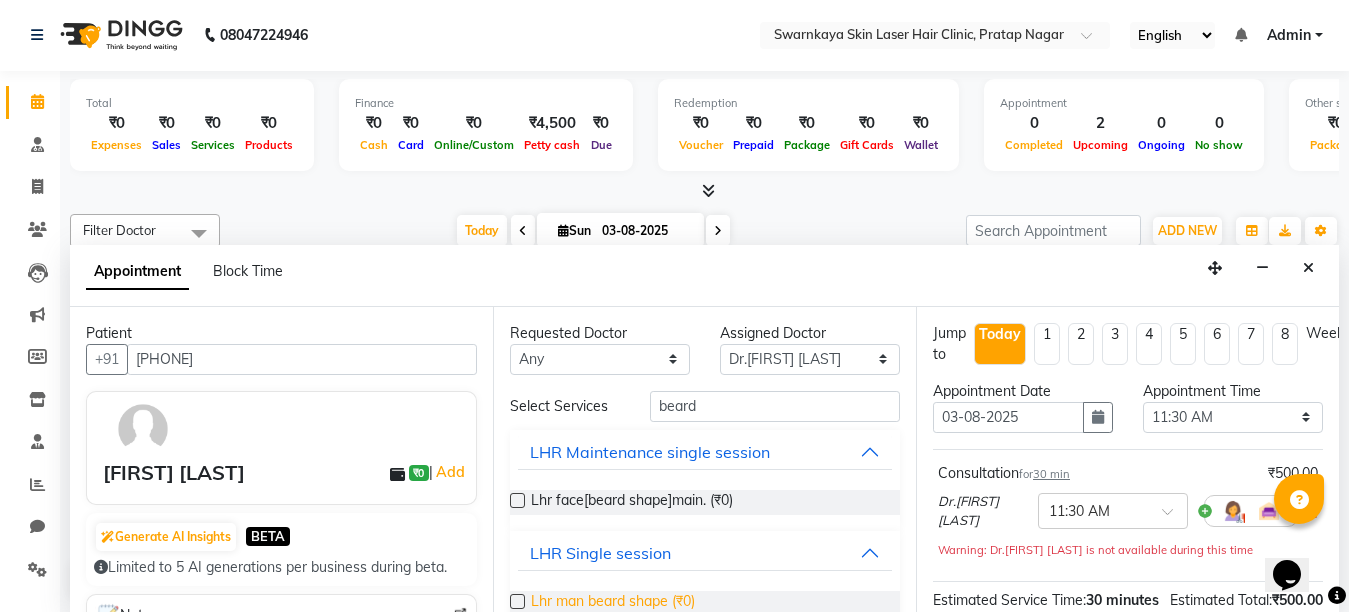 click on "Lhr man beard shape (₹0)" at bounding box center [613, 603] 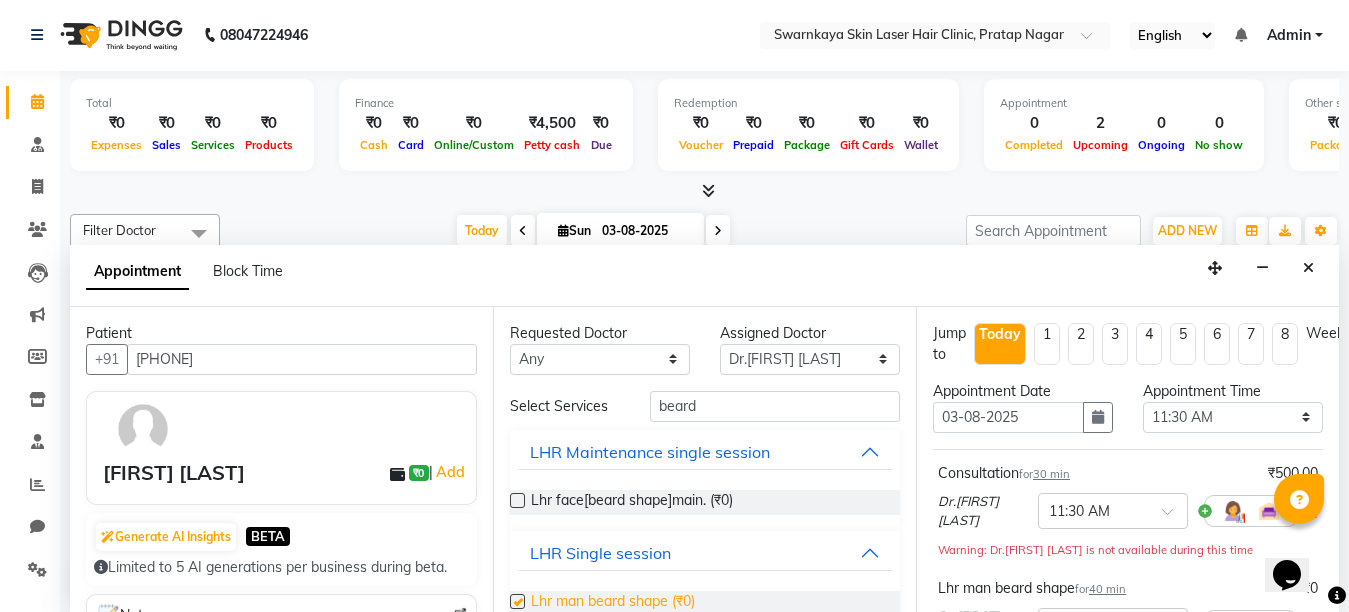checkbox on "false" 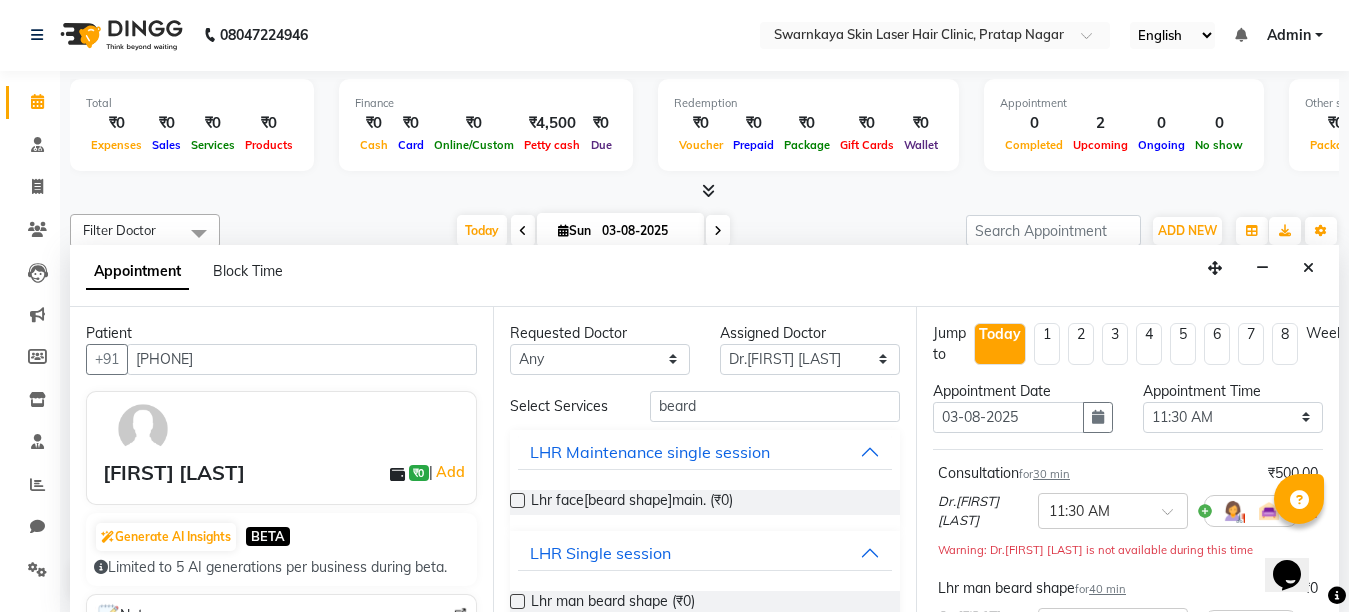 click at bounding box center (1337, 595) 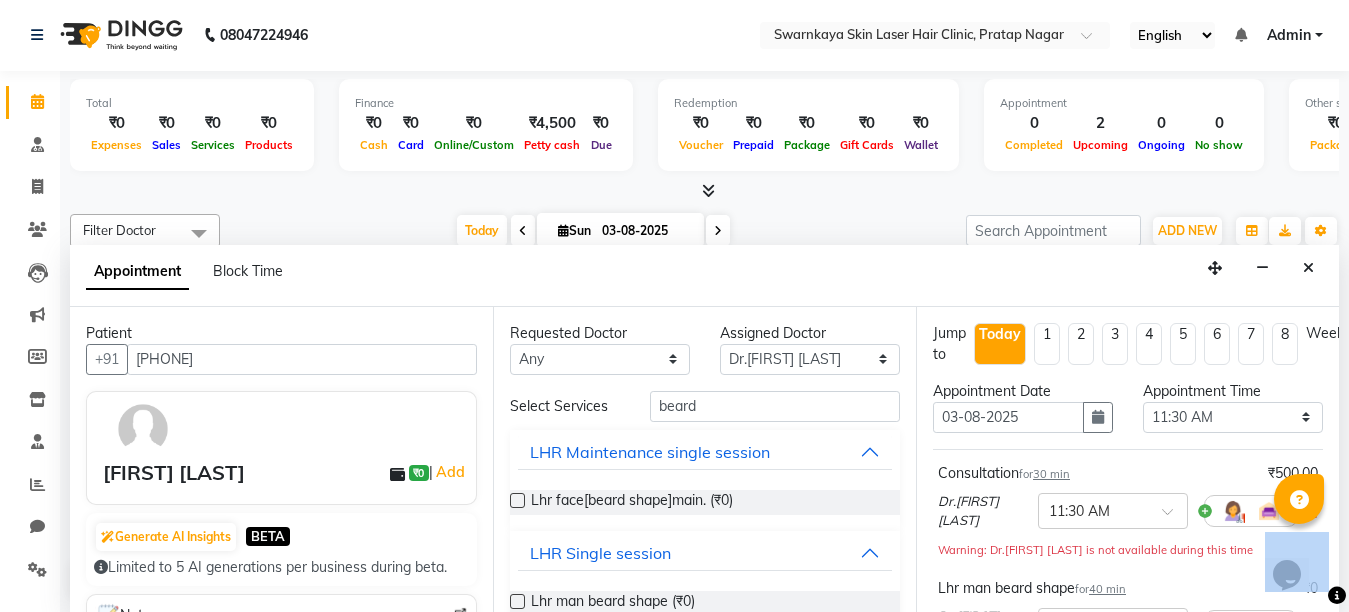 click at bounding box center (1337, 595) 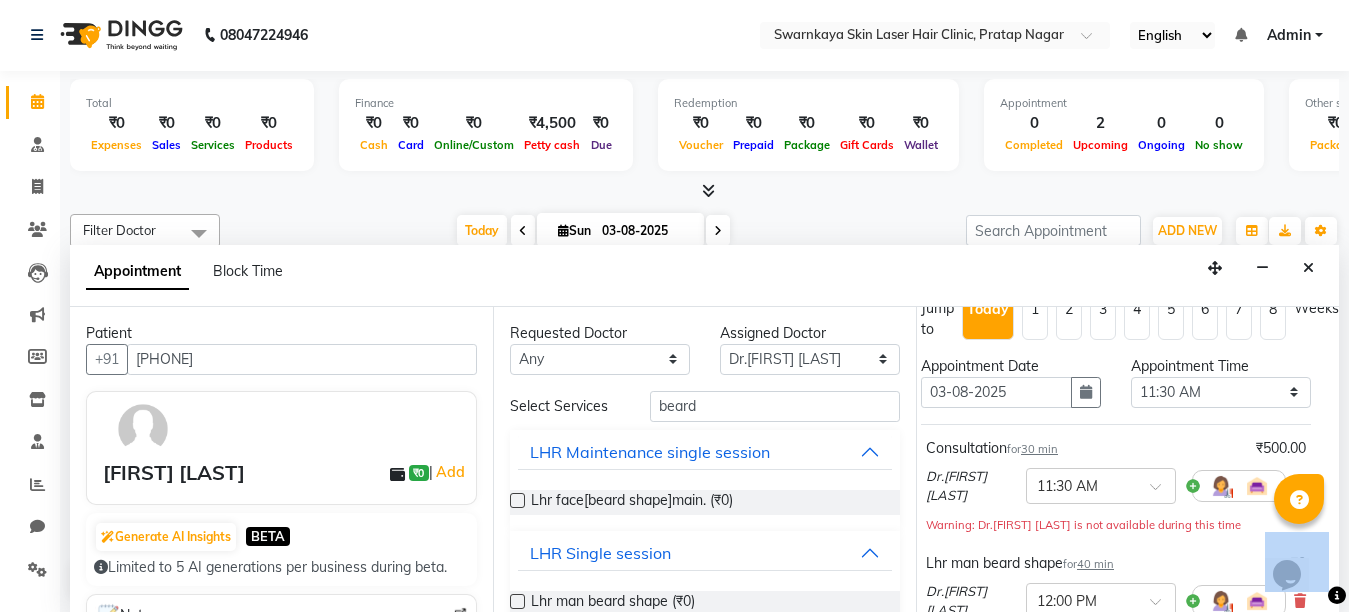 click on "Status Select TENTATIVE CONFIRM CHECK-IN UPCOMING Merge Services of Same Doctor Send Appointment Details On SMS Email Book Help Filter Doctor Select All Dr.[FIRST] [LAST] Dr.Manish jain Dr.[FIRST] [LAST] 5" at bounding box center (674, 305) 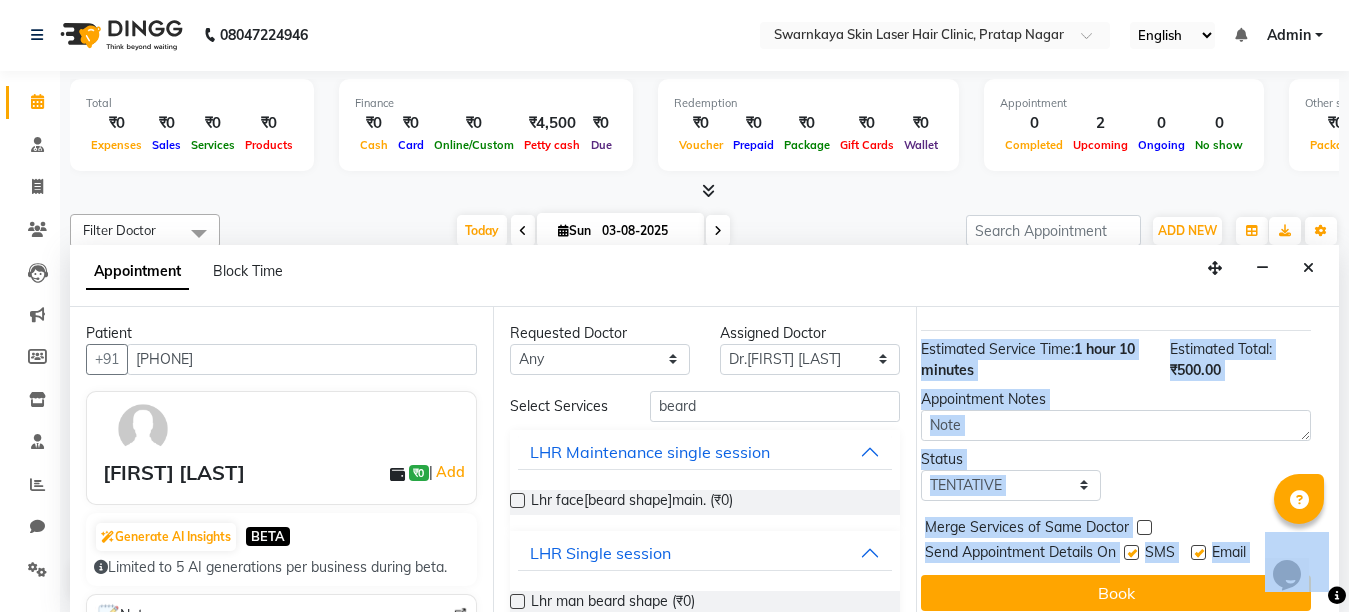 scroll, scrollTop: 371, scrollLeft: 29, axis: both 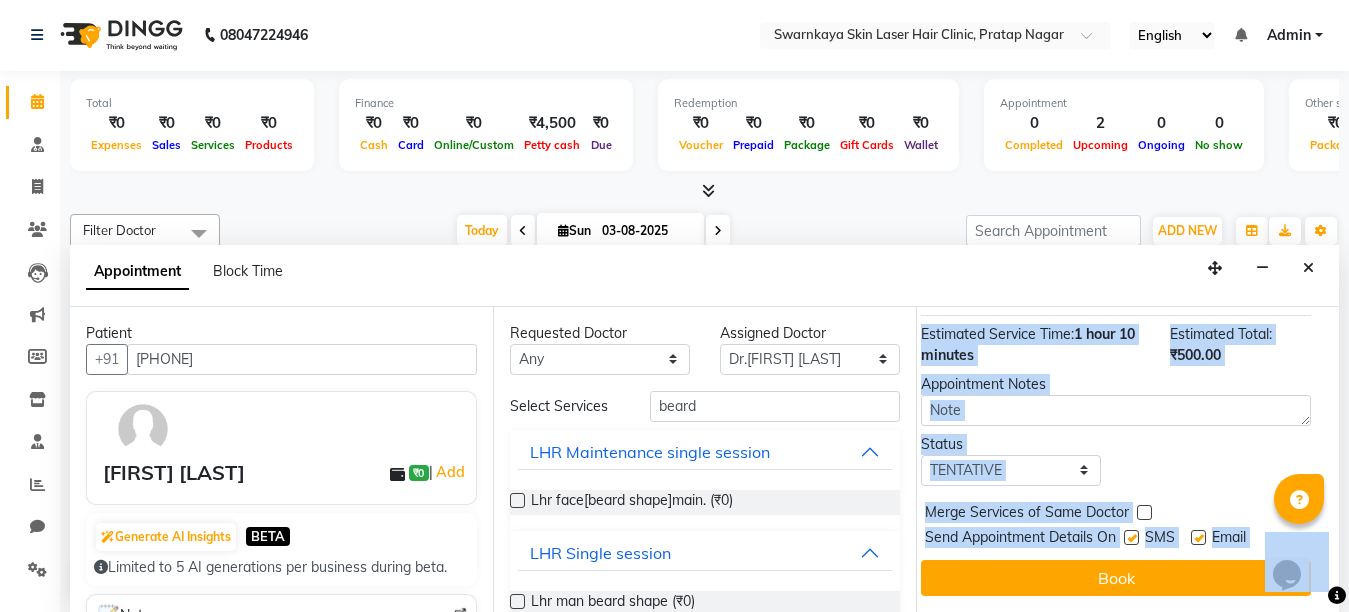 click at bounding box center (1198, 537) 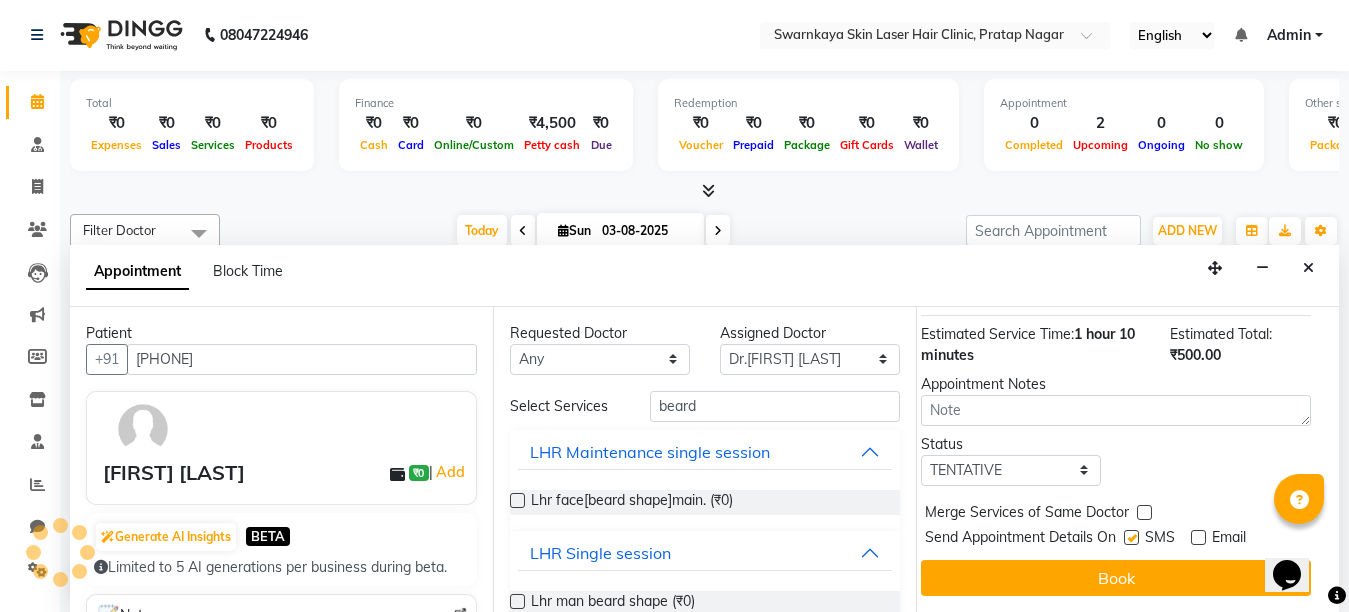 click at bounding box center [1131, 537] 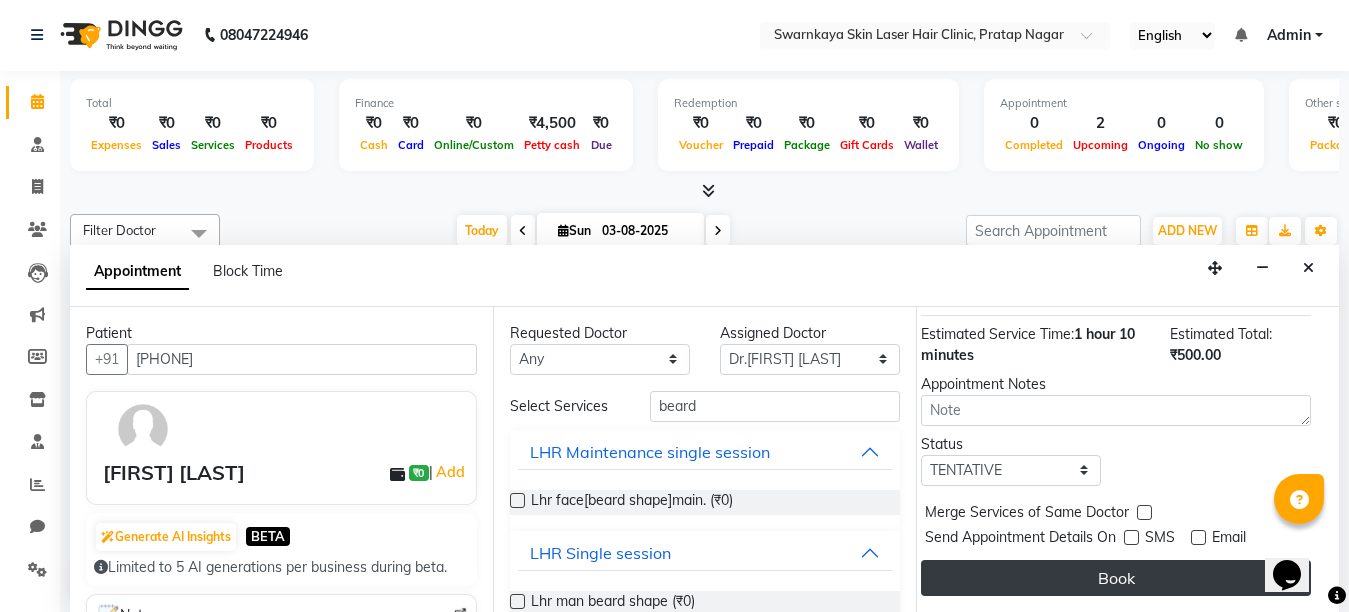 click on "Book" at bounding box center [1116, 578] 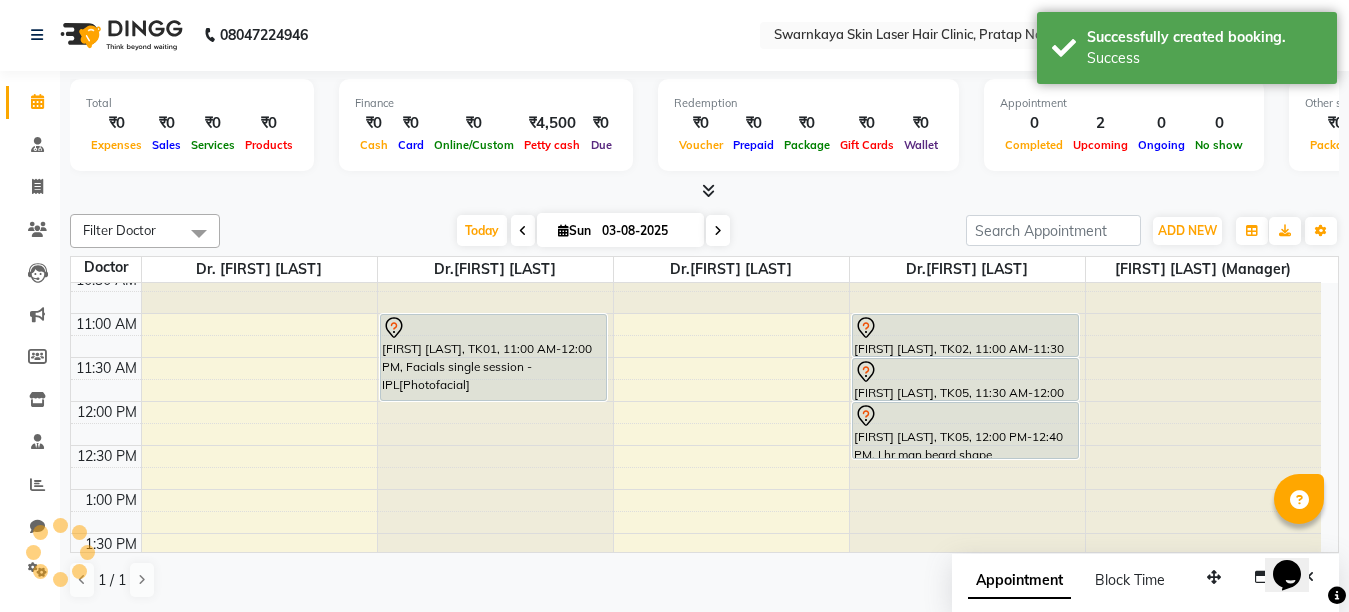 scroll, scrollTop: 0, scrollLeft: 0, axis: both 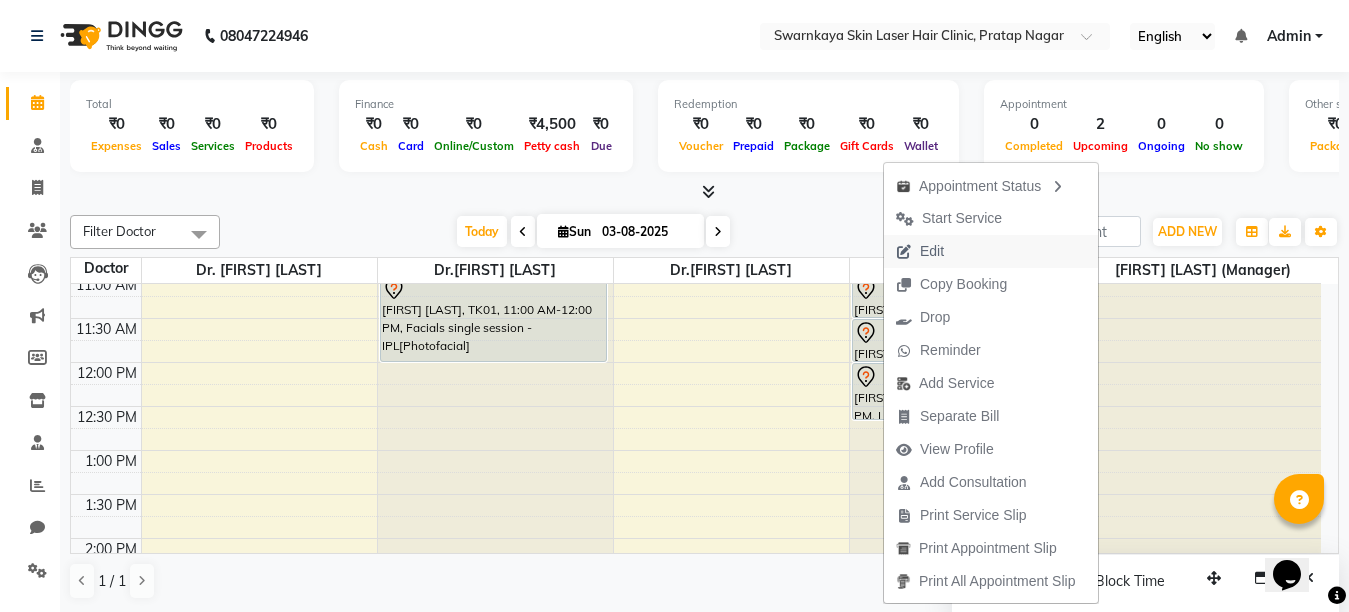 click on "Edit" at bounding box center [932, 251] 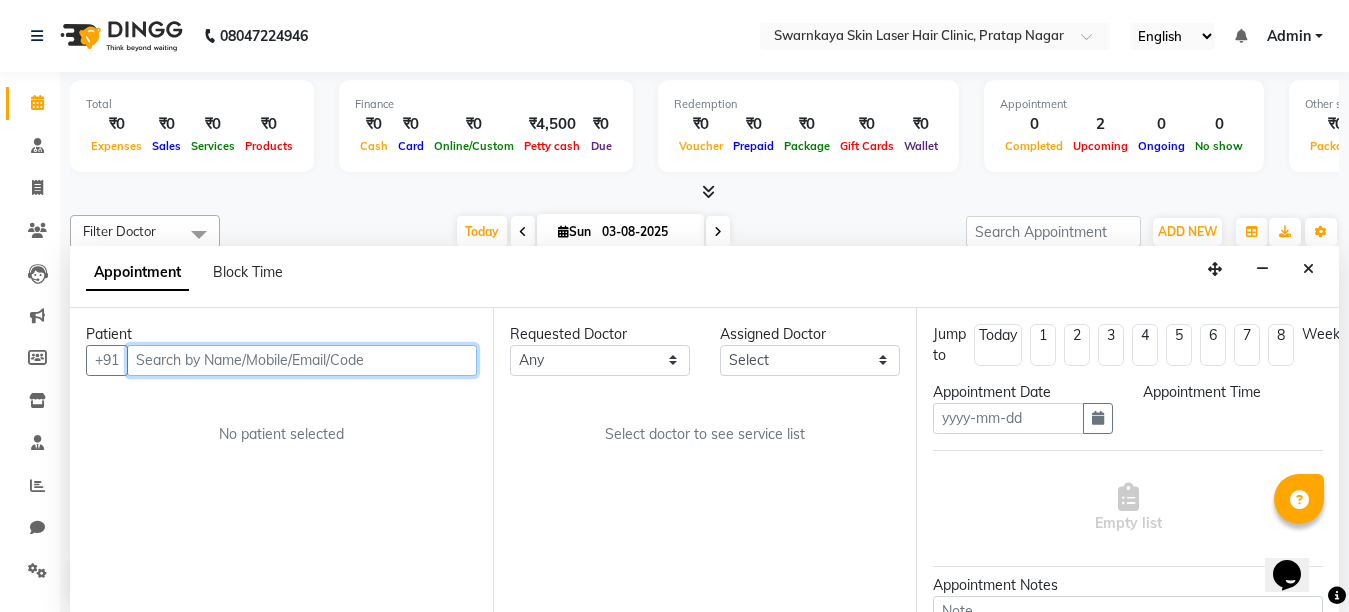 type on "03-08-2025" 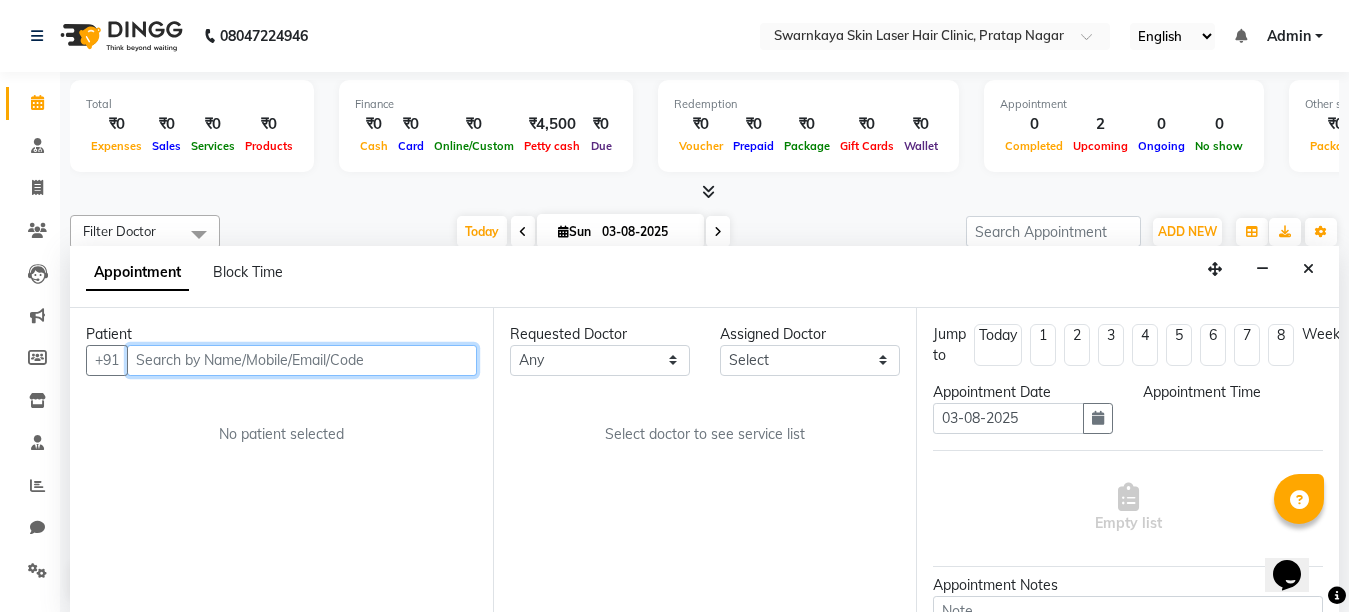 select on "690" 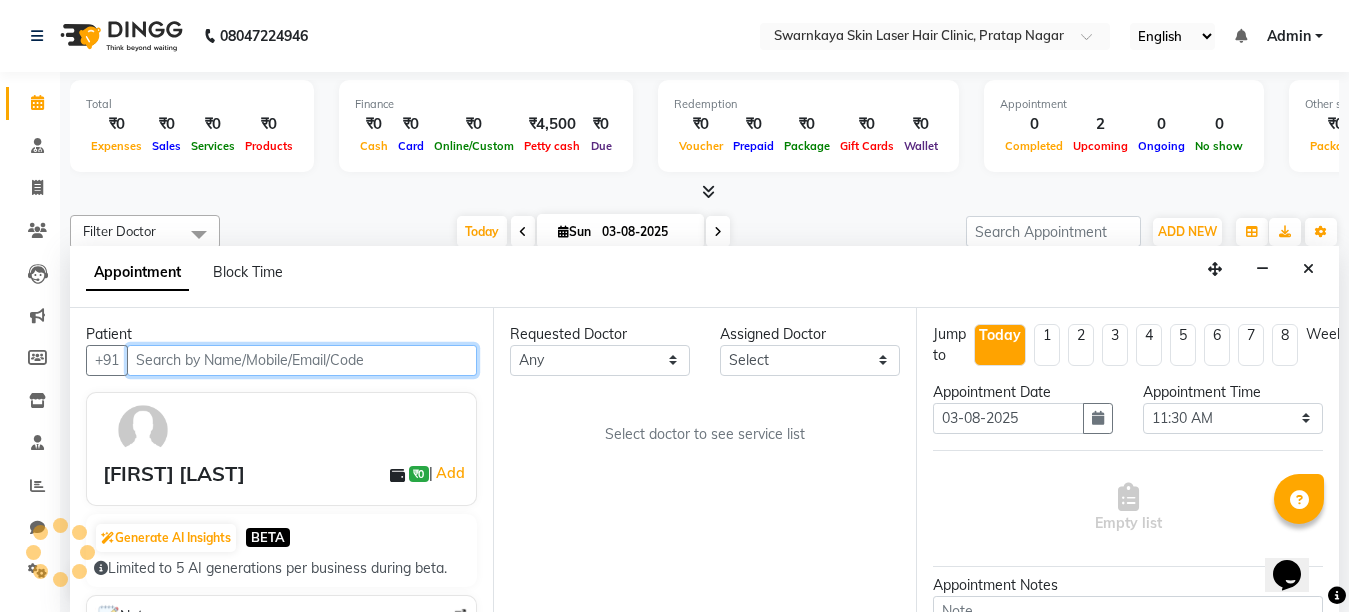 scroll, scrollTop: 1, scrollLeft: 0, axis: vertical 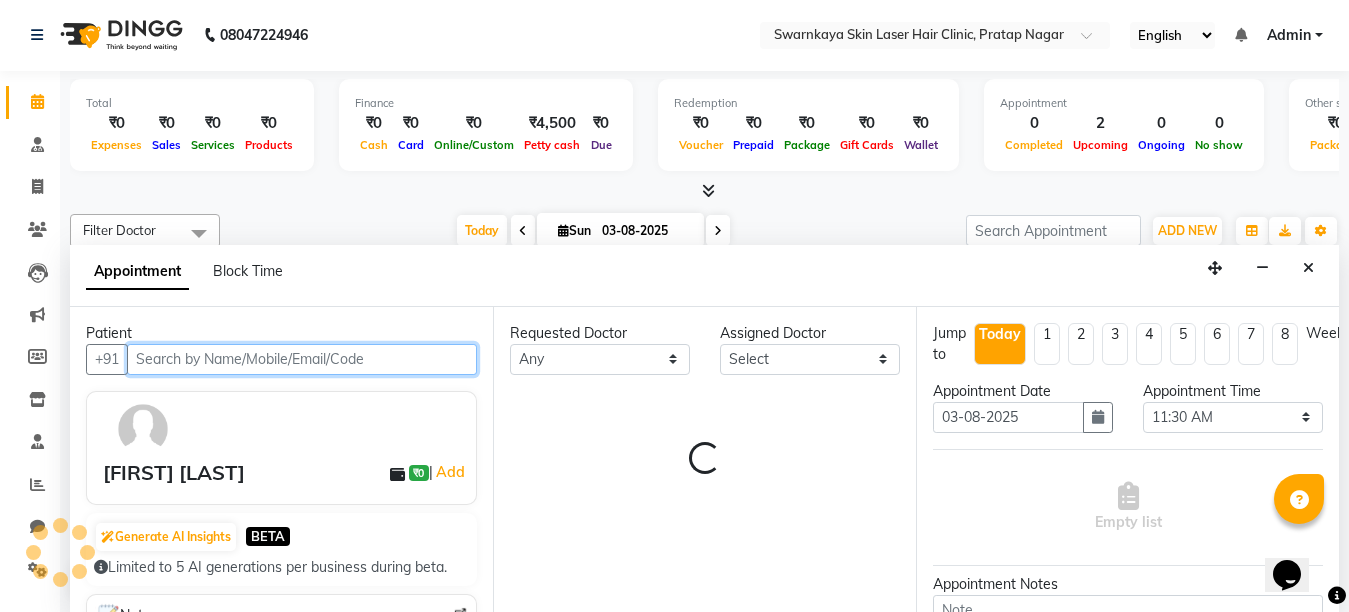 select on "83970" 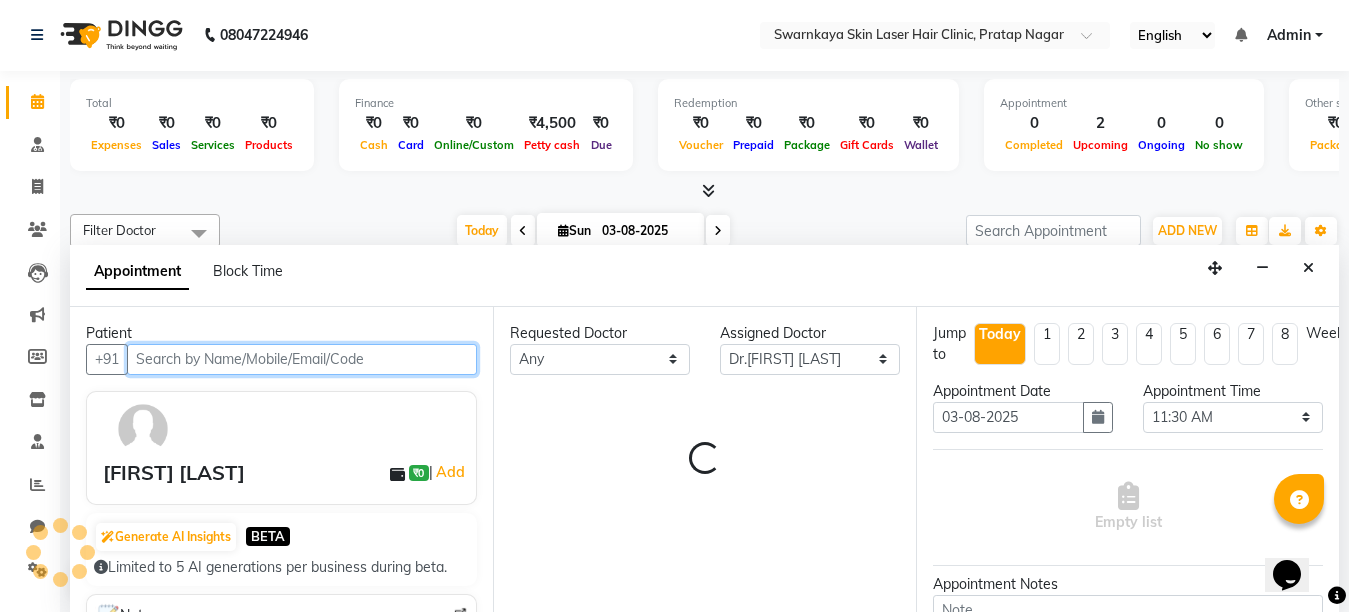 select on "4288" 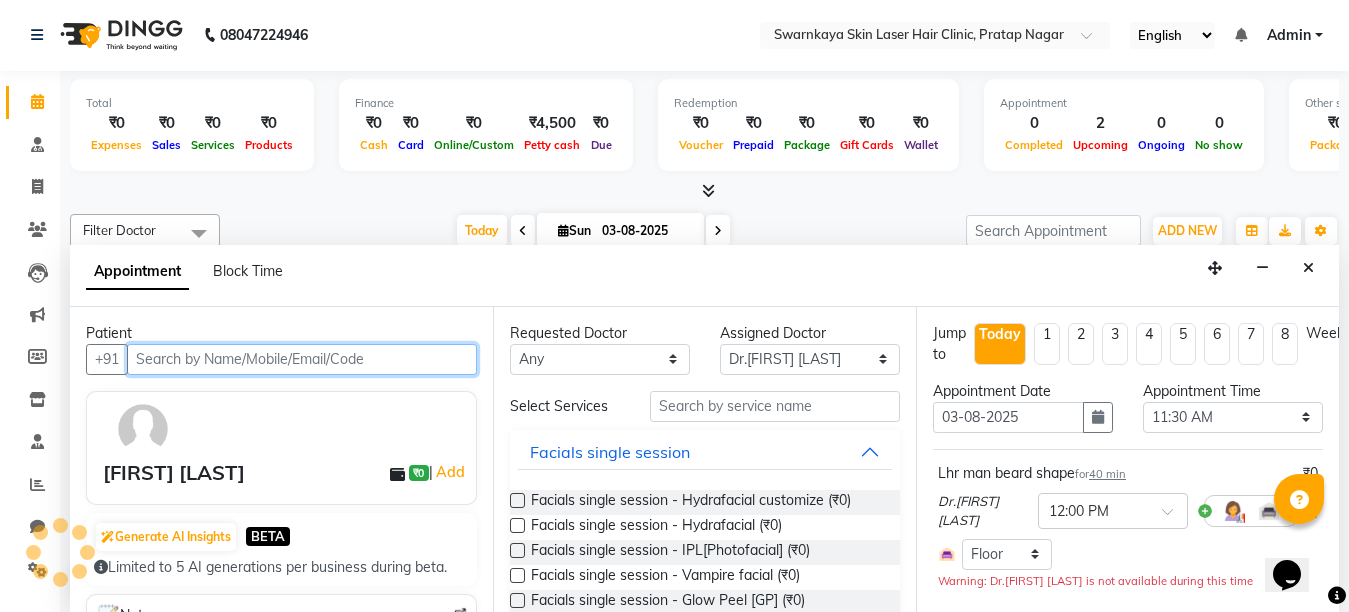 scroll, scrollTop: 698, scrollLeft: 0, axis: vertical 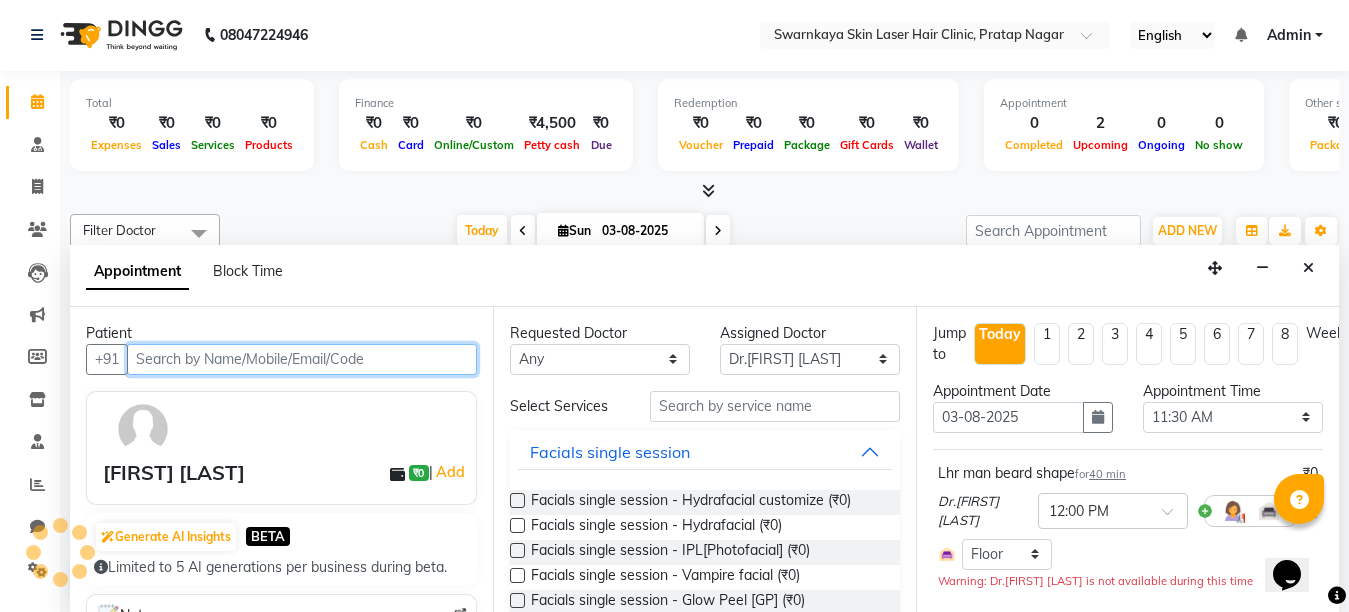 select on "4288" 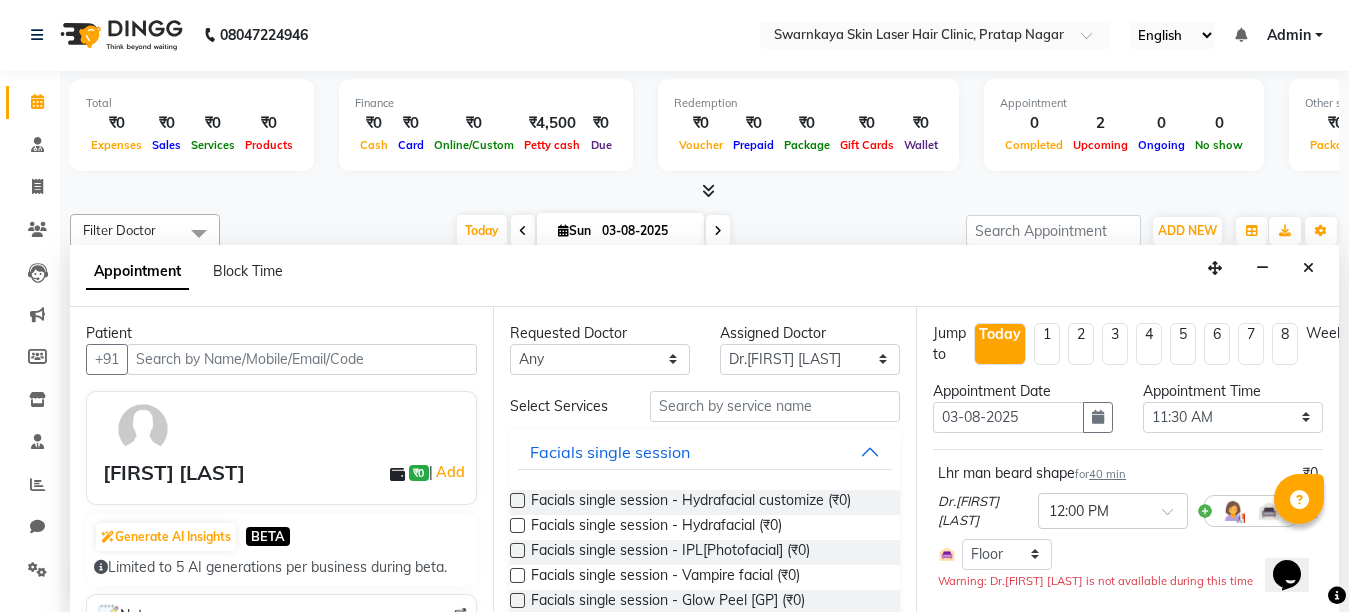 click at bounding box center (1337, 595) 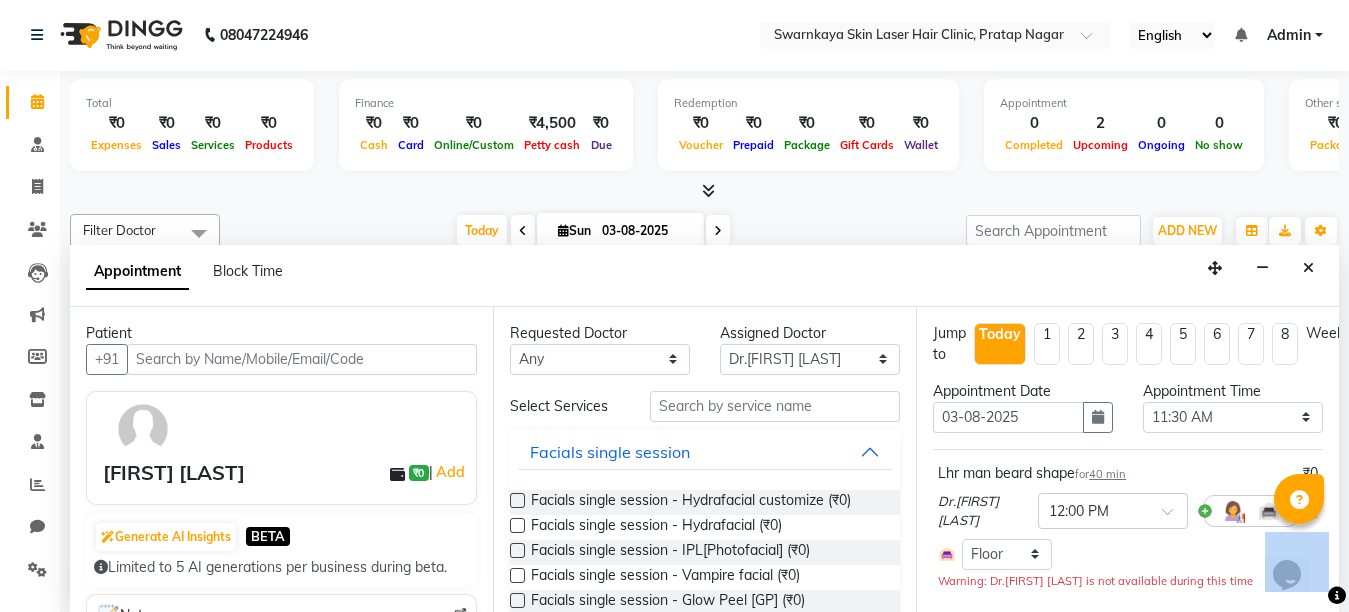 click at bounding box center [1337, 595] 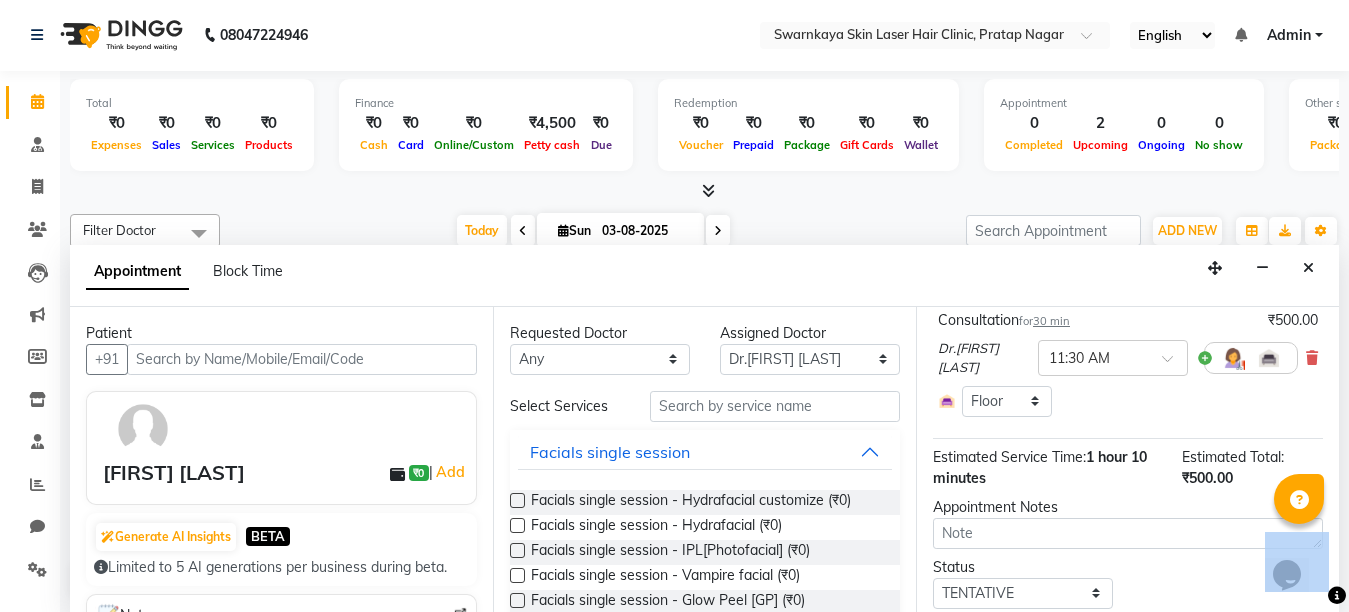 scroll, scrollTop: 375, scrollLeft: 0, axis: vertical 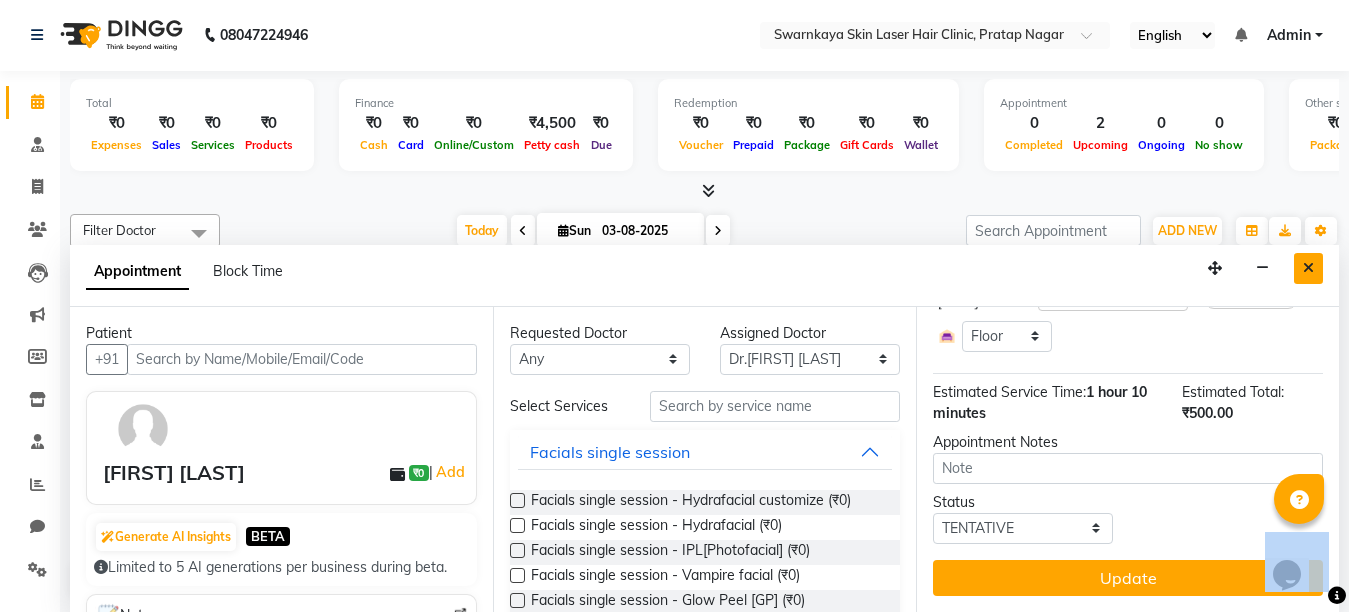 click at bounding box center [1308, 268] 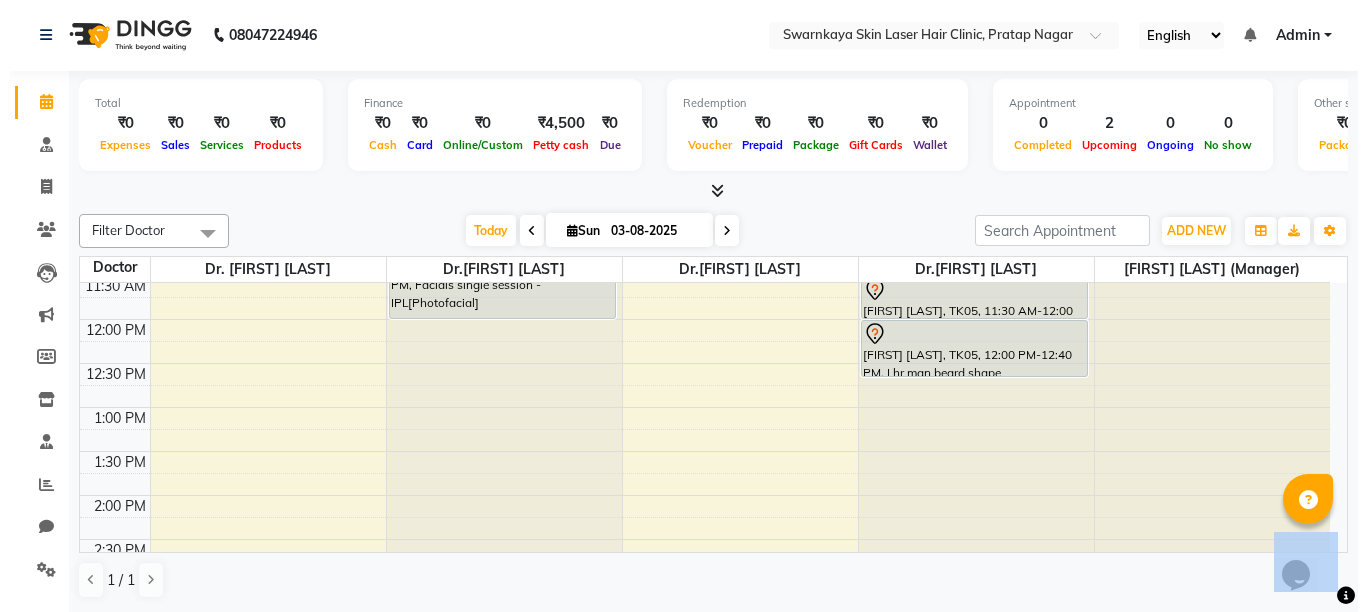 scroll, scrollTop: 98, scrollLeft: 0, axis: vertical 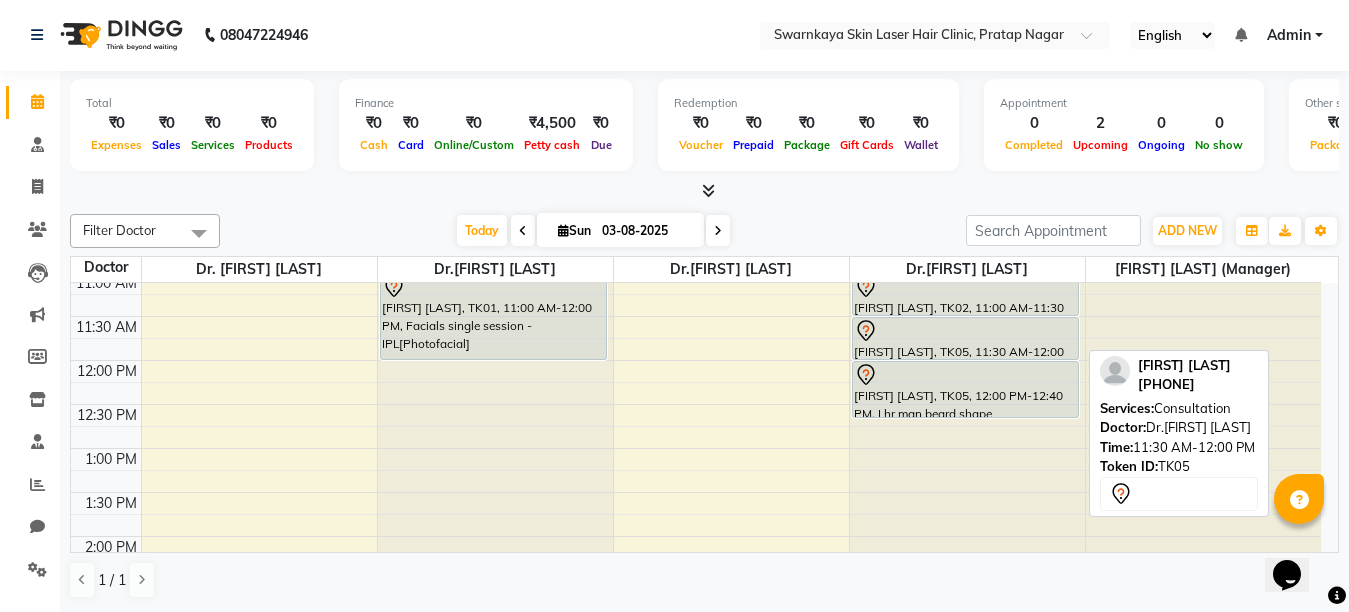 click at bounding box center (965, 331) 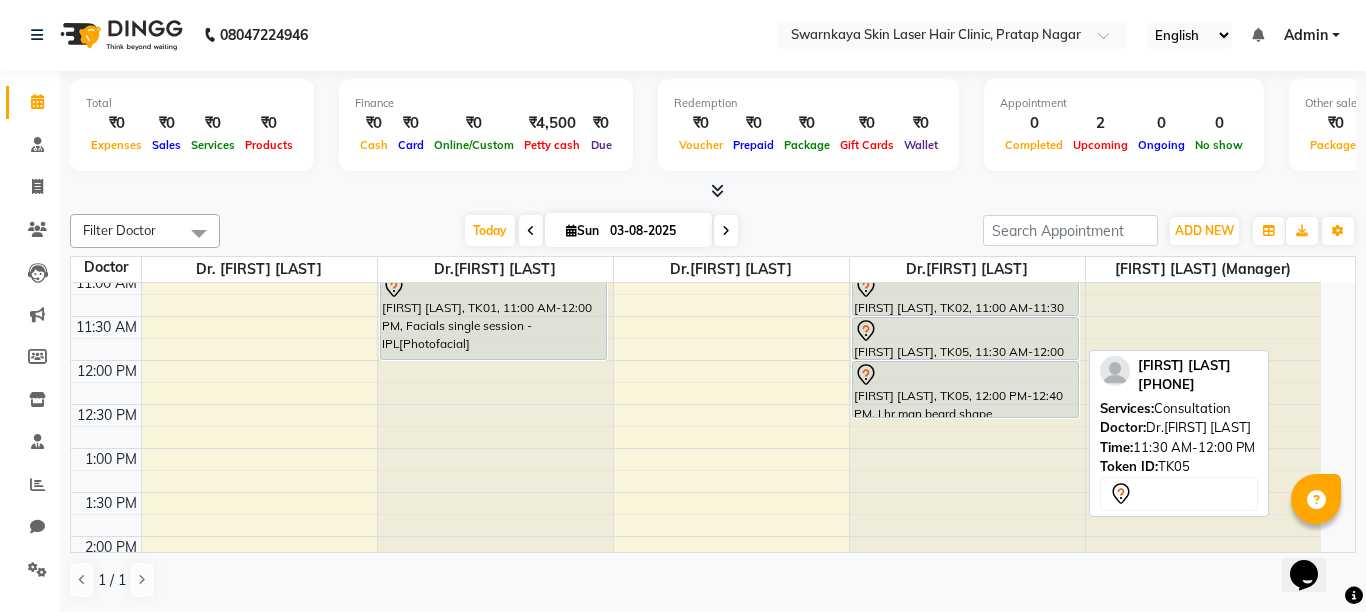 select on "7" 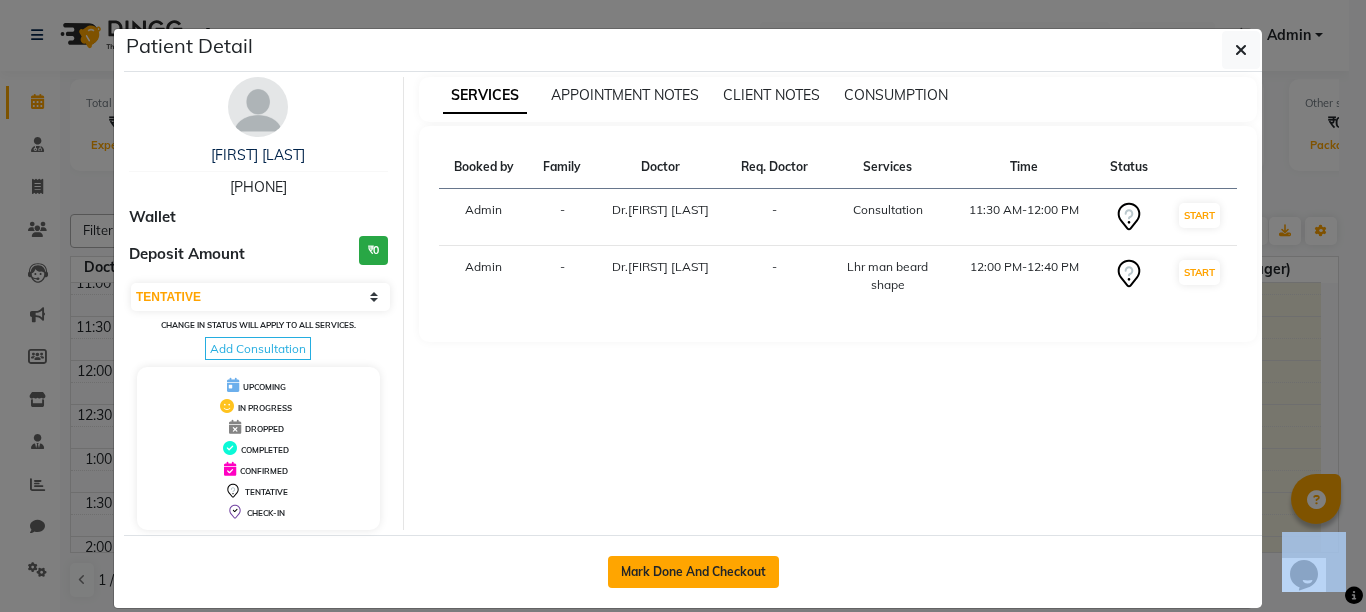 click on "Mark Done And Checkout" 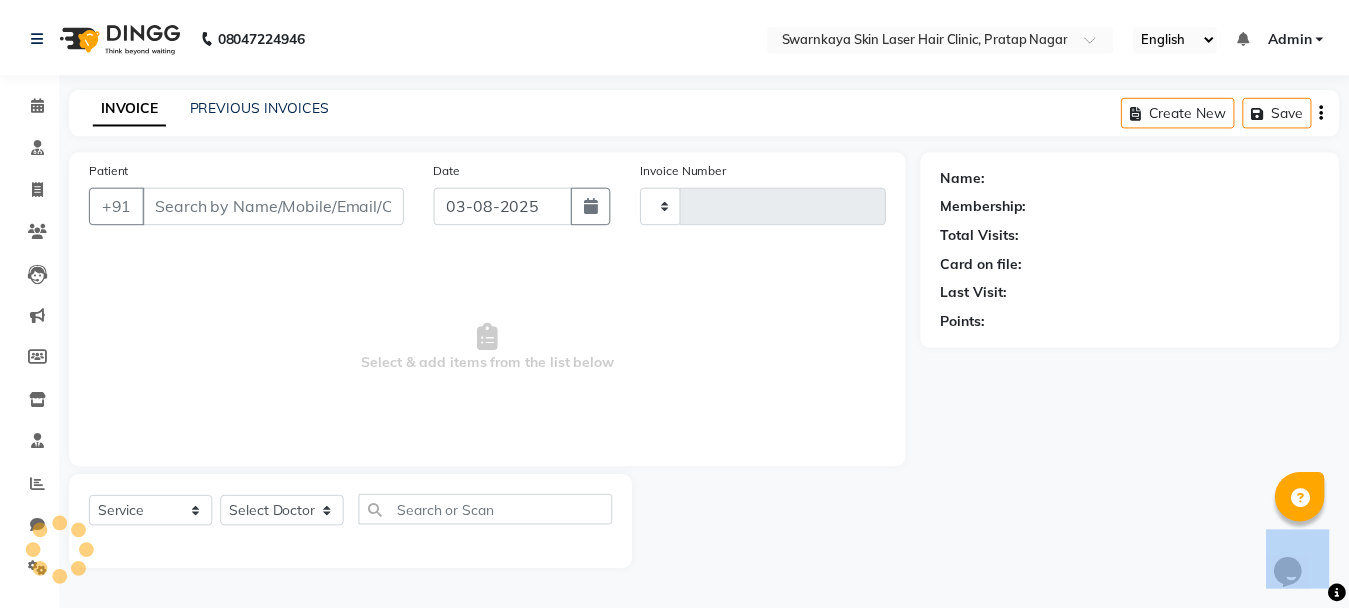 scroll, scrollTop: 0, scrollLeft: 0, axis: both 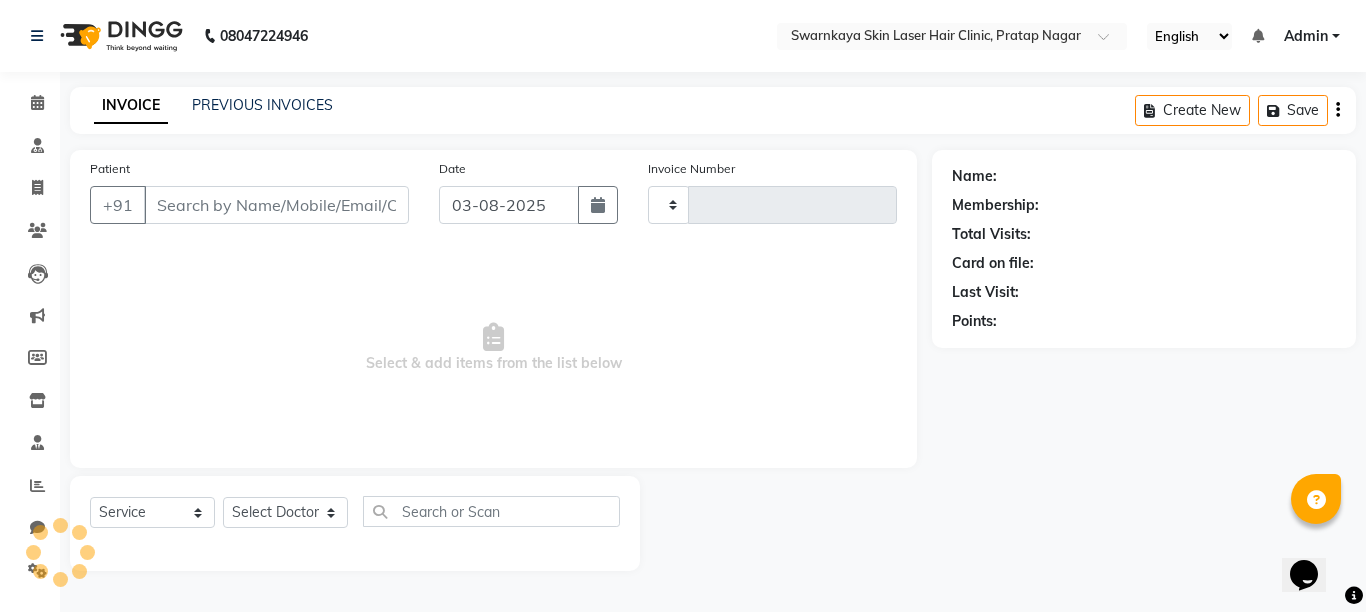 type on "0029" 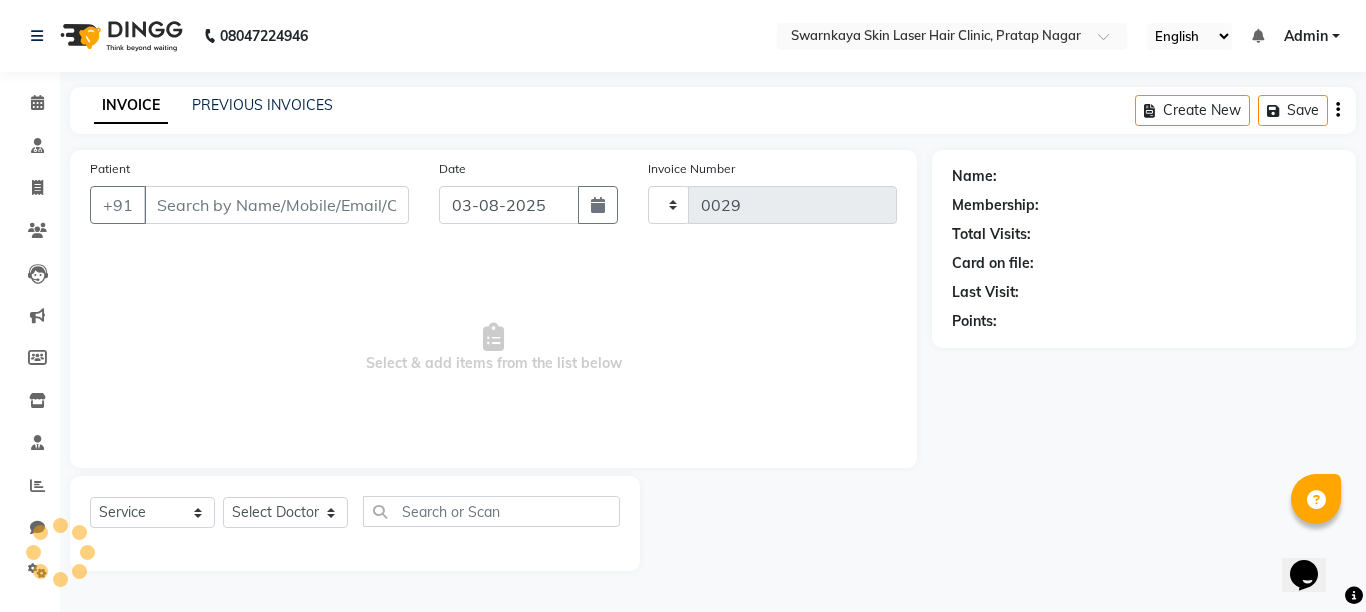 select on "8513" 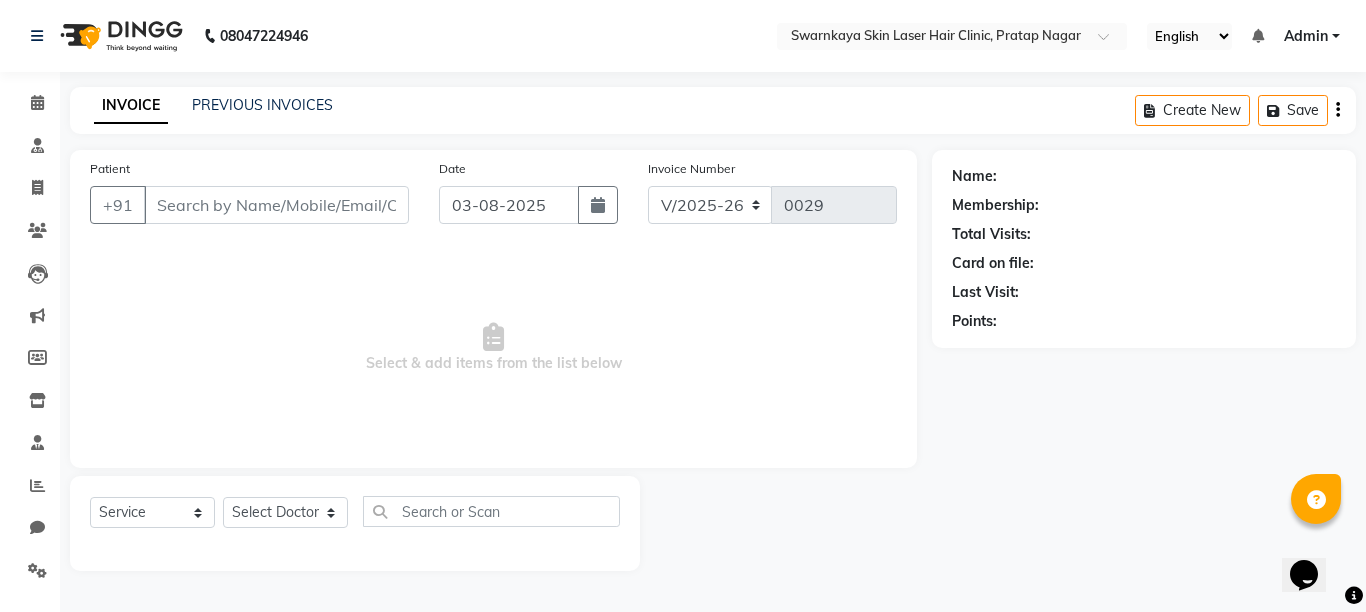 type on "[PHONE]" 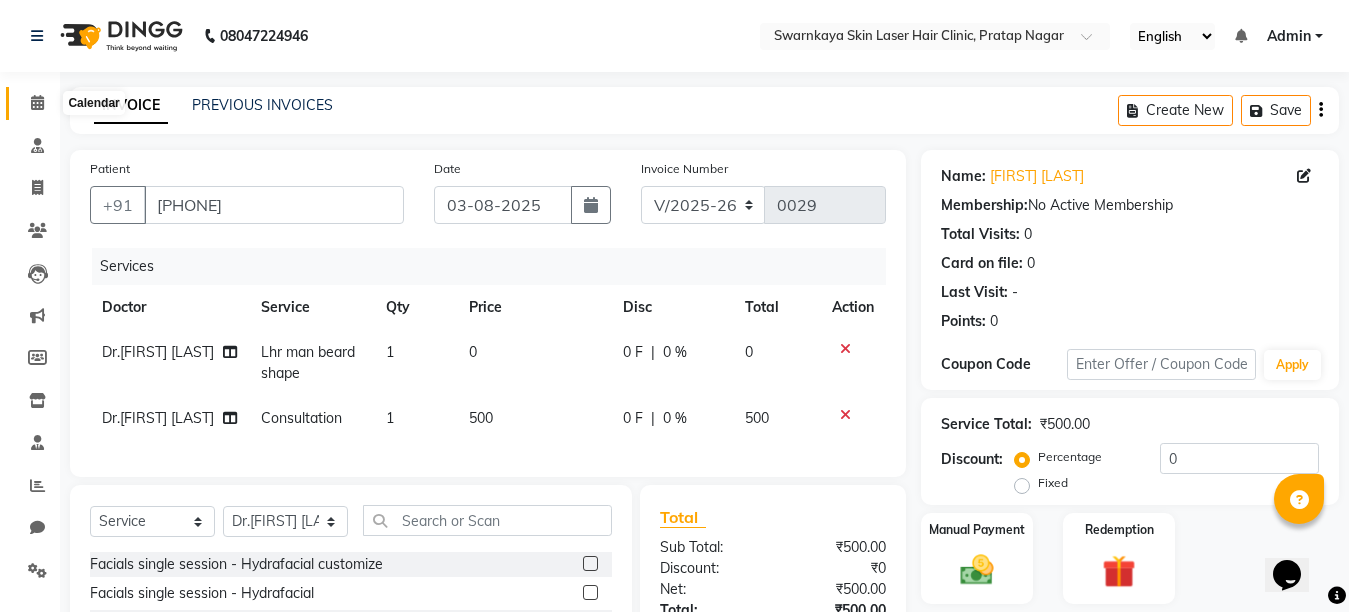 click 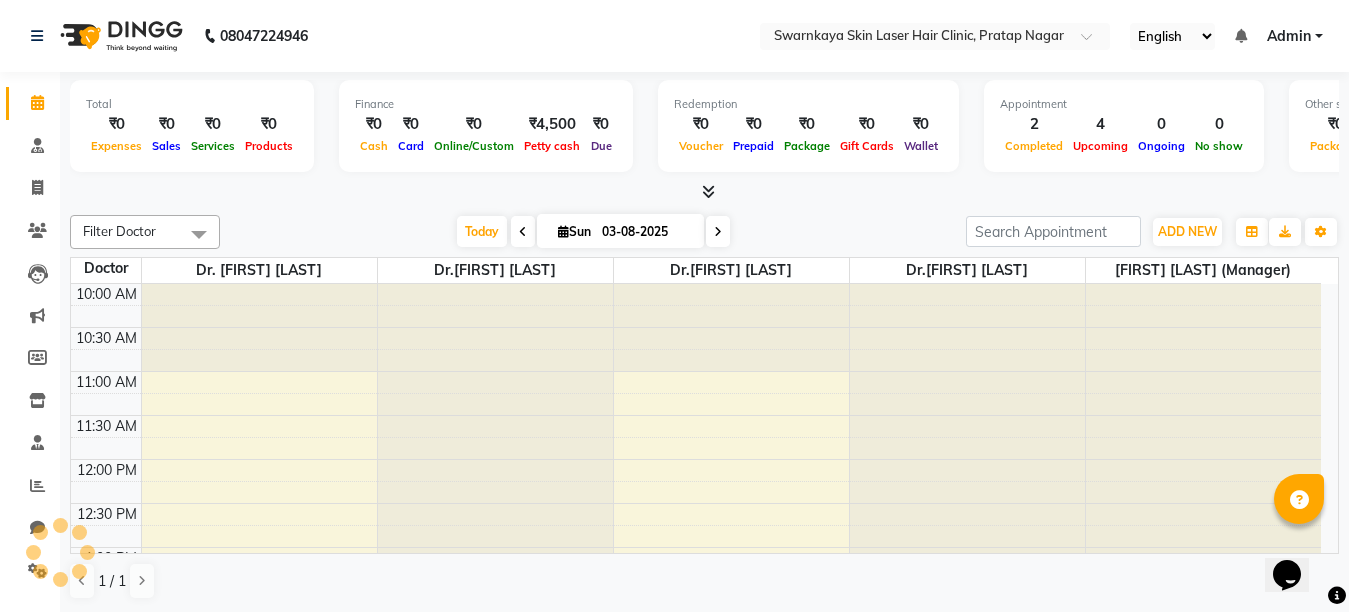 scroll, scrollTop: 0, scrollLeft: 0, axis: both 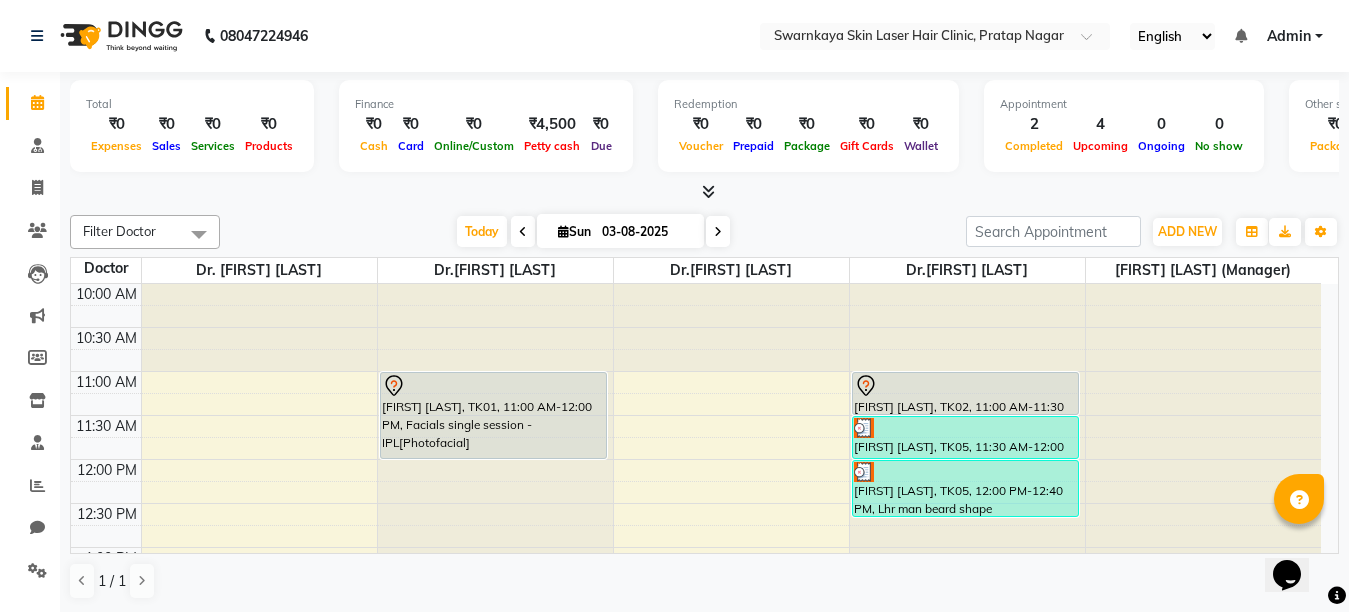 click on "Opens Chat This icon Opens the chat window." at bounding box center (1297, 540) 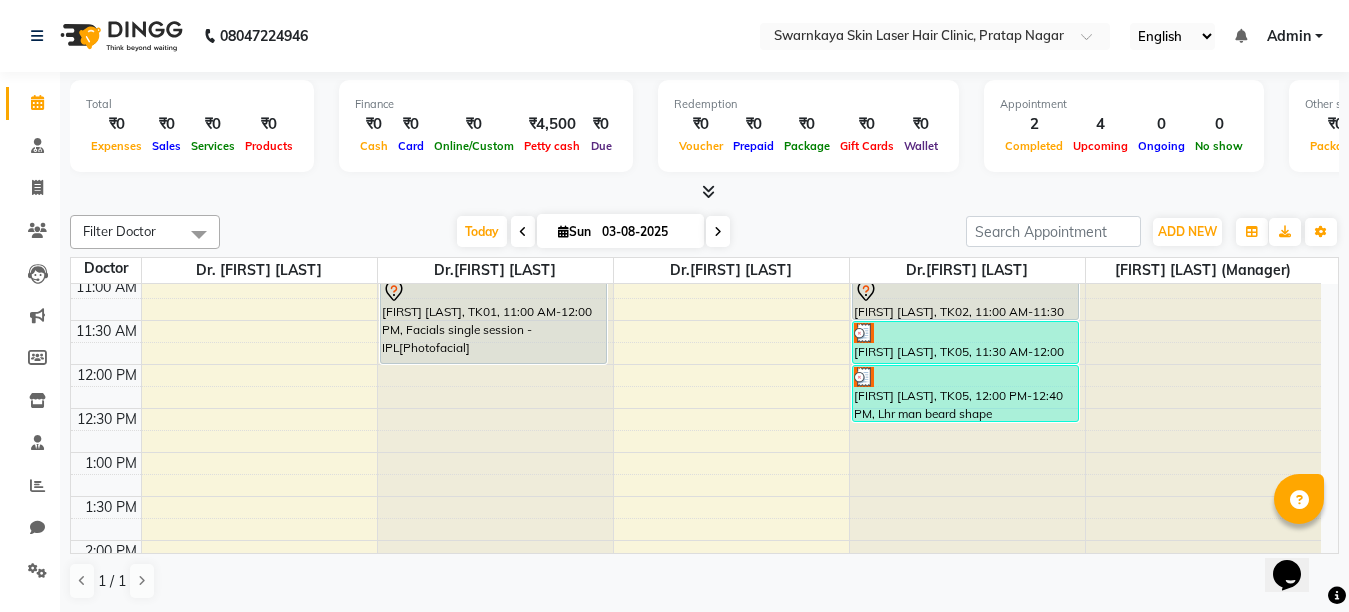 scroll, scrollTop: 120, scrollLeft: 0, axis: vertical 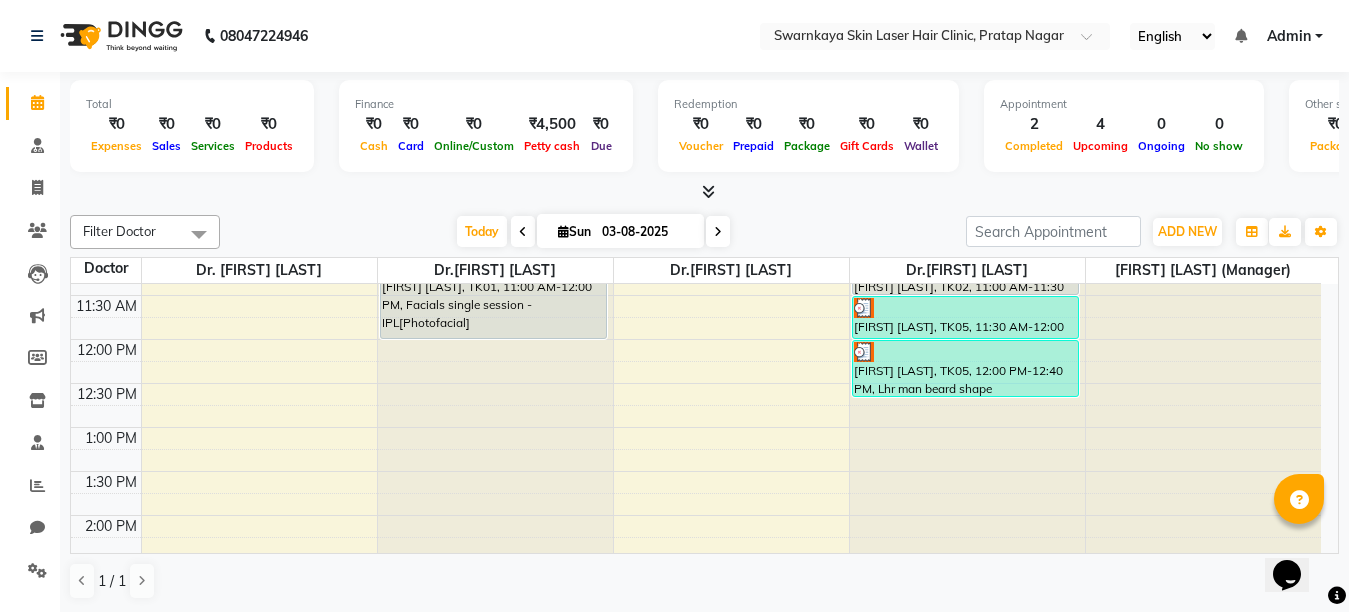 click at bounding box center (495, 164) 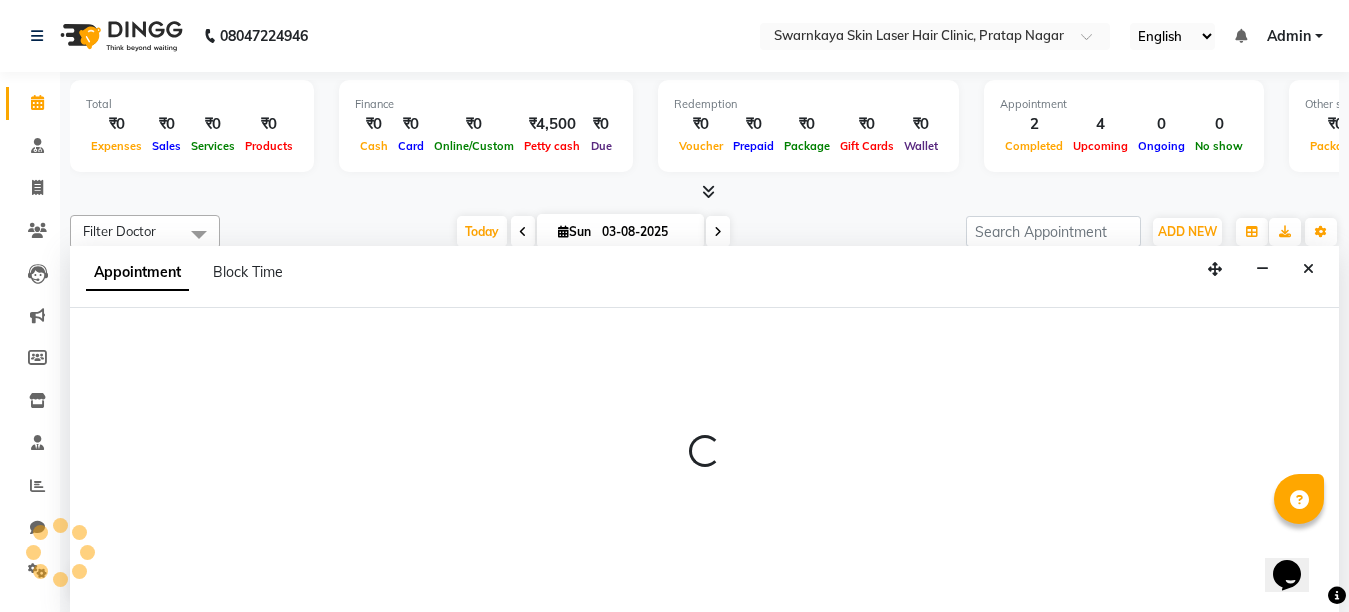 select on "83968" 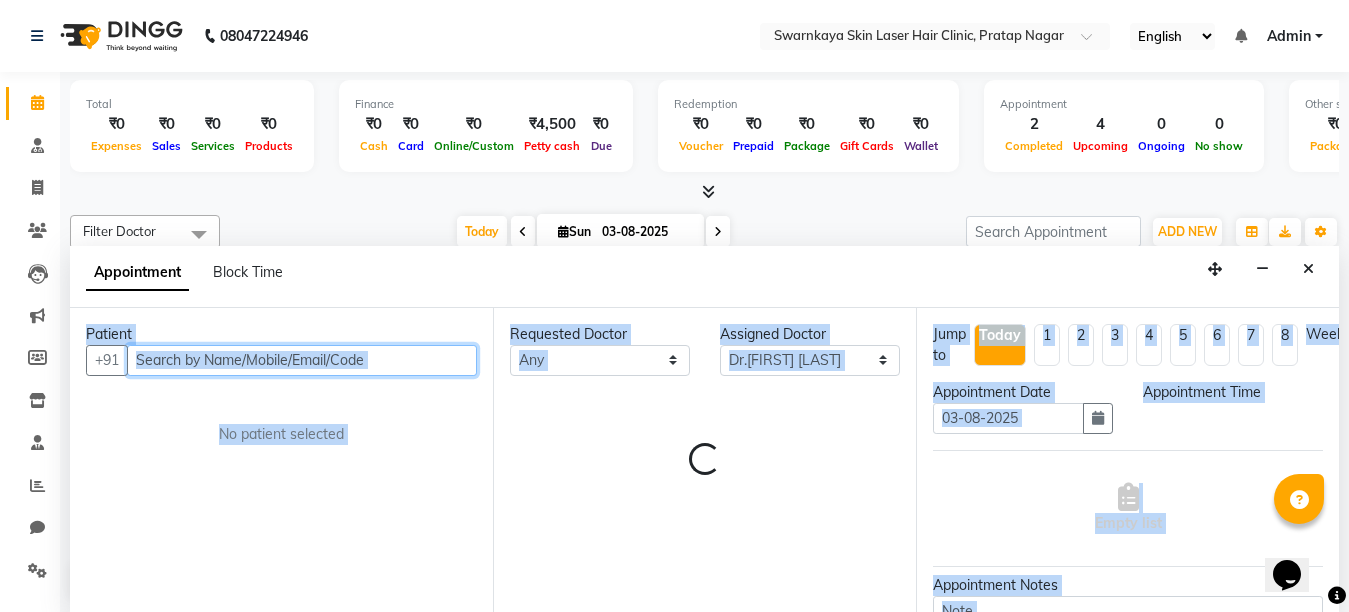 select on "720" 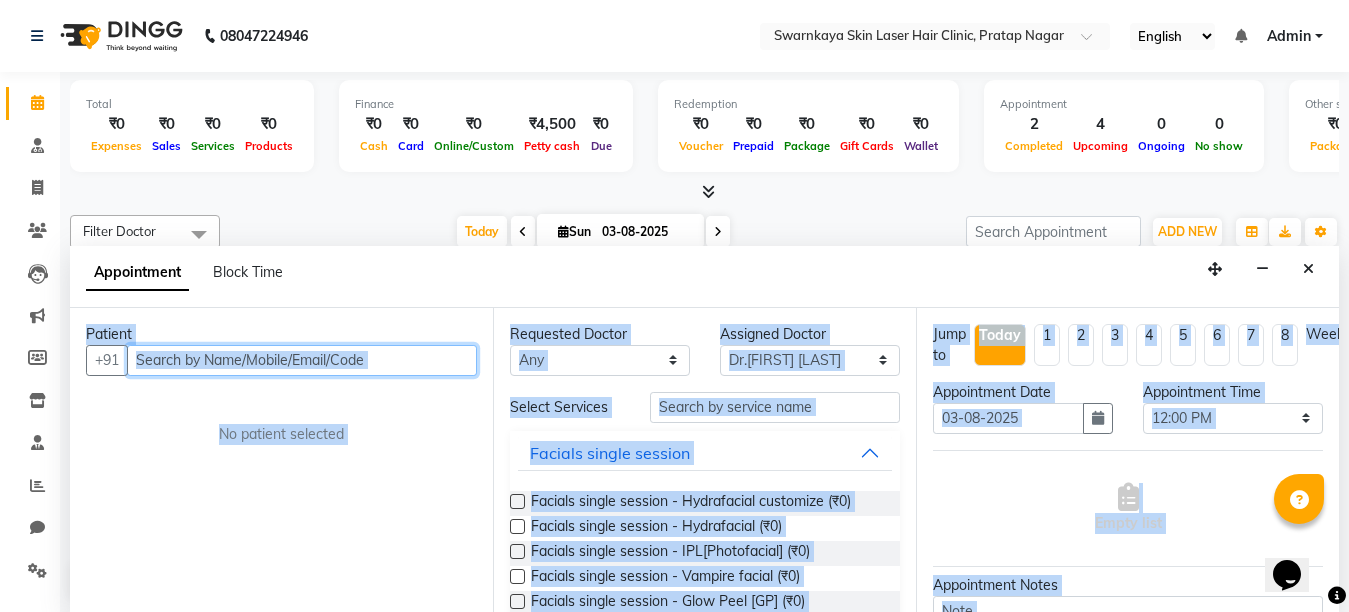scroll, scrollTop: 1, scrollLeft: 0, axis: vertical 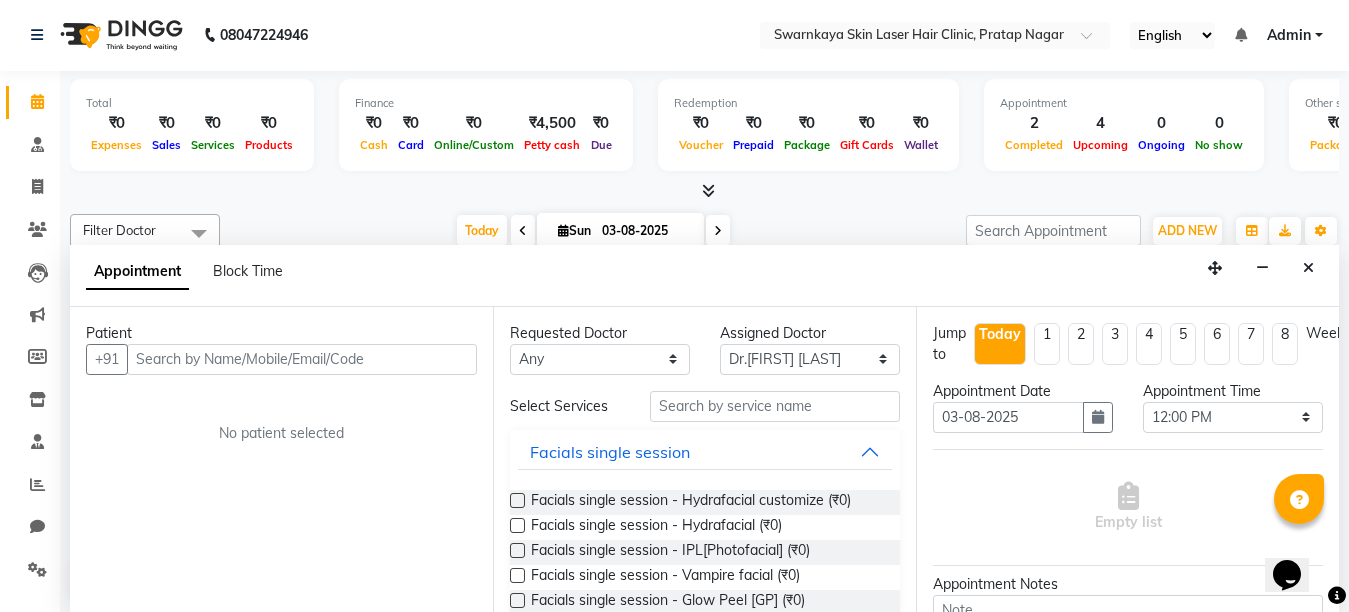 click at bounding box center [1337, 596] 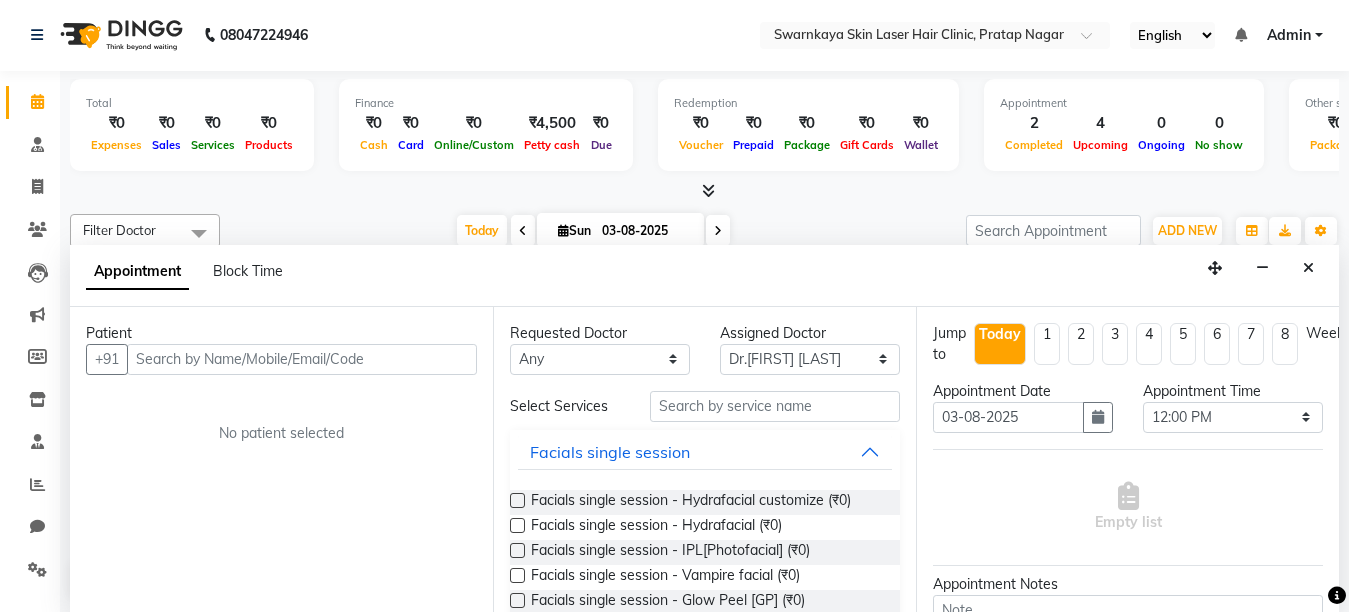 click at bounding box center [1337, 595] 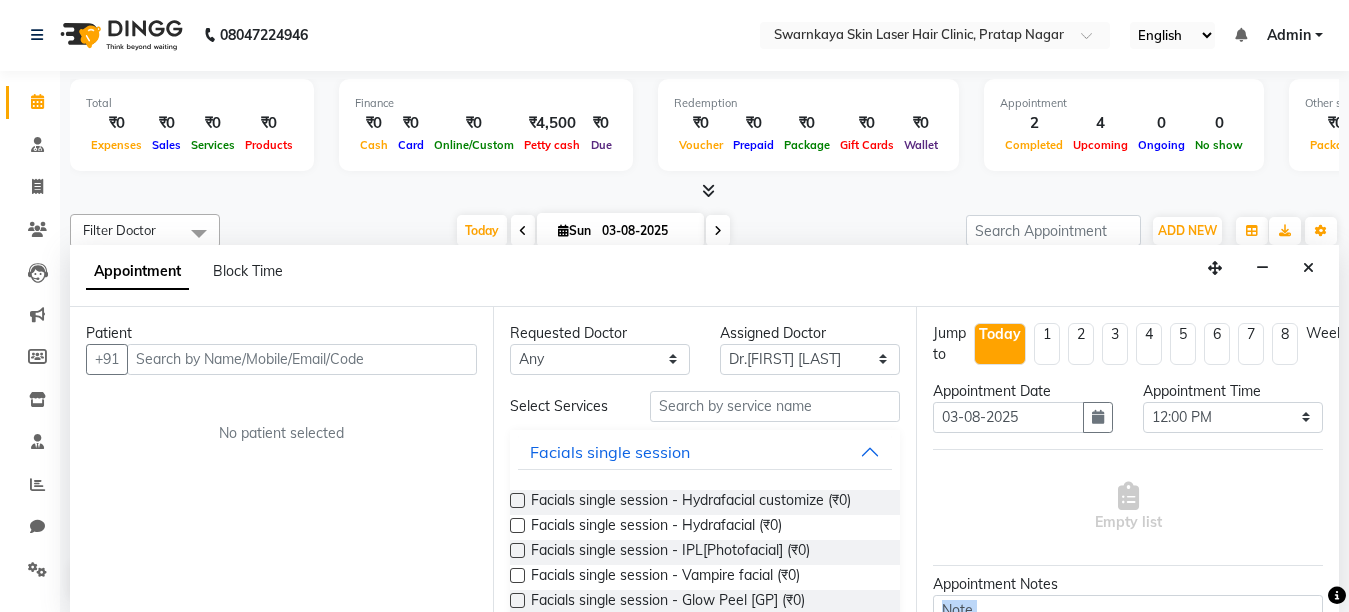 click on "Status Select TENTATIVE CONFIRM CHECK-IN UPCOMING Merge Services of Same Doctor Send Appointment Details On SMS Email Book Help Filter Doctor Select All Dr.[FIRST] [LAST] Dr.Manish jain Dr.[FIRST] [LAST] 5" at bounding box center (674, 305) 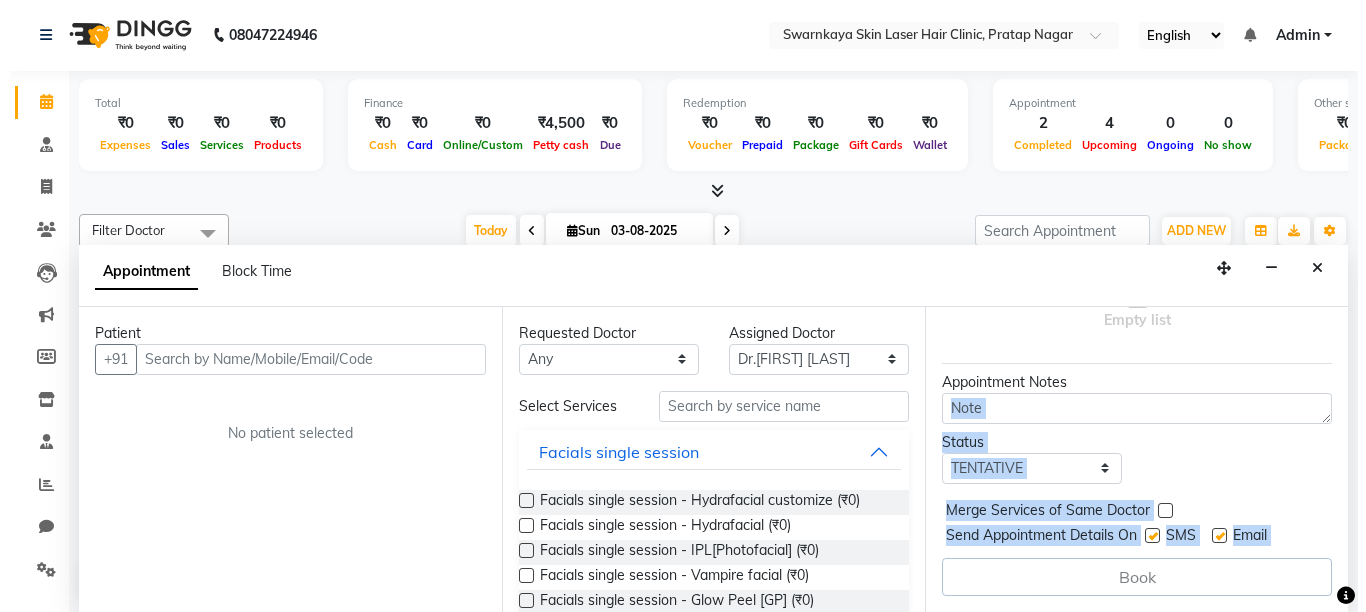 scroll, scrollTop: 219, scrollLeft: 0, axis: vertical 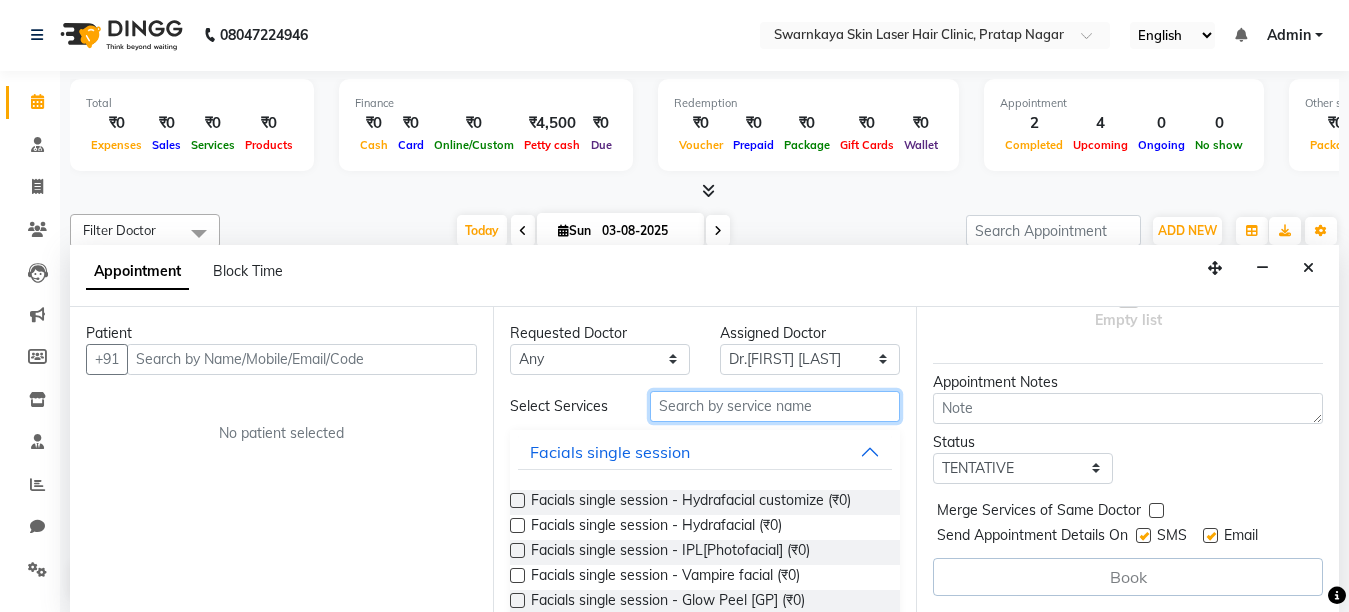click at bounding box center [775, 406] 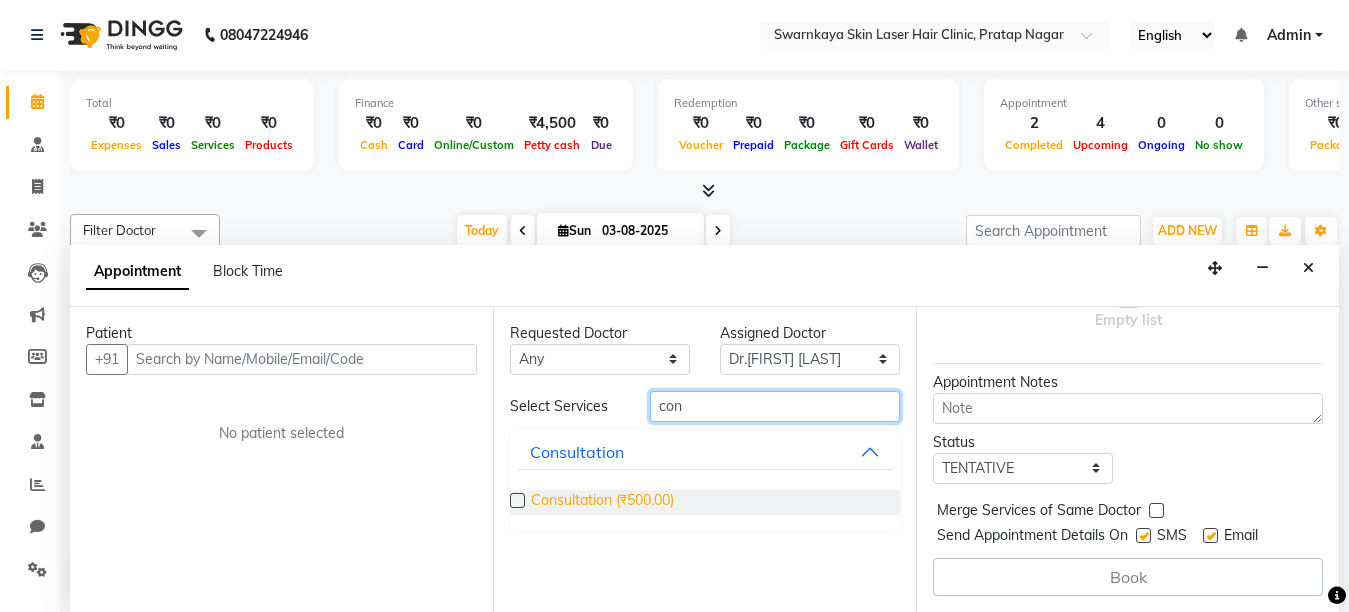 type on "con" 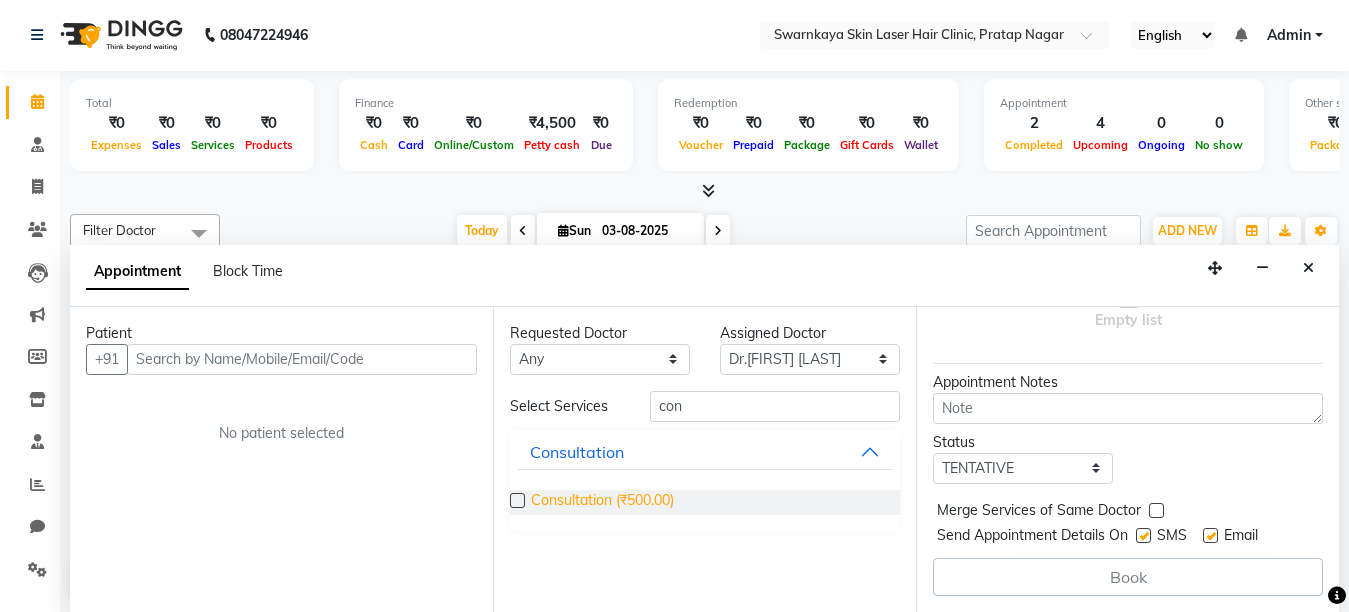 click on "Consultation (₹500.00)" at bounding box center [602, 502] 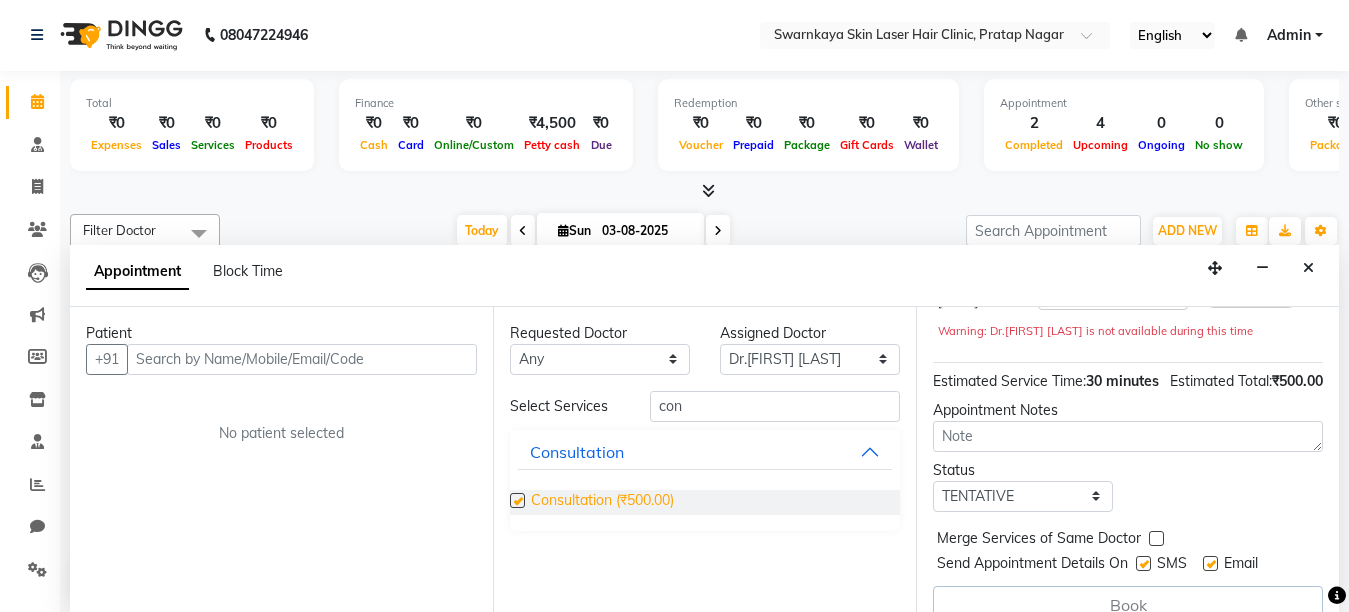 checkbox on "false" 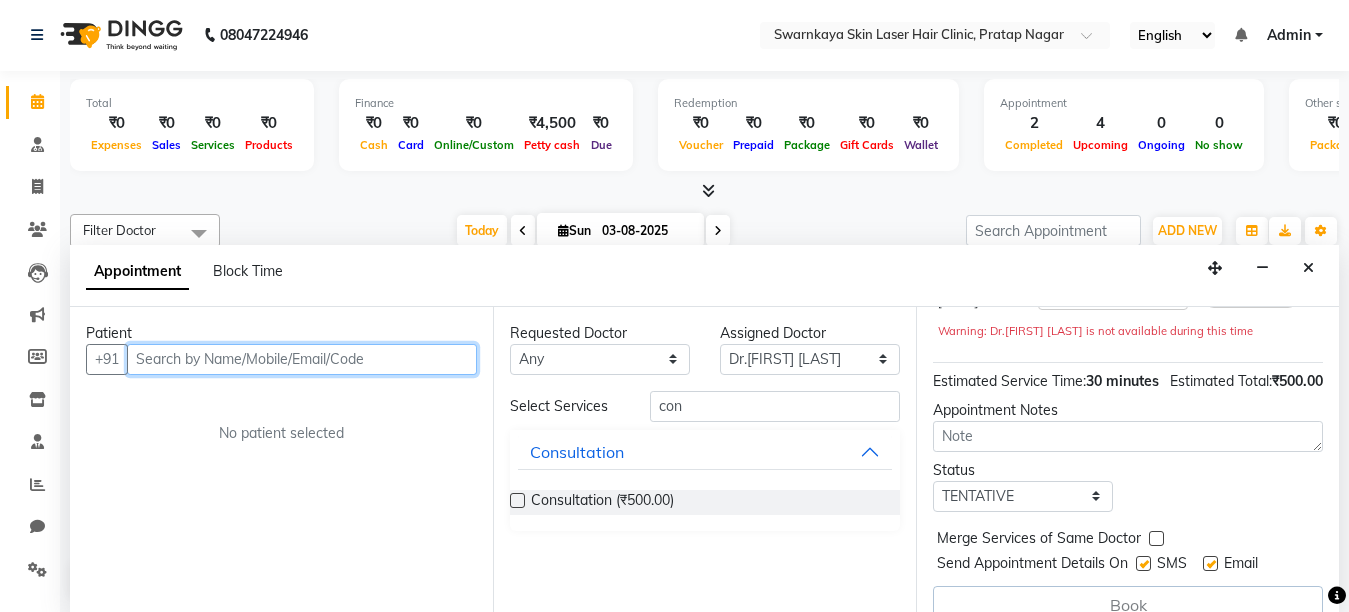 click at bounding box center (302, 359) 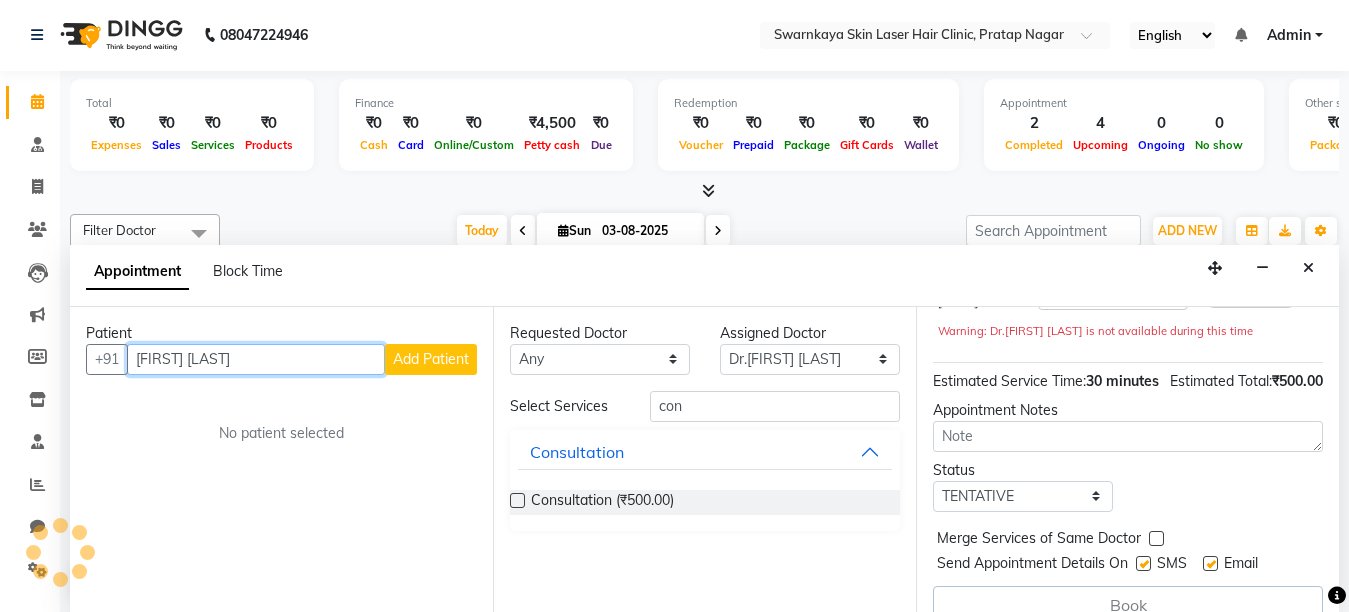 type on "[FIRST] [LAST]" 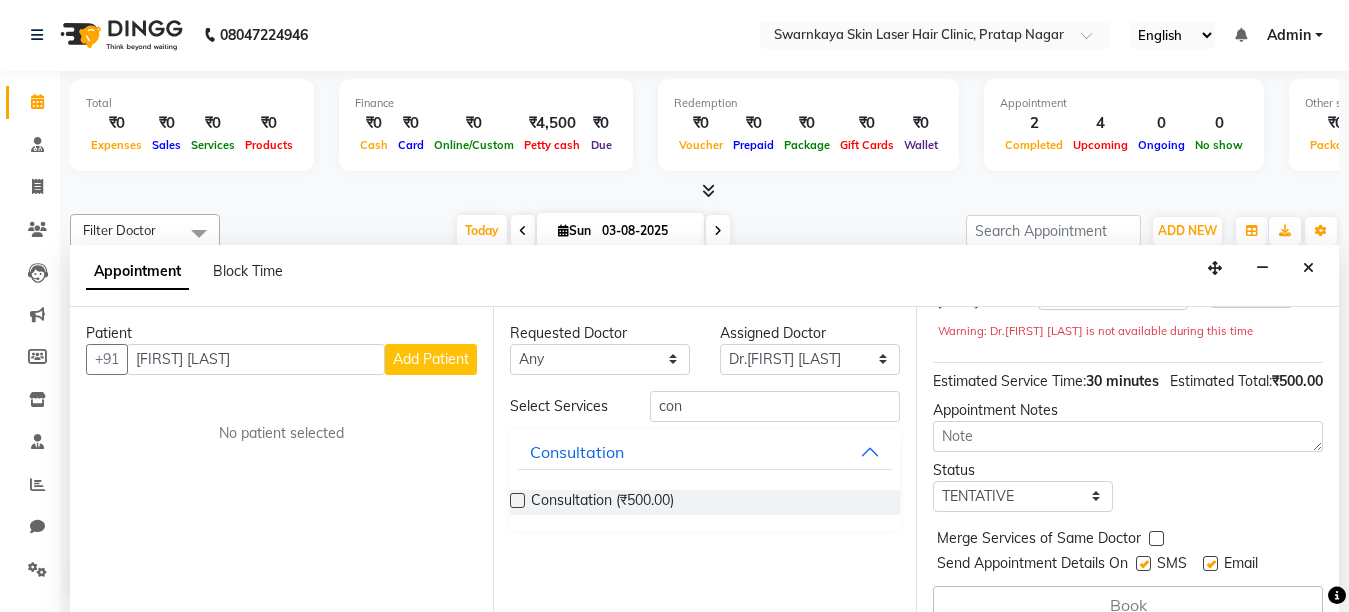 click on "Add Patient" at bounding box center (431, 359) 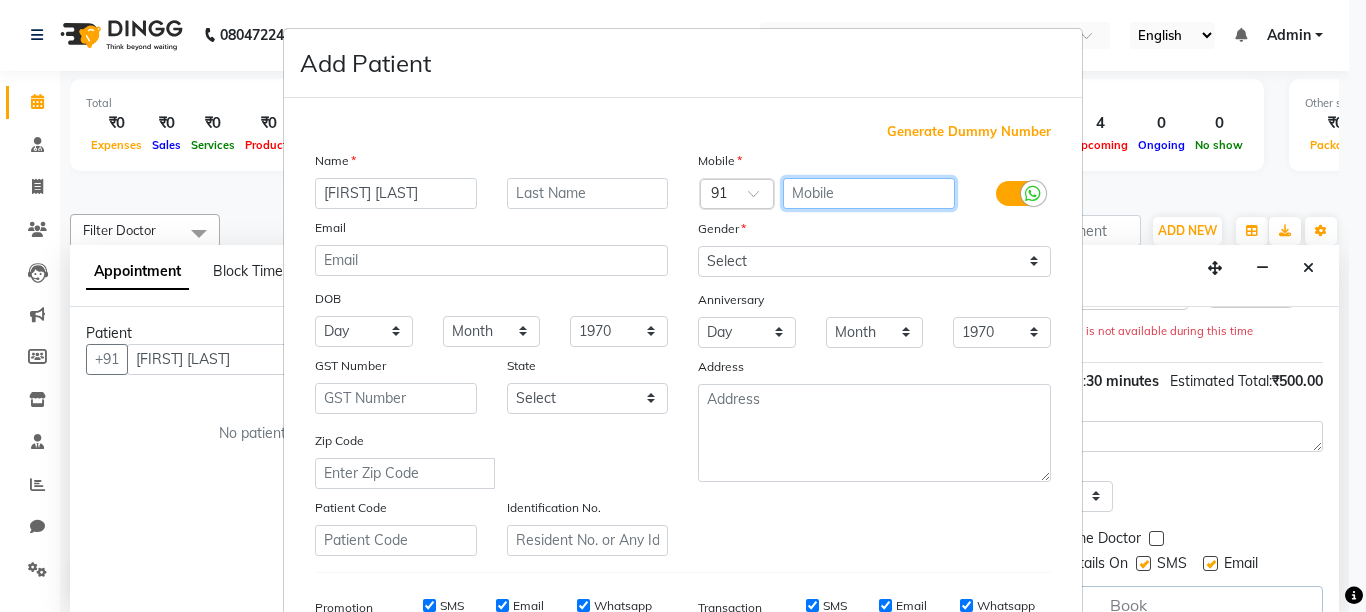 click at bounding box center (869, 193) 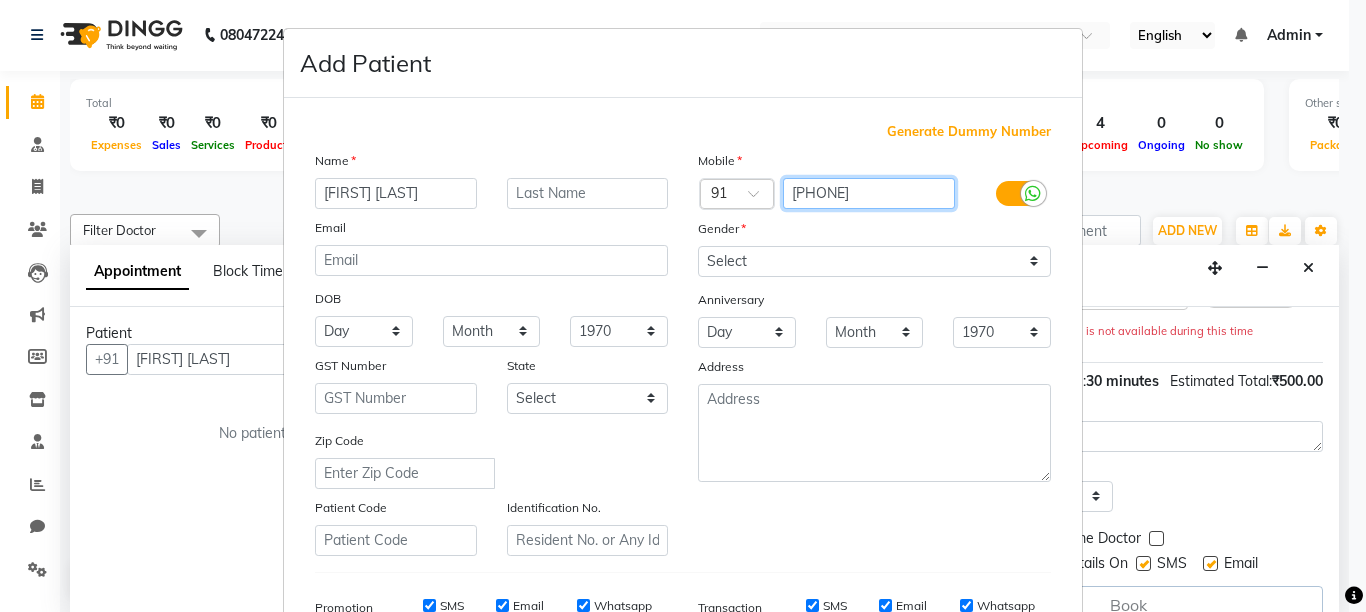 type on "[PHONE]" 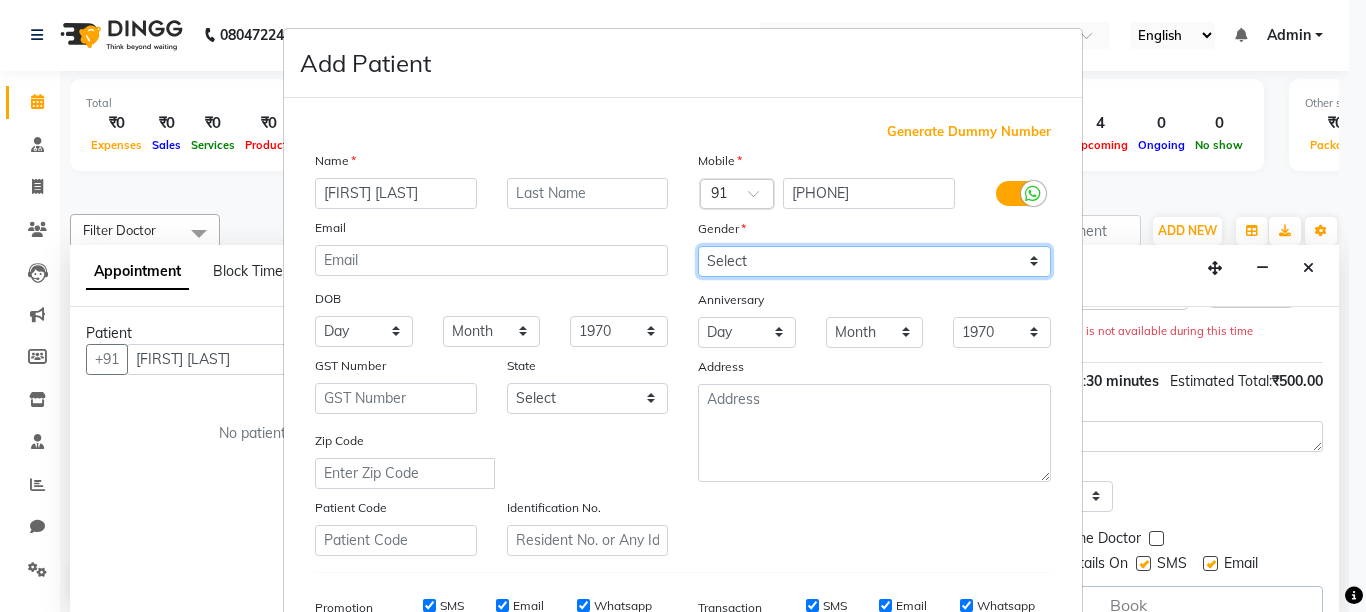click on "Select Male Female Other Prefer Not To Say" at bounding box center (874, 261) 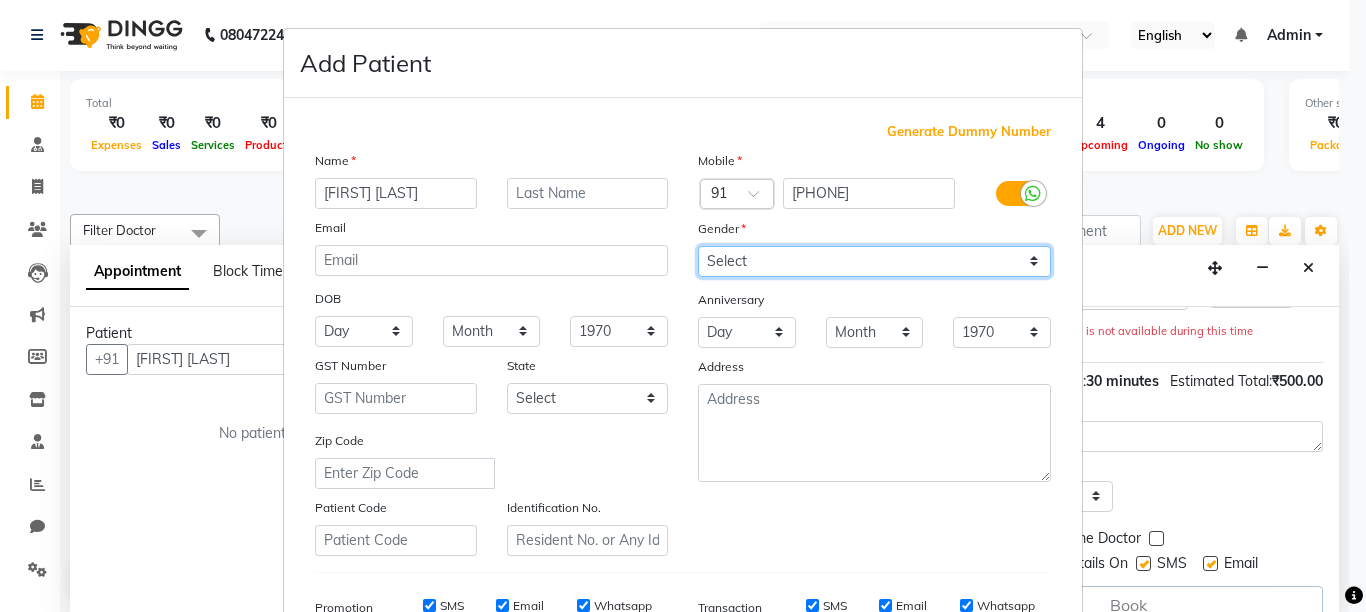 select on "female" 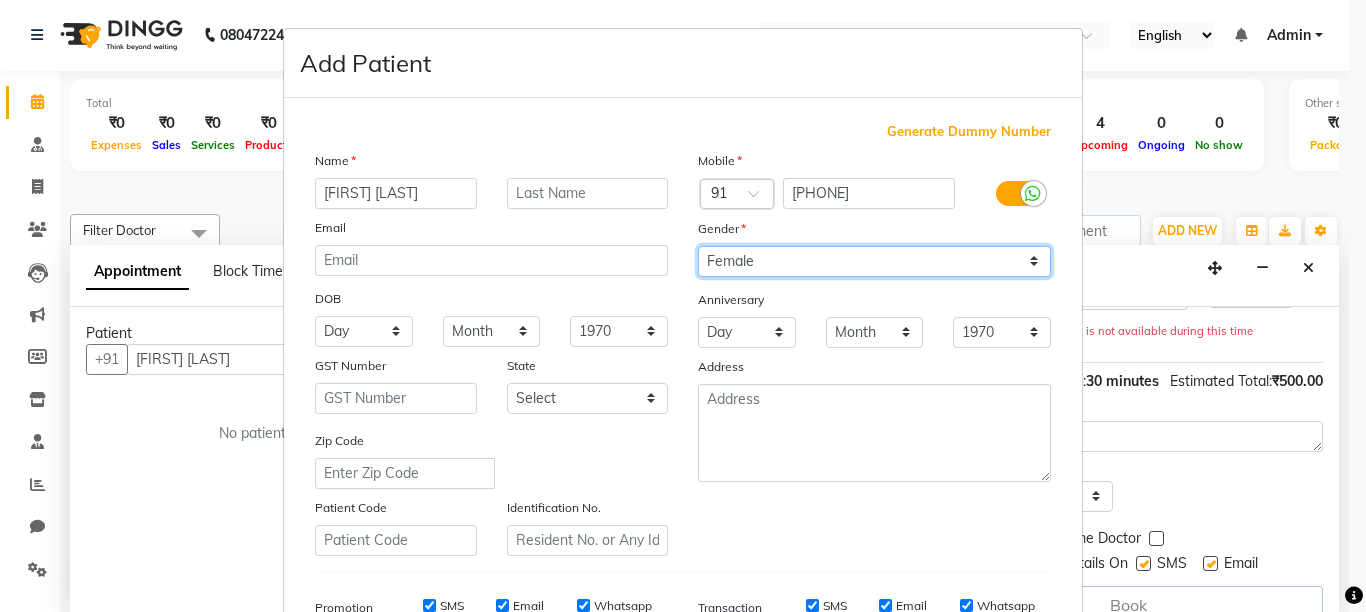 click on "Select Male Female Other Prefer Not To Say" at bounding box center (874, 261) 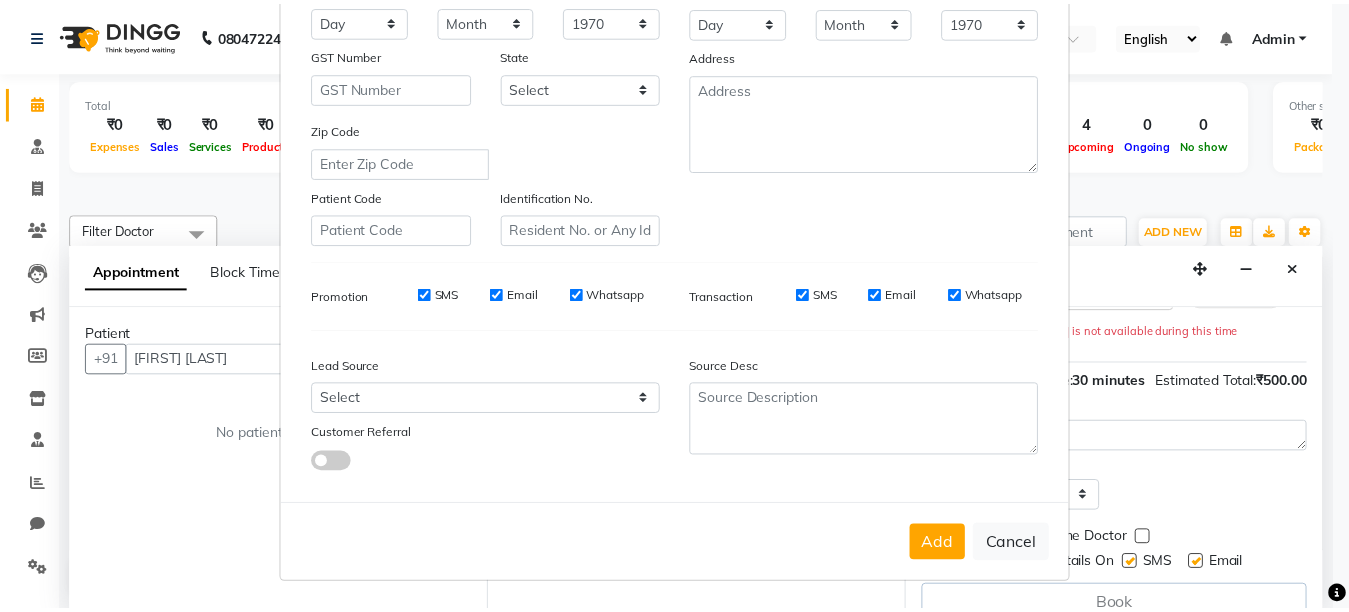 scroll, scrollTop: 311, scrollLeft: 0, axis: vertical 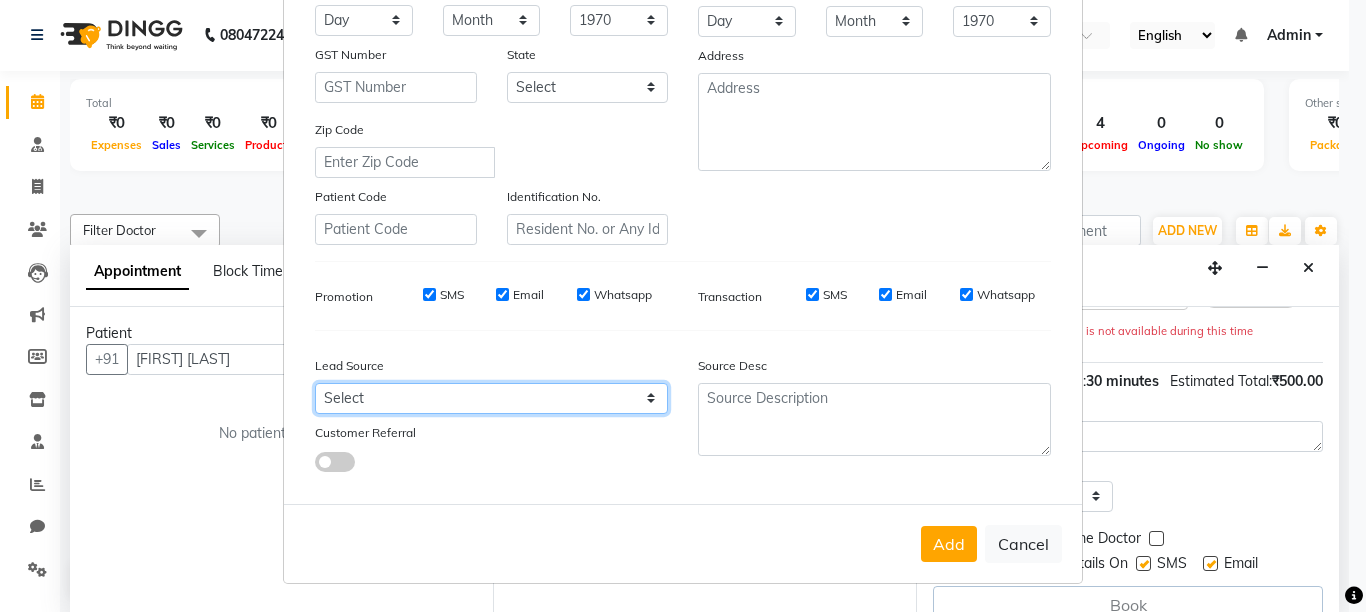 click on "Select Walk-in Referral Internet Friend Word of Mouth Advertisement Facebook JustDial Google Other" at bounding box center (491, 398) 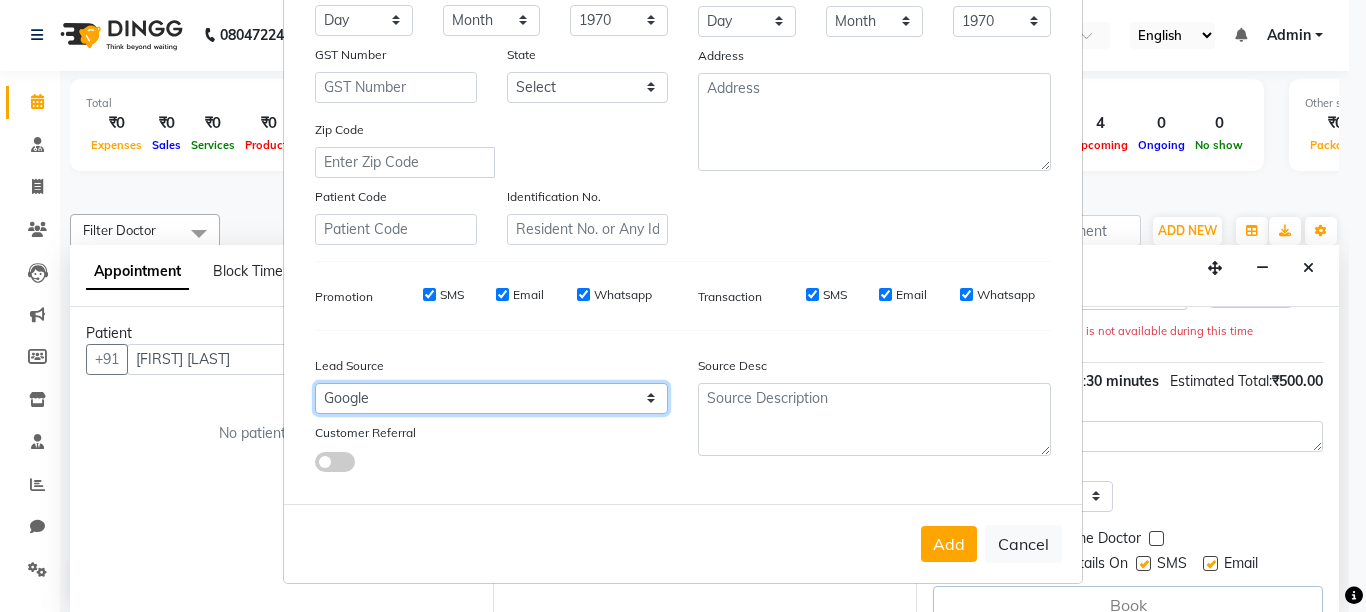 click on "Select Walk-in Referral Internet Friend Word of Mouth Advertisement Facebook JustDial Google Other" at bounding box center (491, 398) 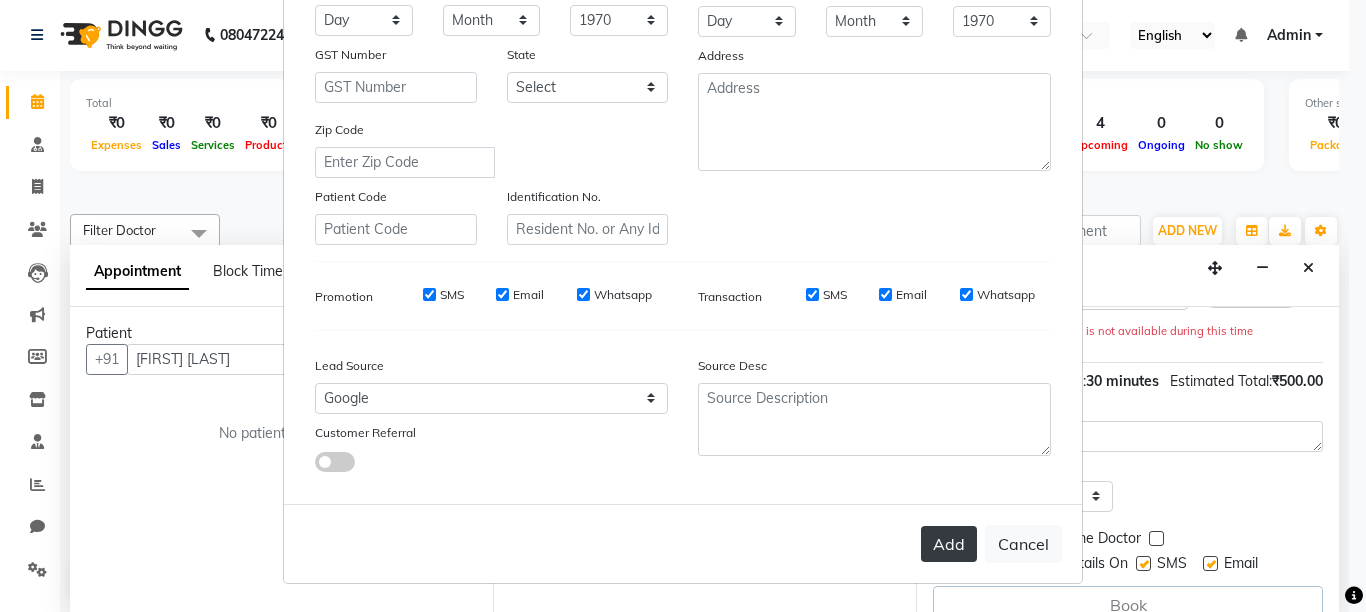 click on "Add" at bounding box center [949, 544] 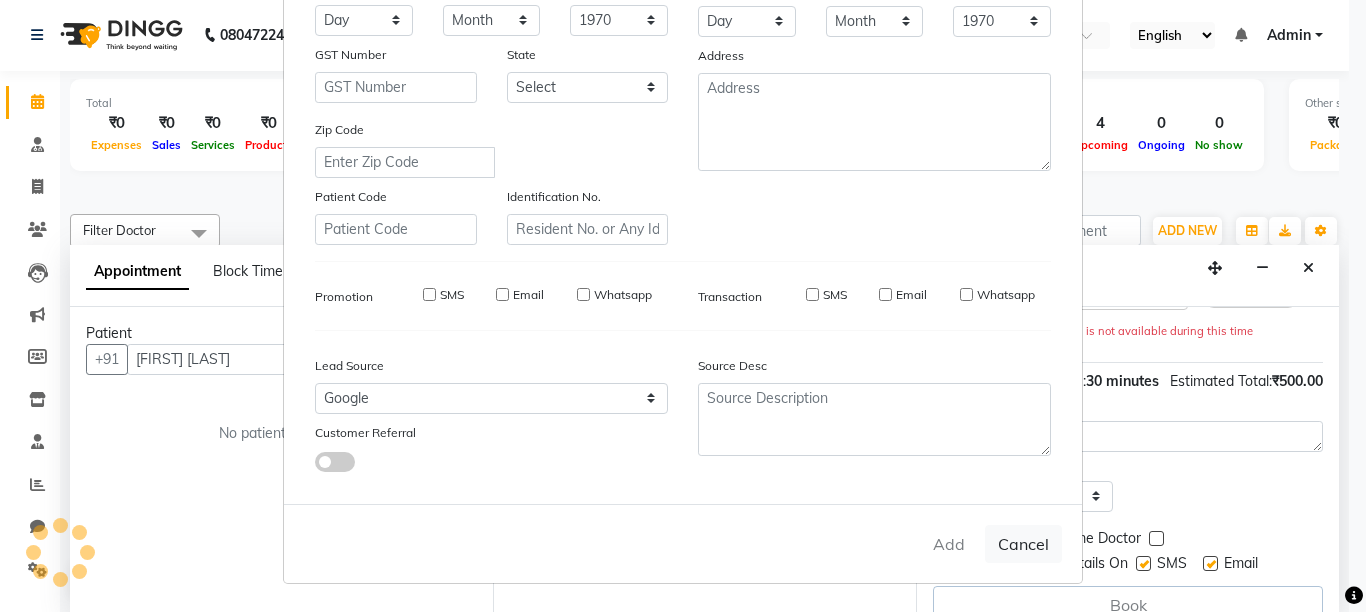 type on "[PHONE]" 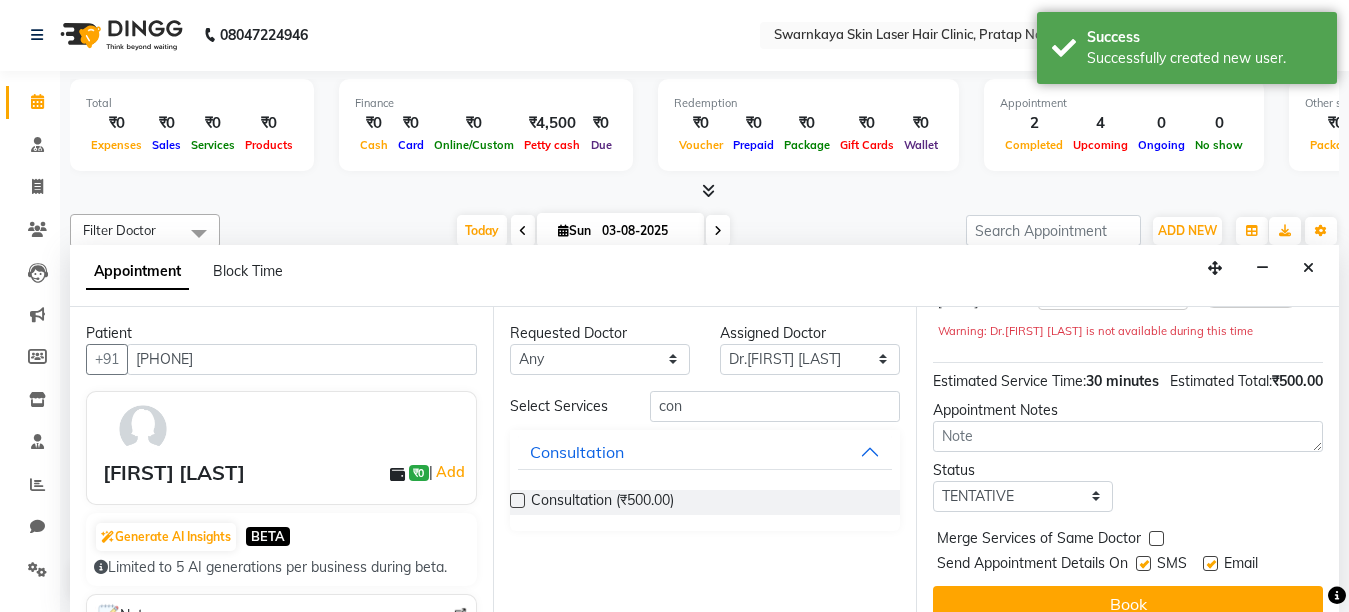 click at bounding box center (1337, 595) 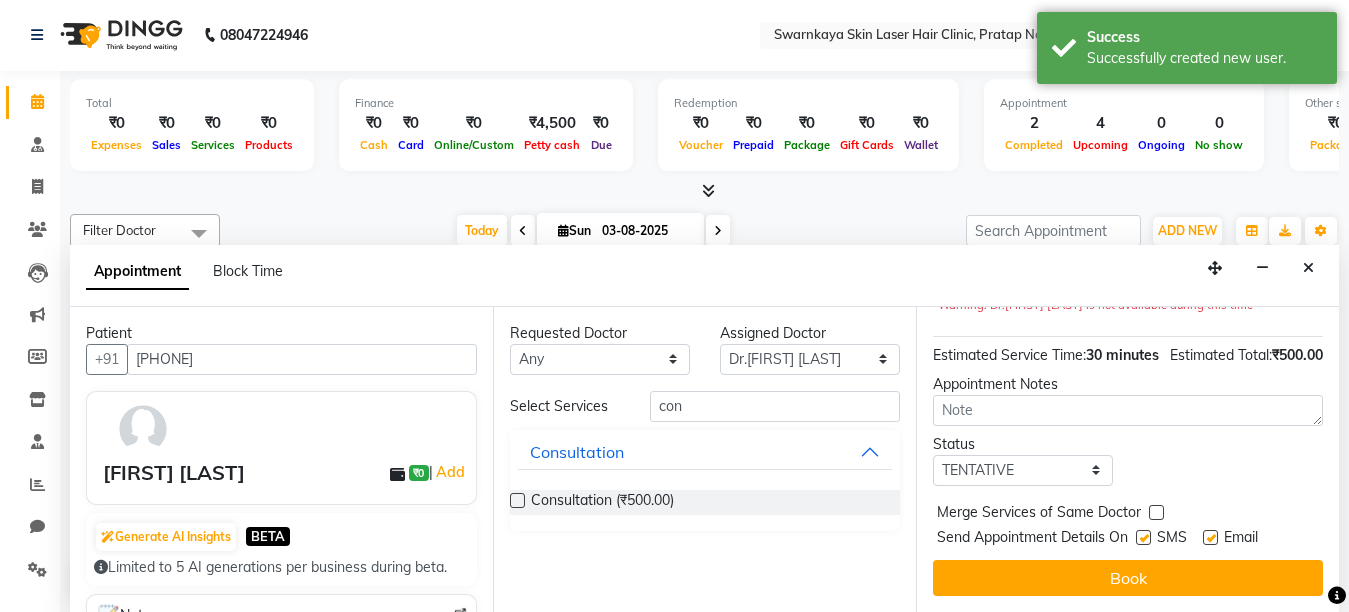 scroll, scrollTop: 283, scrollLeft: 0, axis: vertical 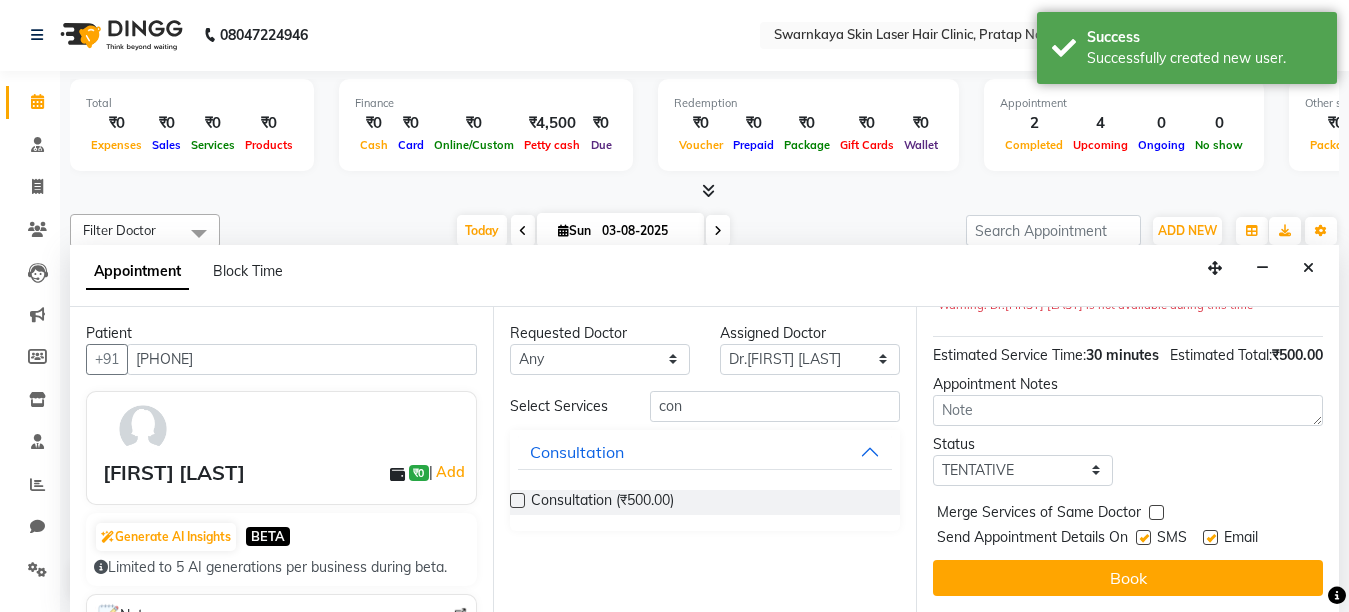 click at bounding box center (1210, 537) 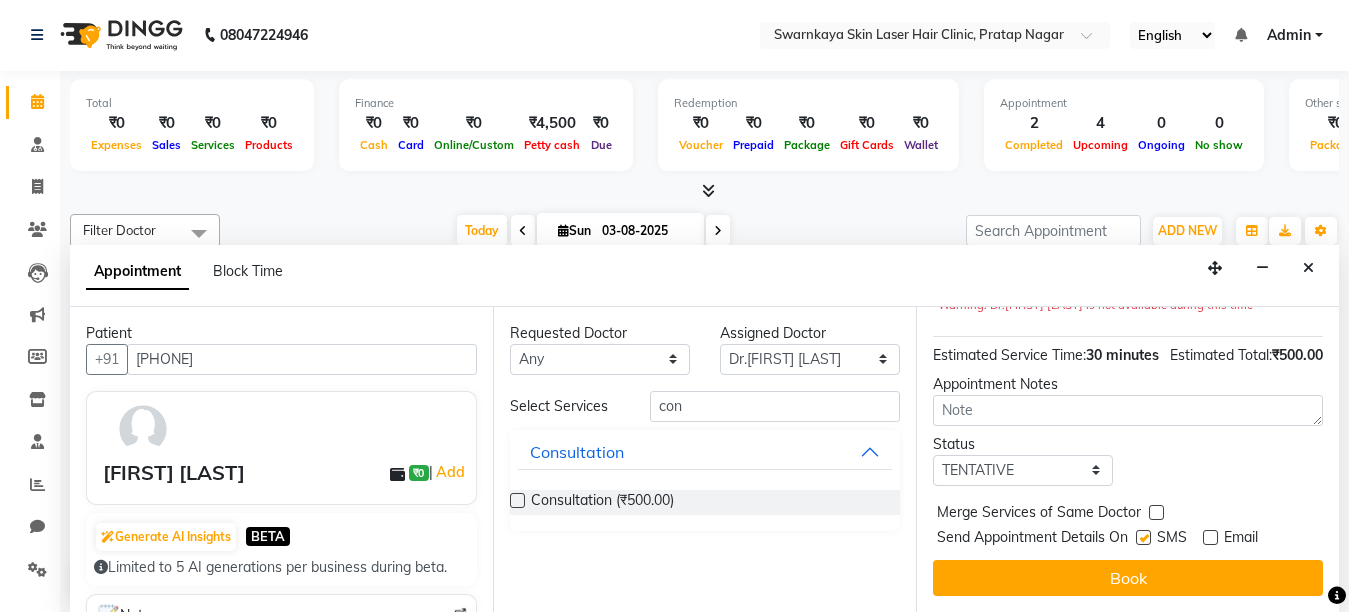 click at bounding box center (1143, 537) 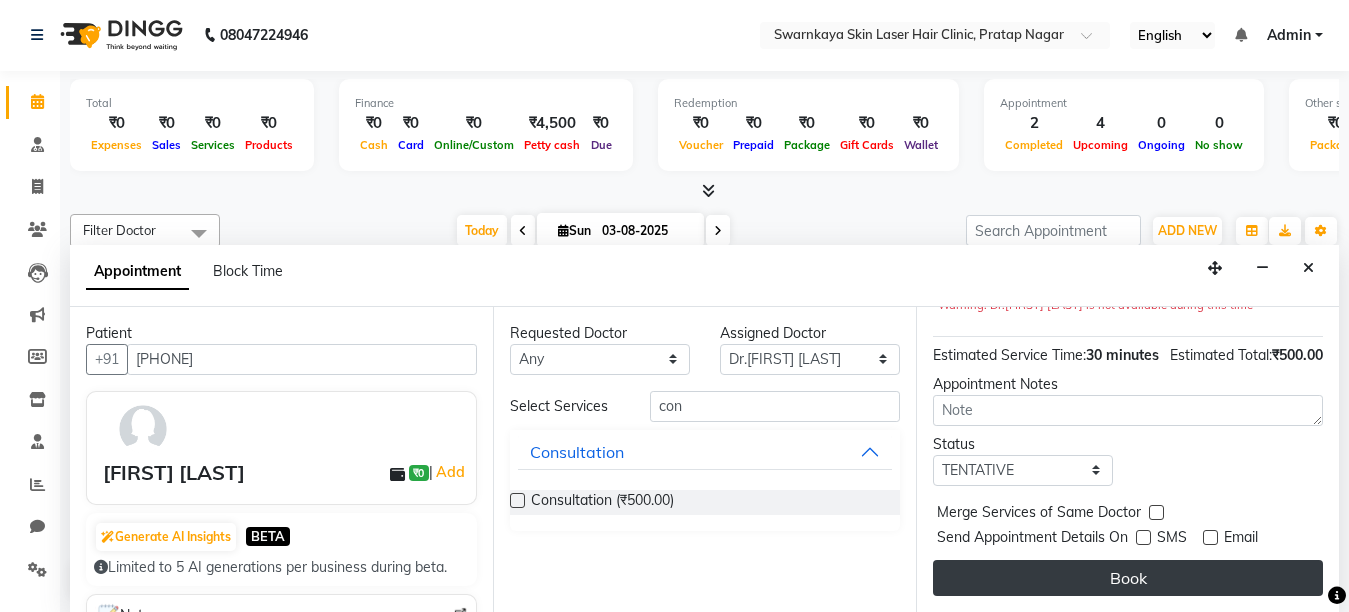 click on "Book" at bounding box center (1128, 578) 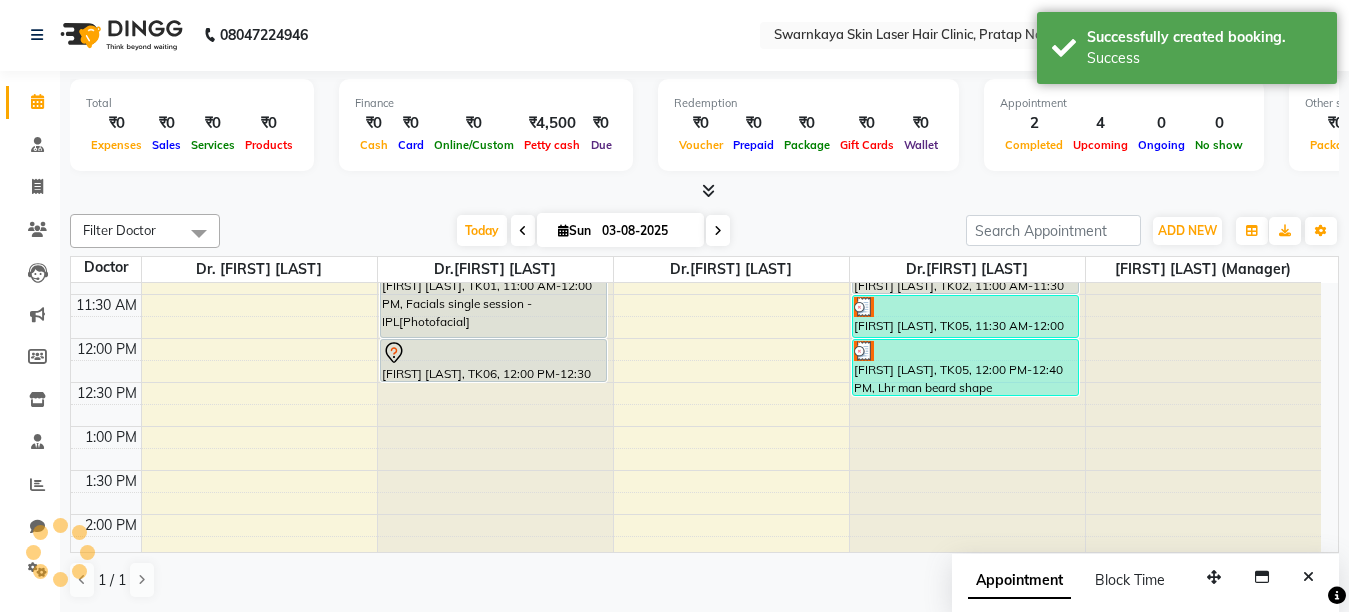 scroll, scrollTop: 0, scrollLeft: 0, axis: both 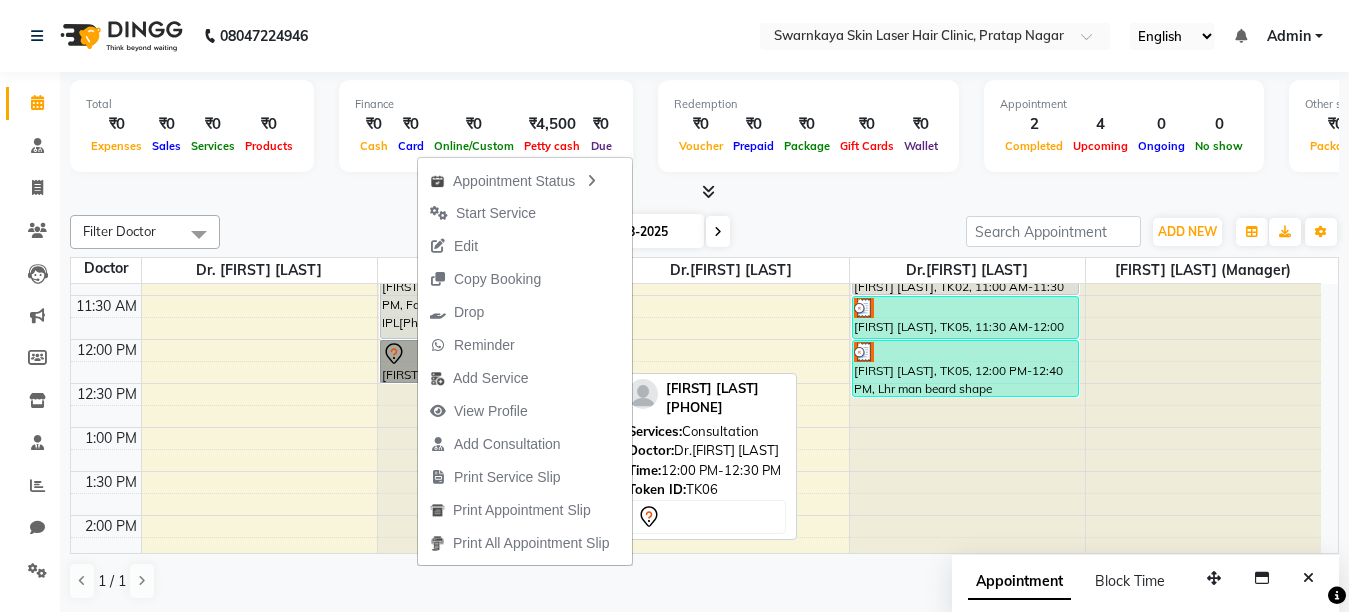 click on "[FIRST] [LAST], TK06, 12:00 PM-12:30 PM, Consultation" at bounding box center (493, 361) 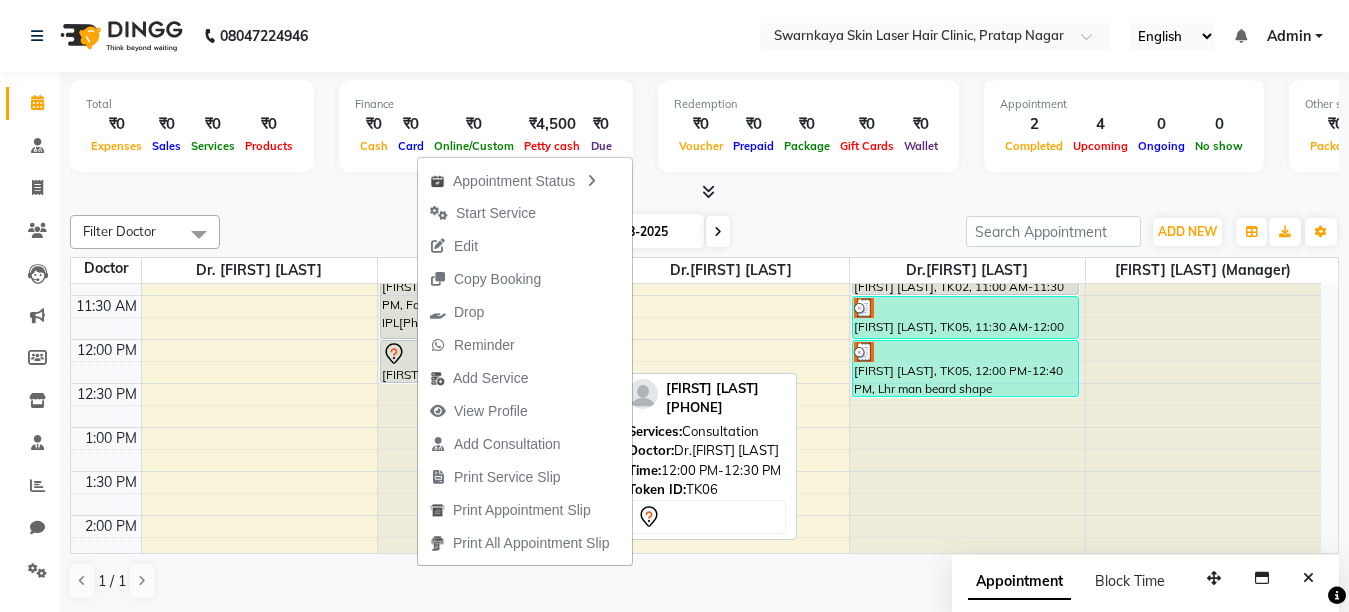 select on "7" 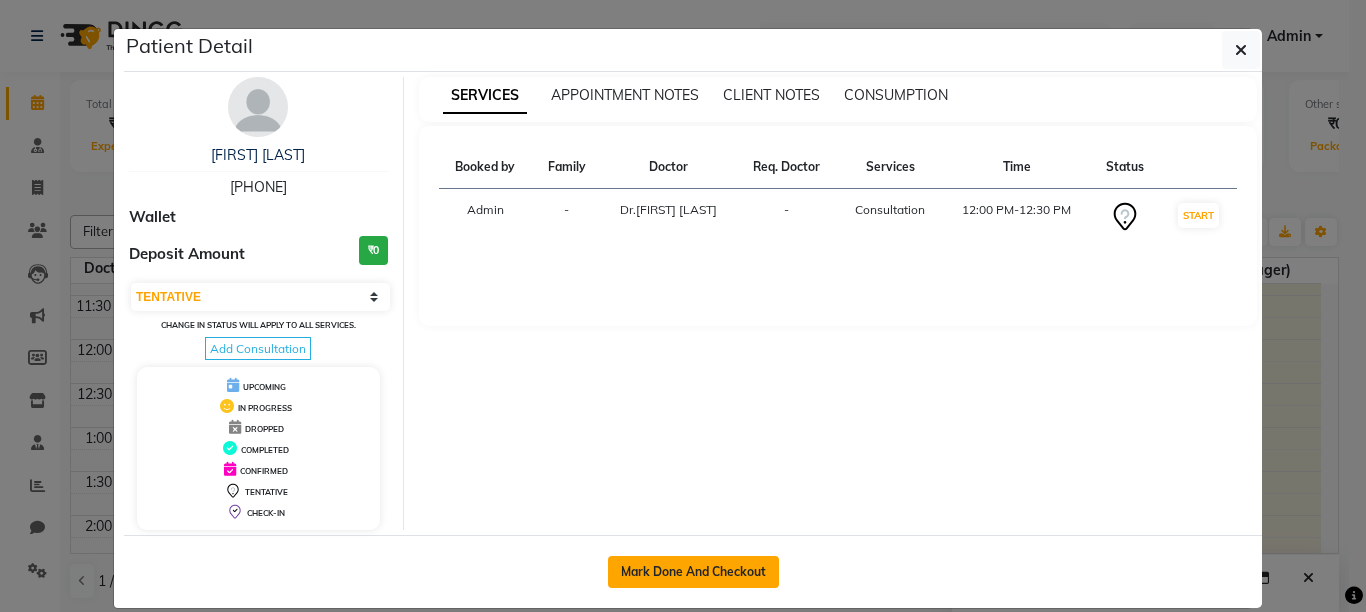 click on "Mark Done And Checkout" 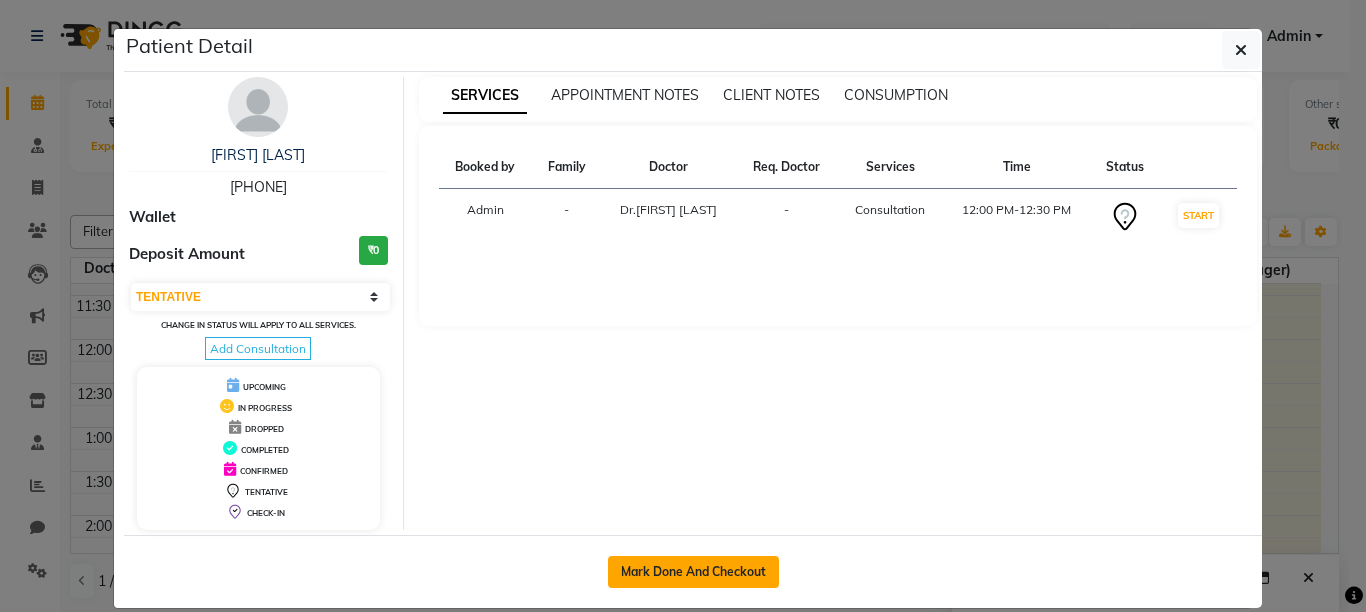 select on "service" 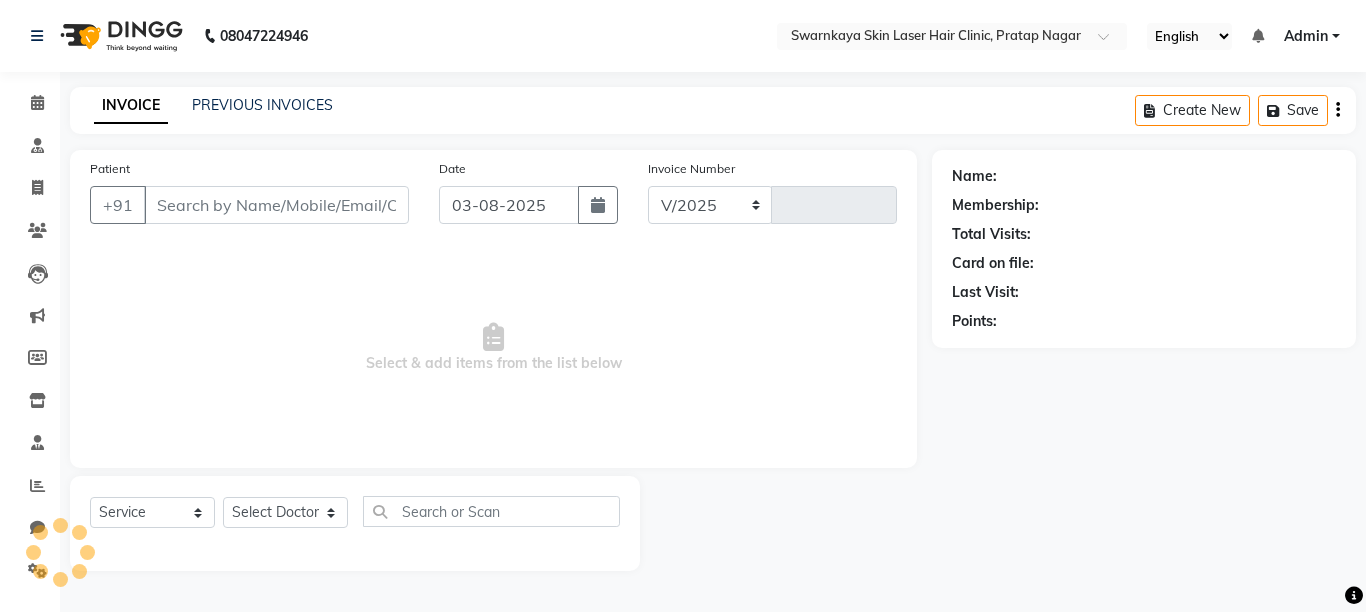 select on "8513" 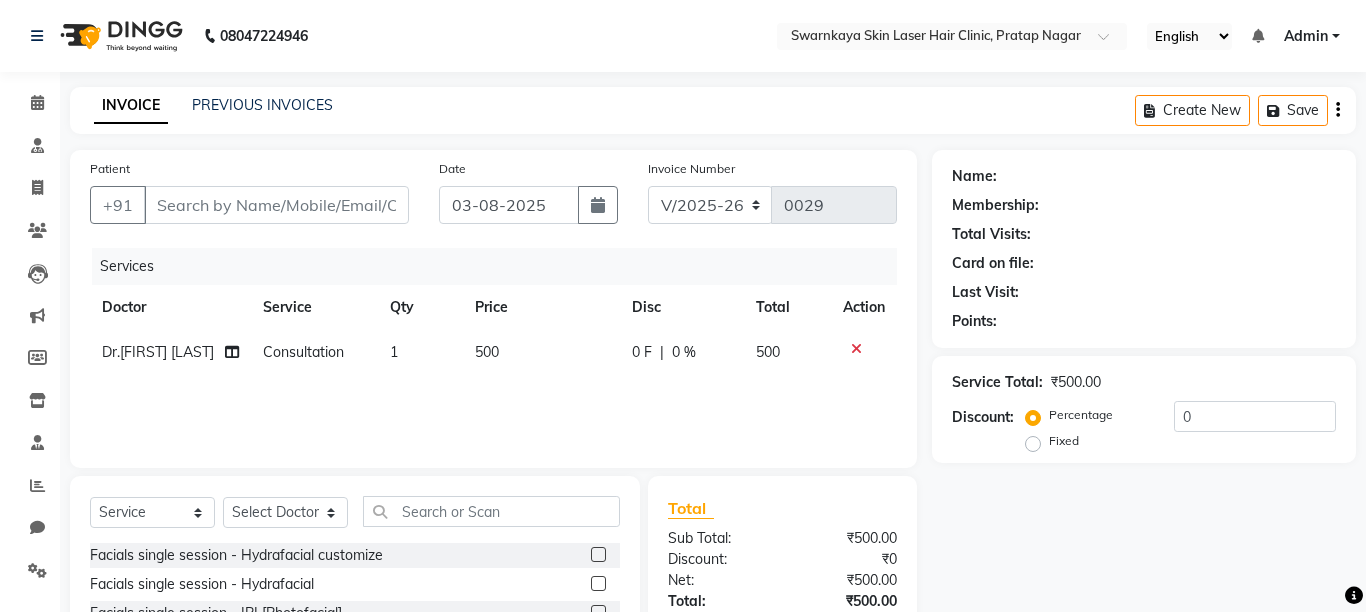 type on "[PHONE]" 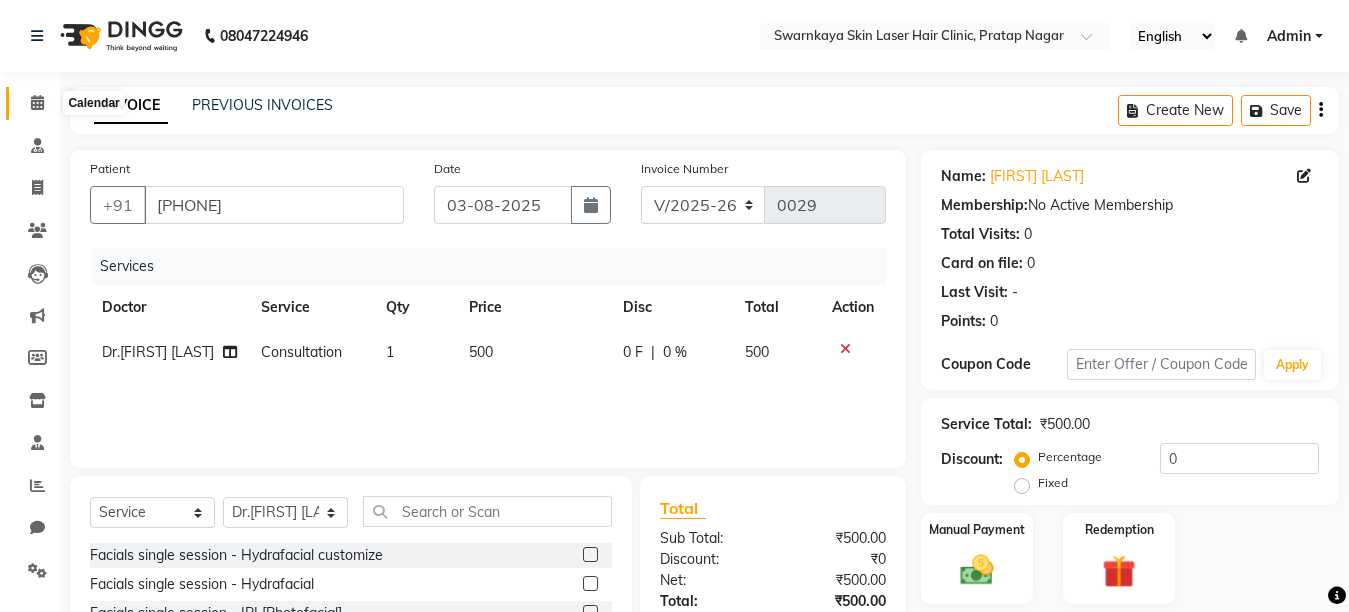 click 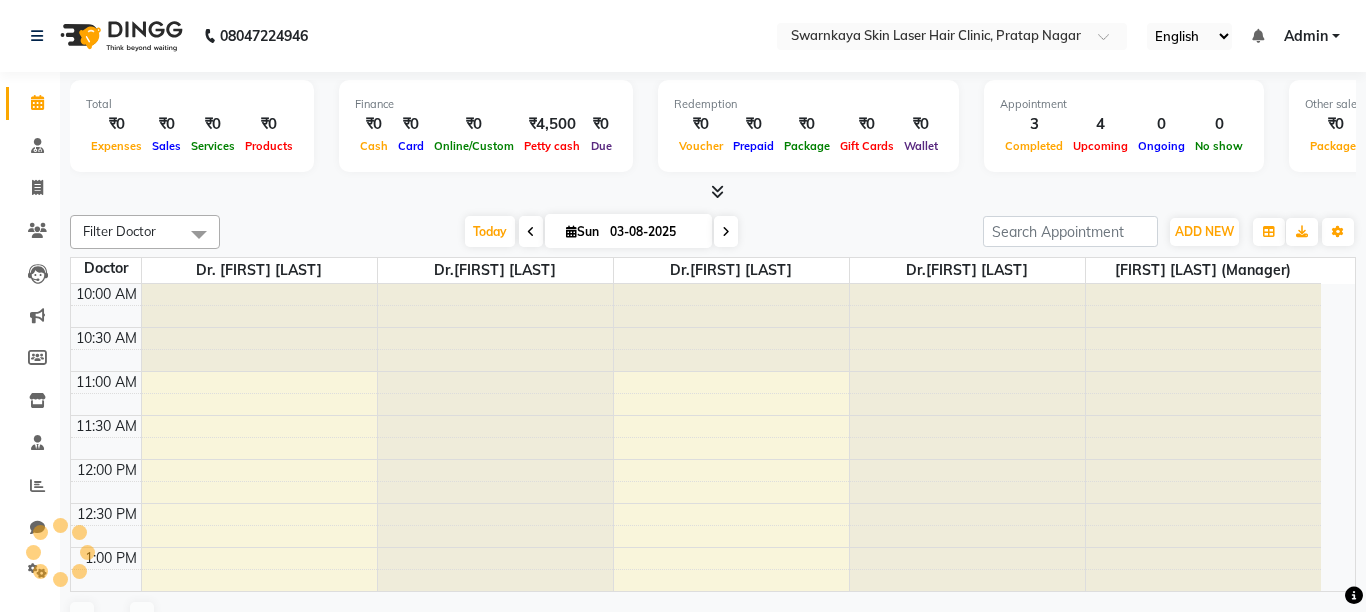 click 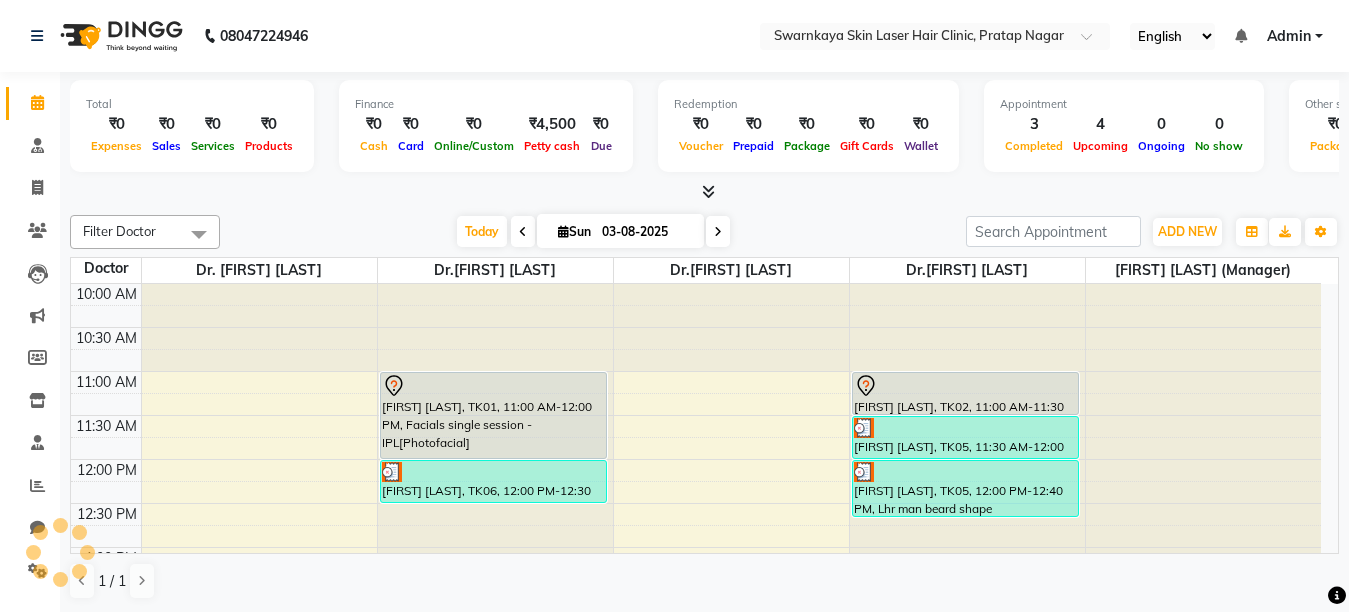 scroll, scrollTop: 0, scrollLeft: 0, axis: both 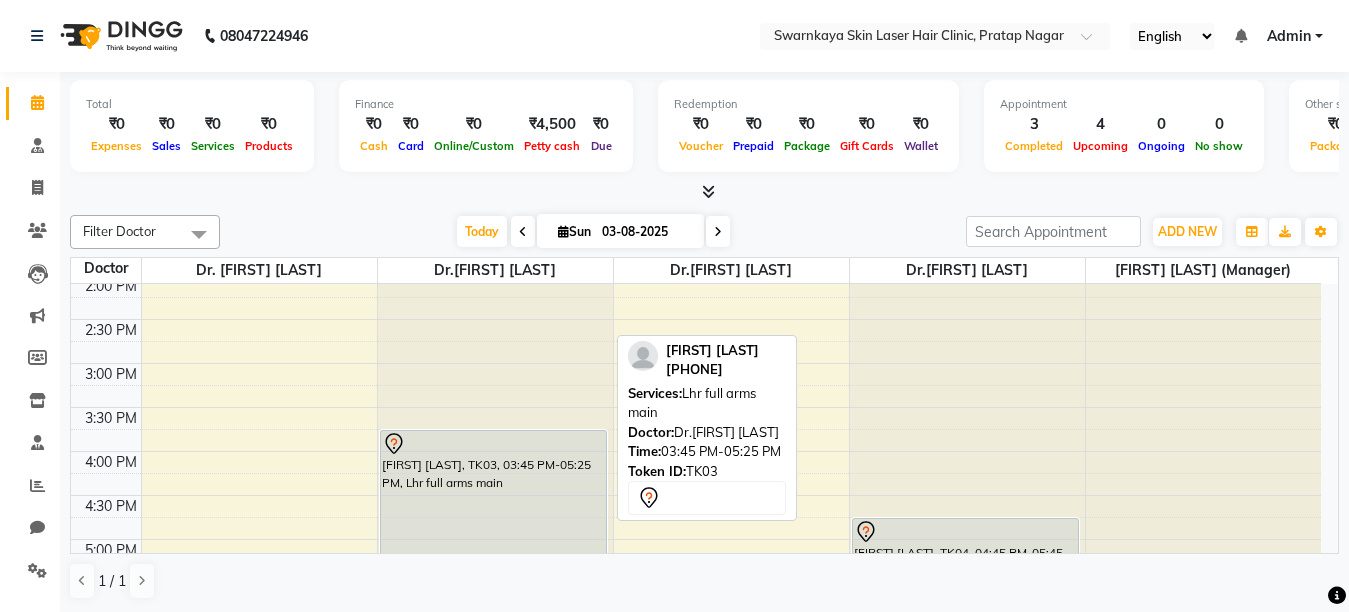 click on "[FIRST] [LAST], TK03, 03:45 PM-05:25 PM, Lhr full arms main" at bounding box center (493, 502) 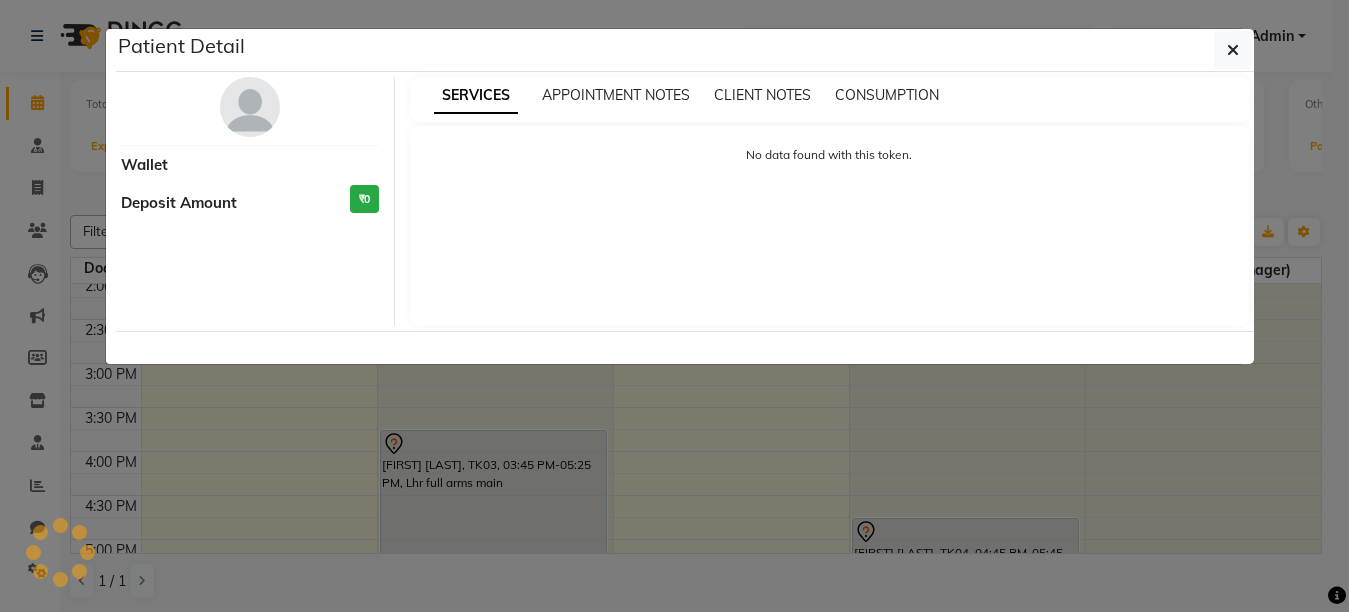 select on "7" 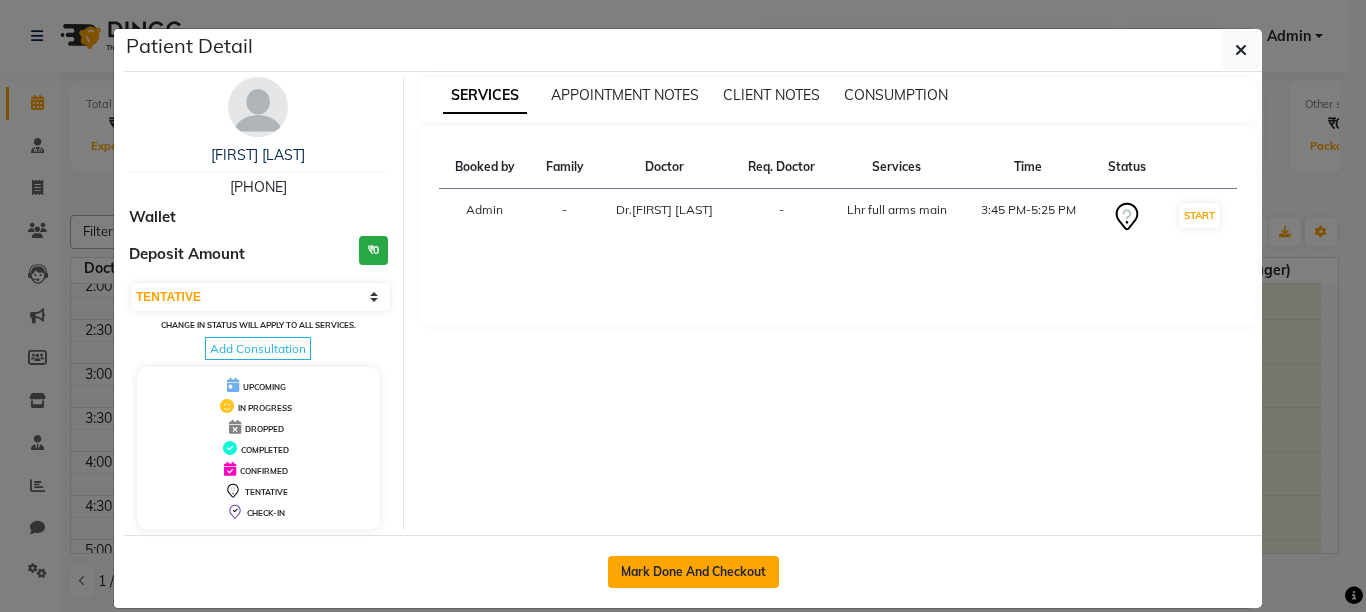 click on "Mark Done And Checkout" 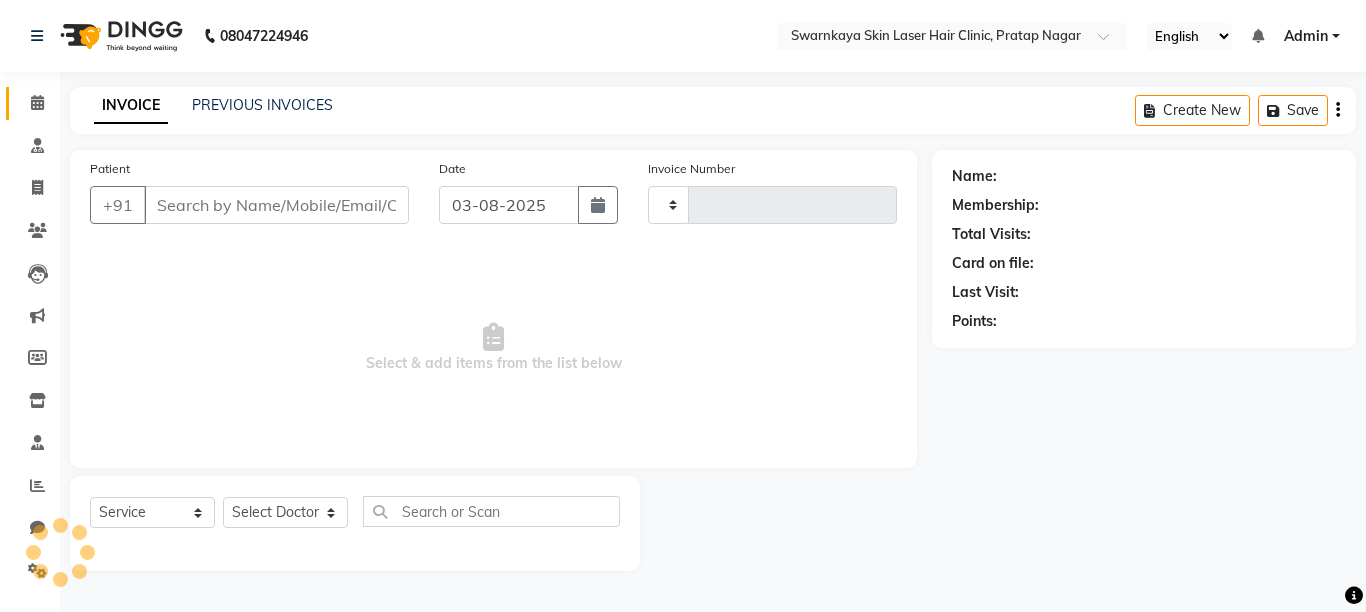type on "0029" 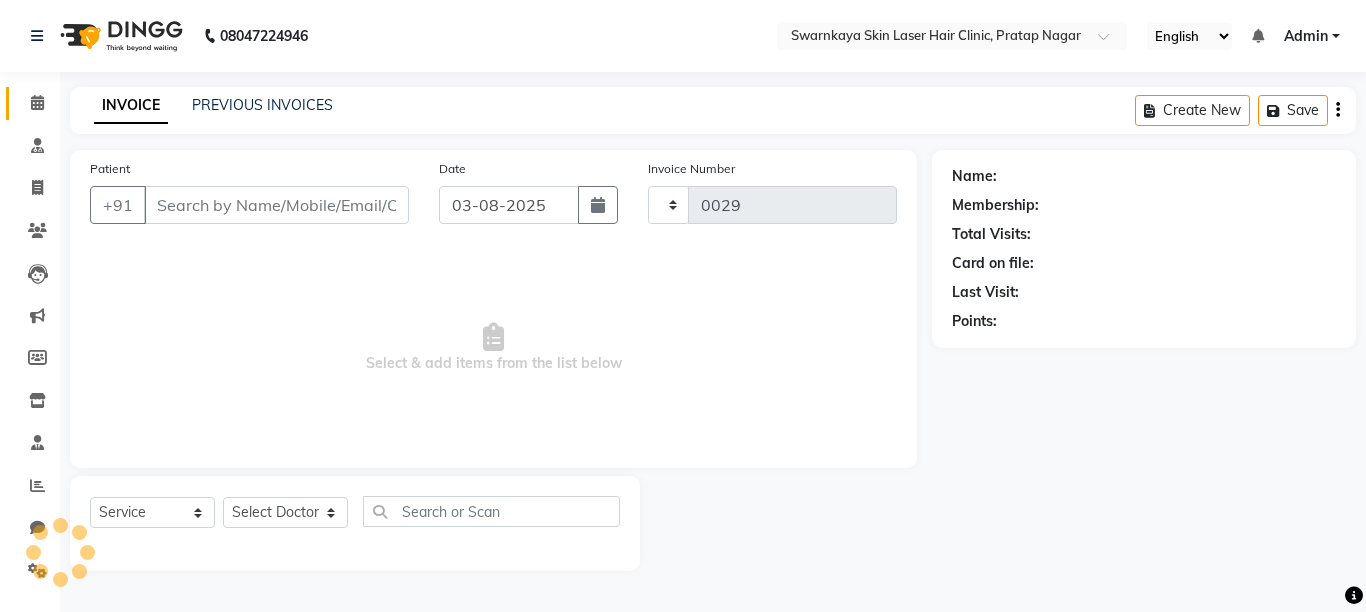 select on "8513" 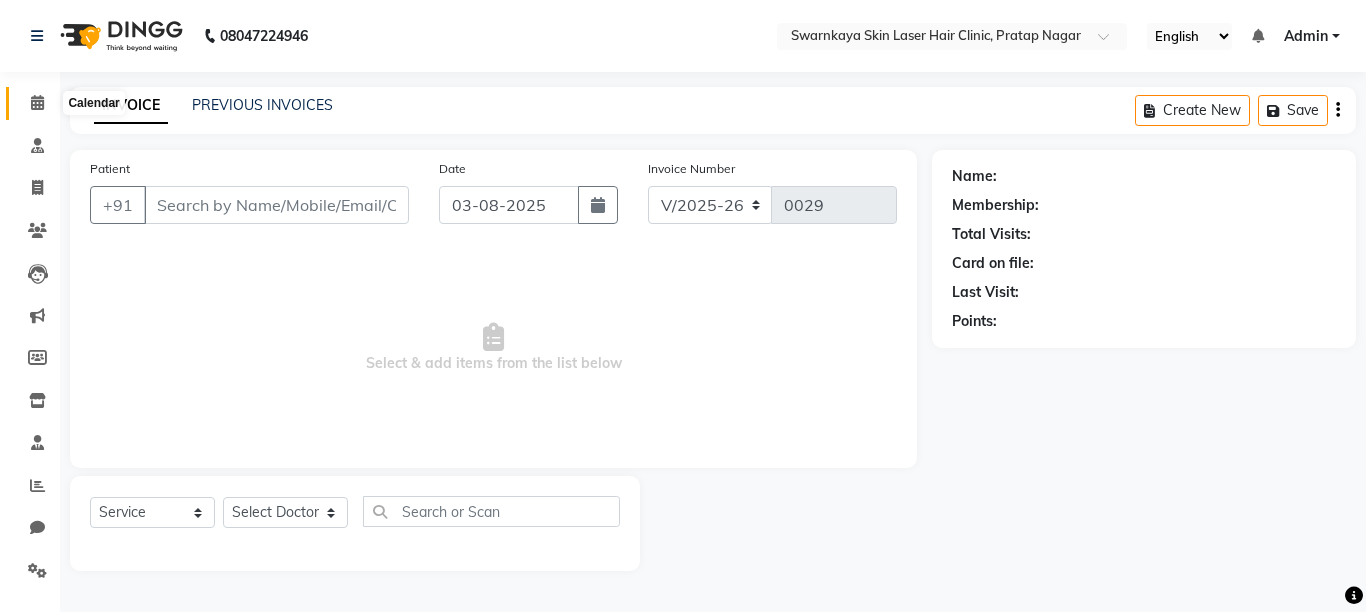 click 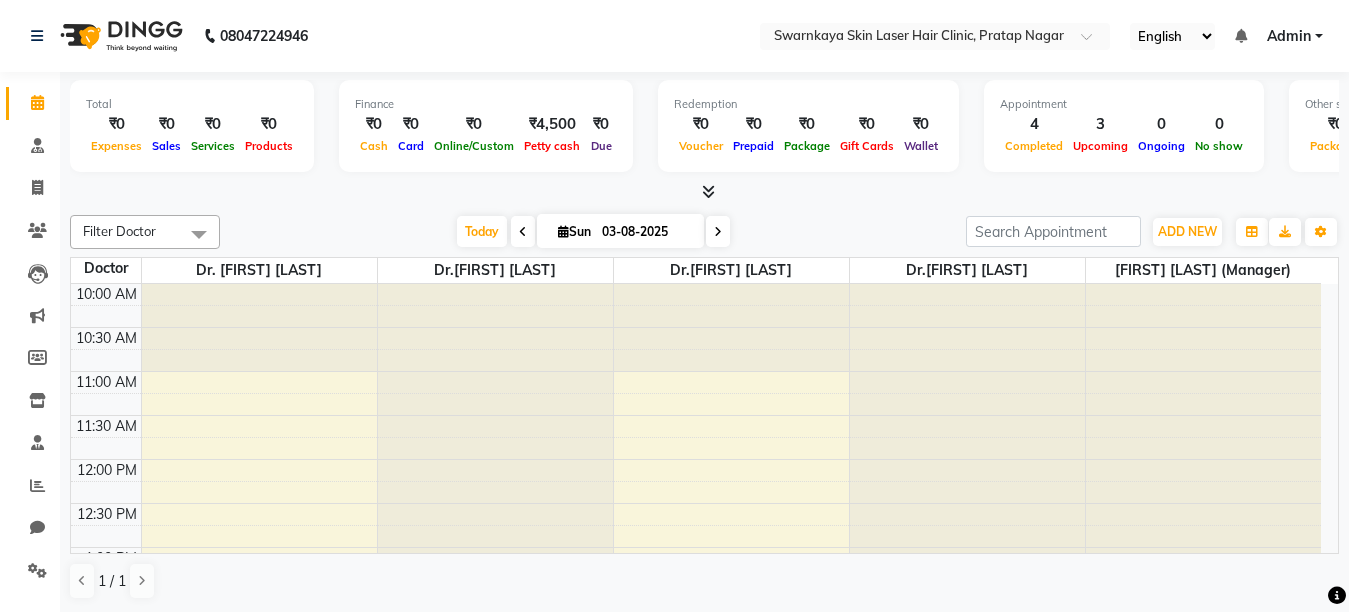 scroll, scrollTop: 0, scrollLeft: 0, axis: both 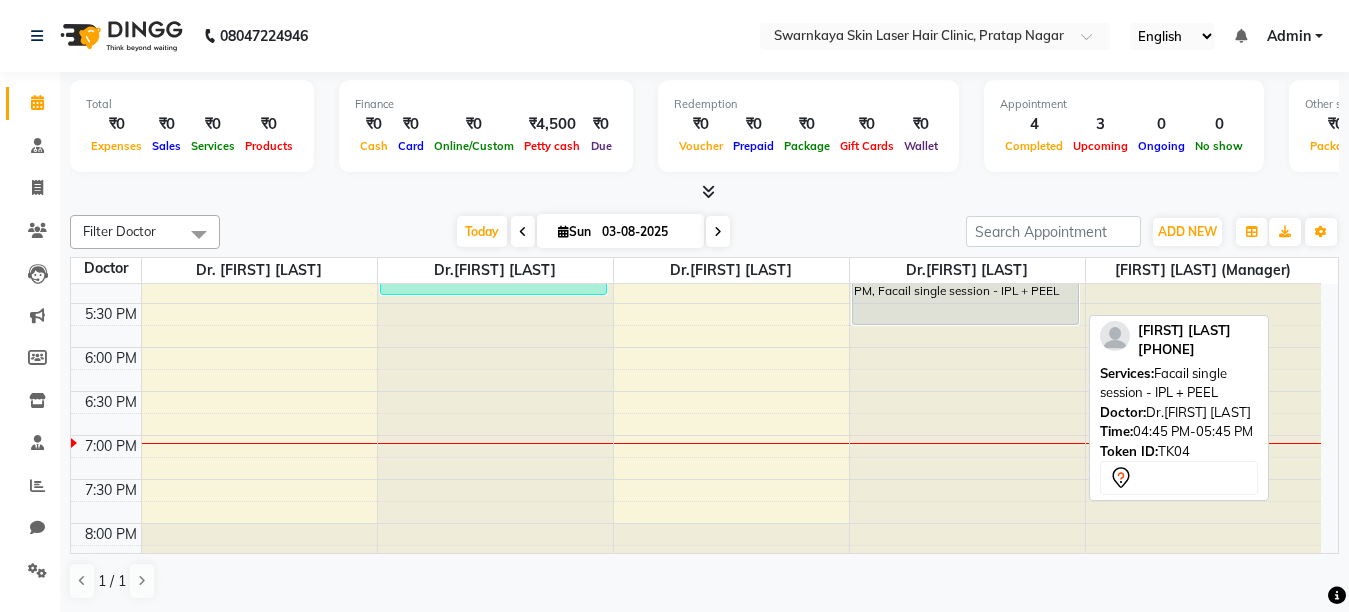 click on "[FIRST] [LAST], TK04, 04:45 PM-05:45 PM, Facail single session - IPL + PEEL" at bounding box center (965, 281) 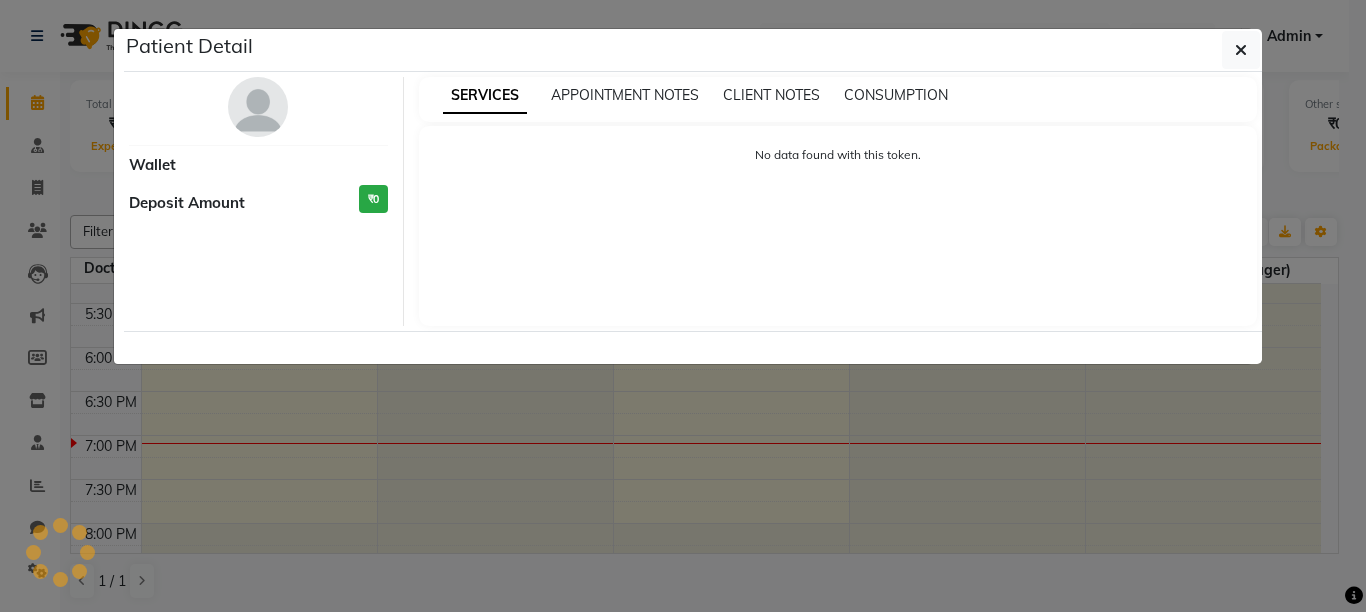 select on "7" 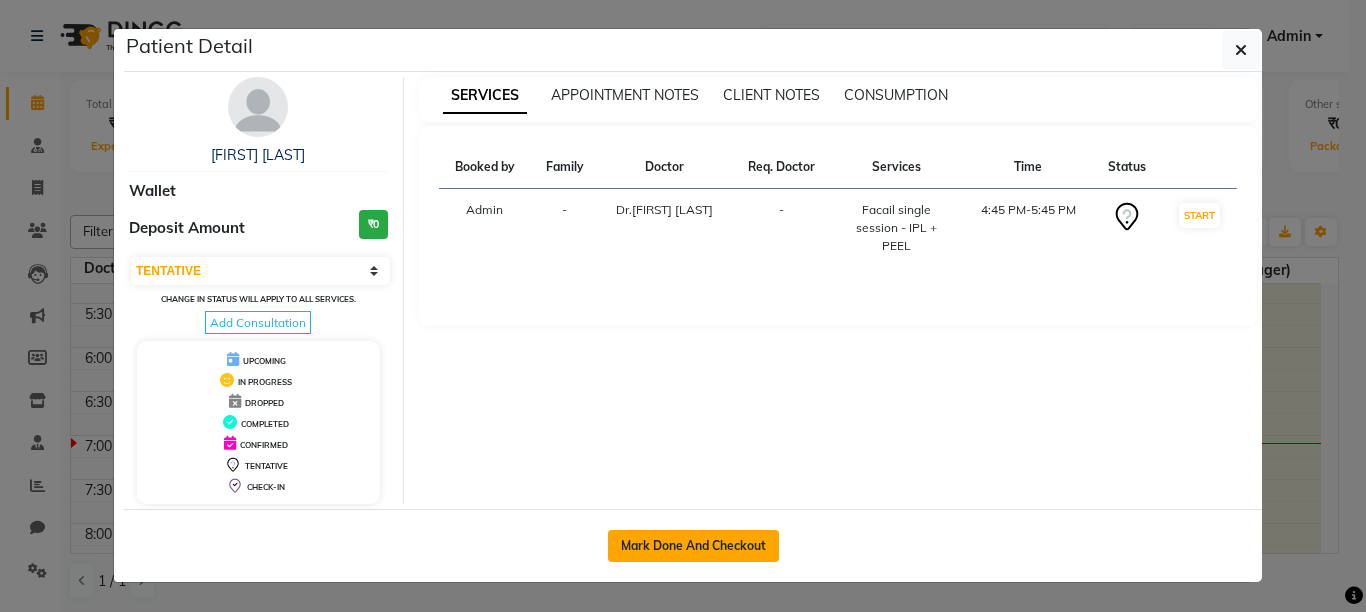 click on "Mark Done And Checkout" 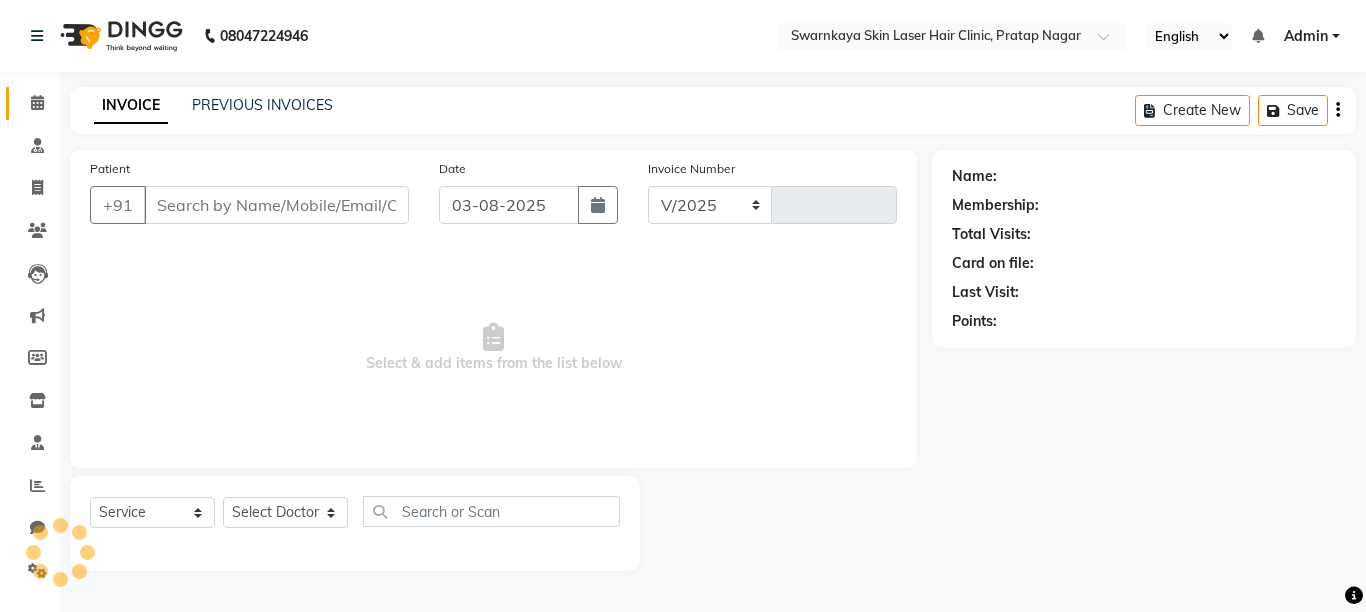 select on "8513" 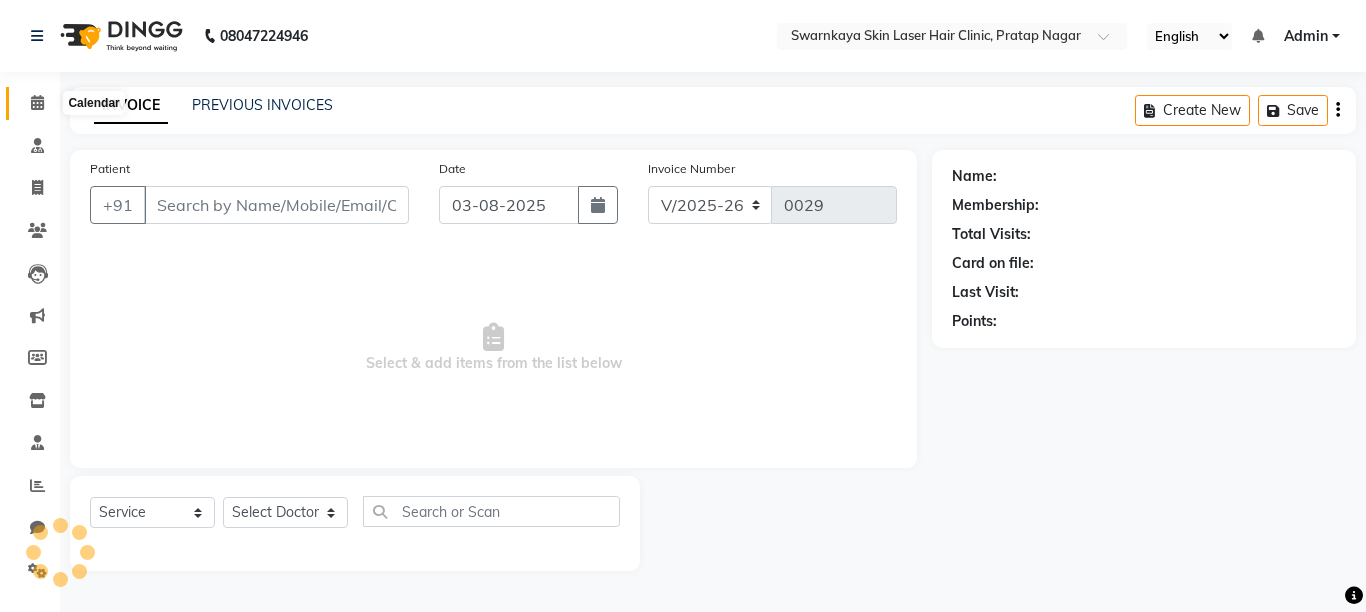 click 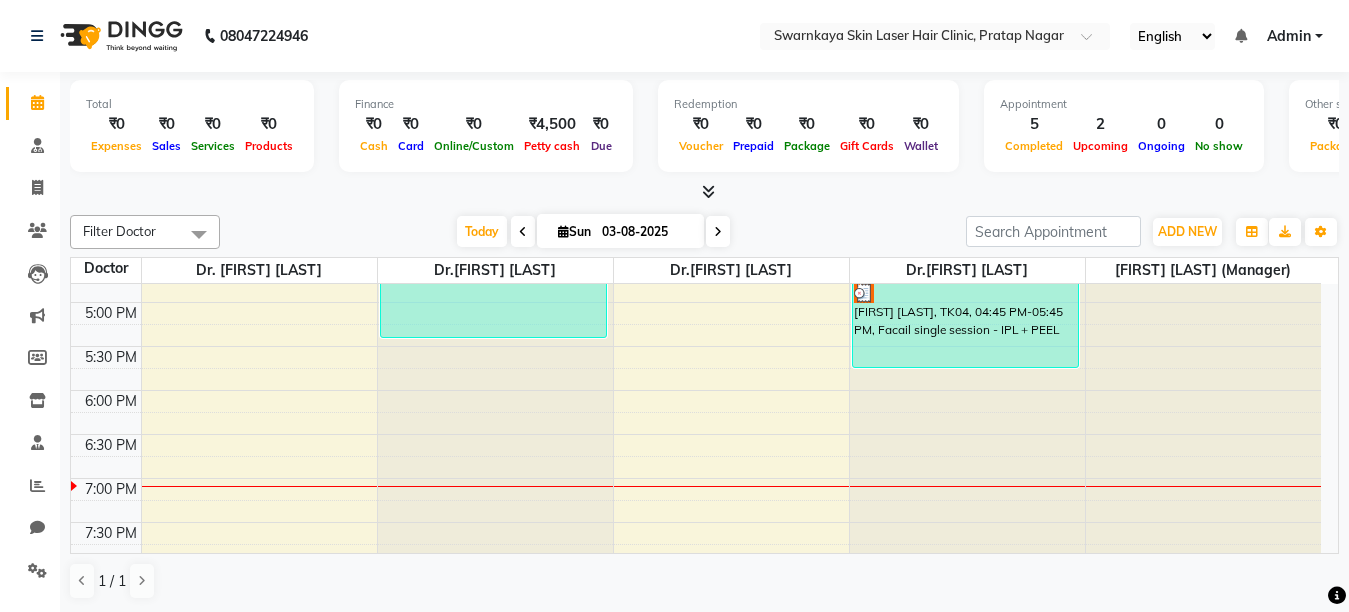 scroll, scrollTop: 640, scrollLeft: 0, axis: vertical 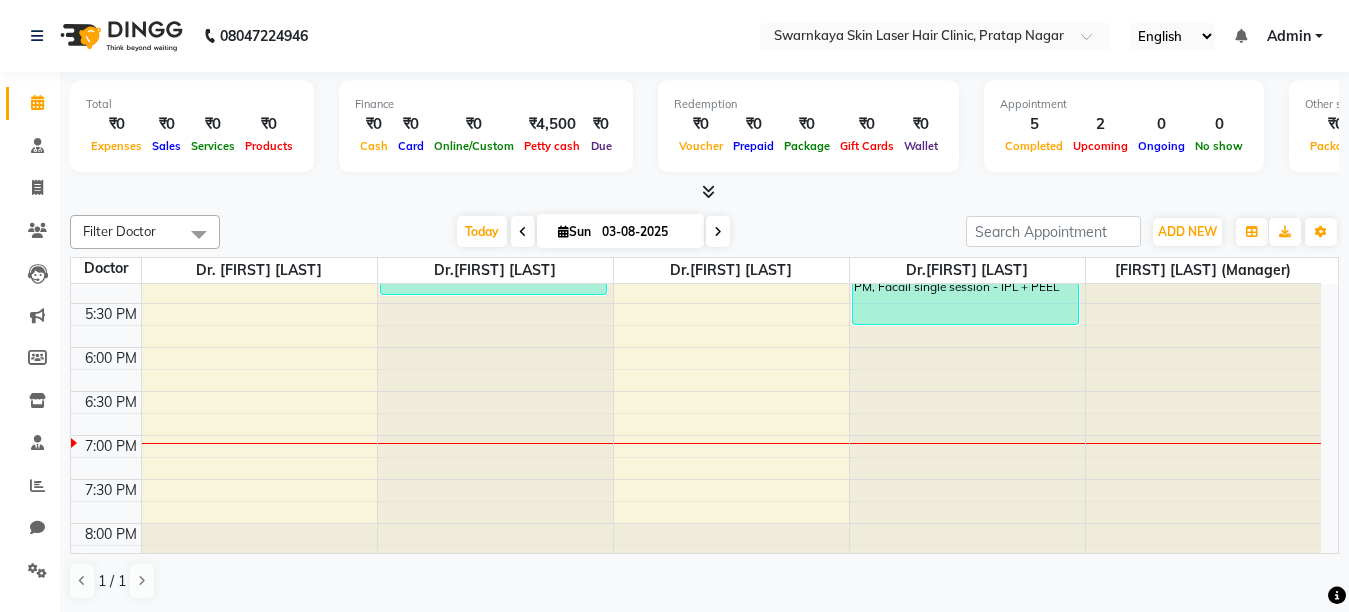 click at bounding box center [495, -356] 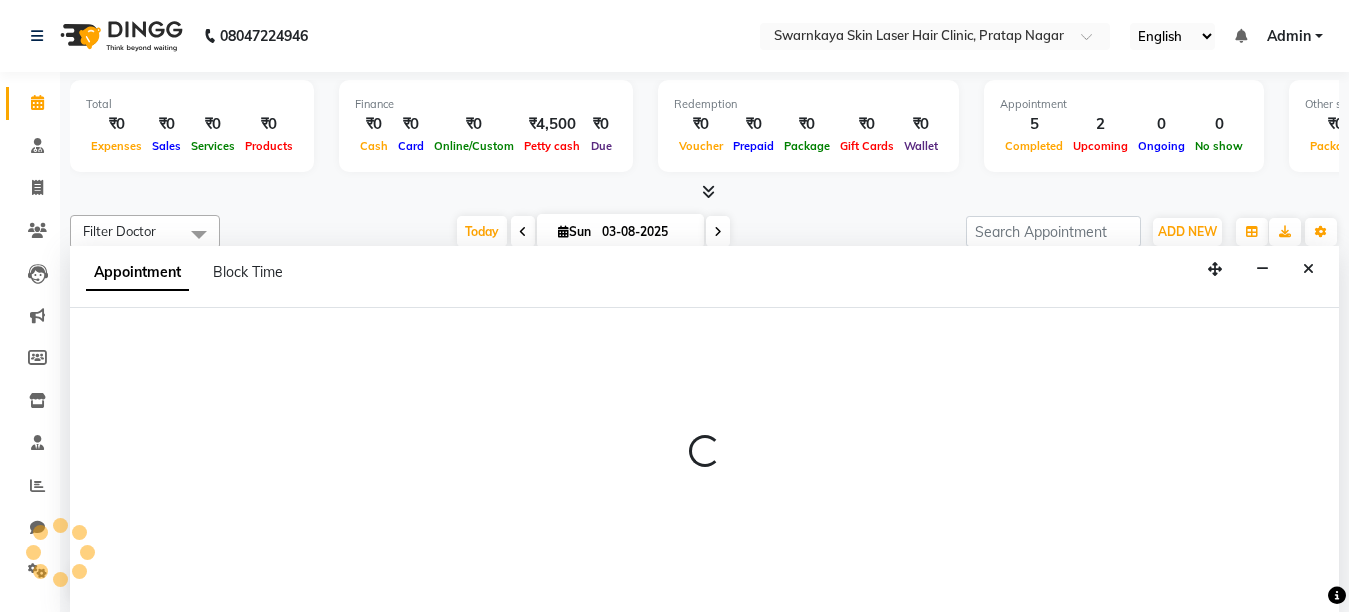 select on "83968" 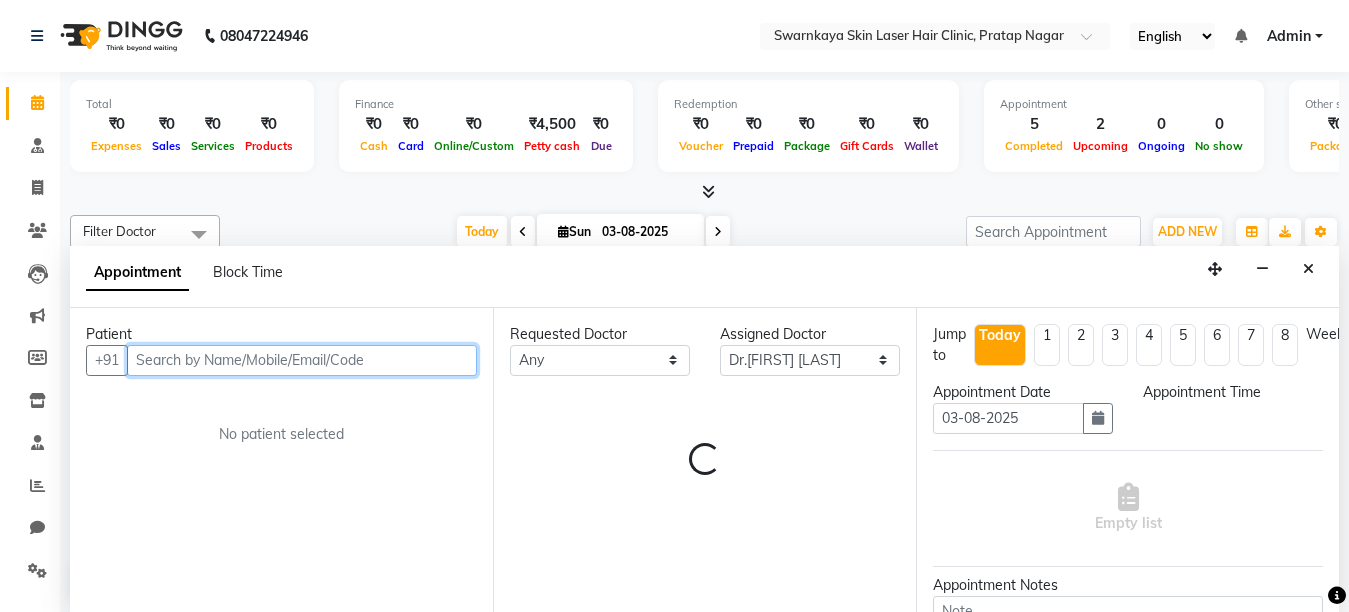 select on "1125" 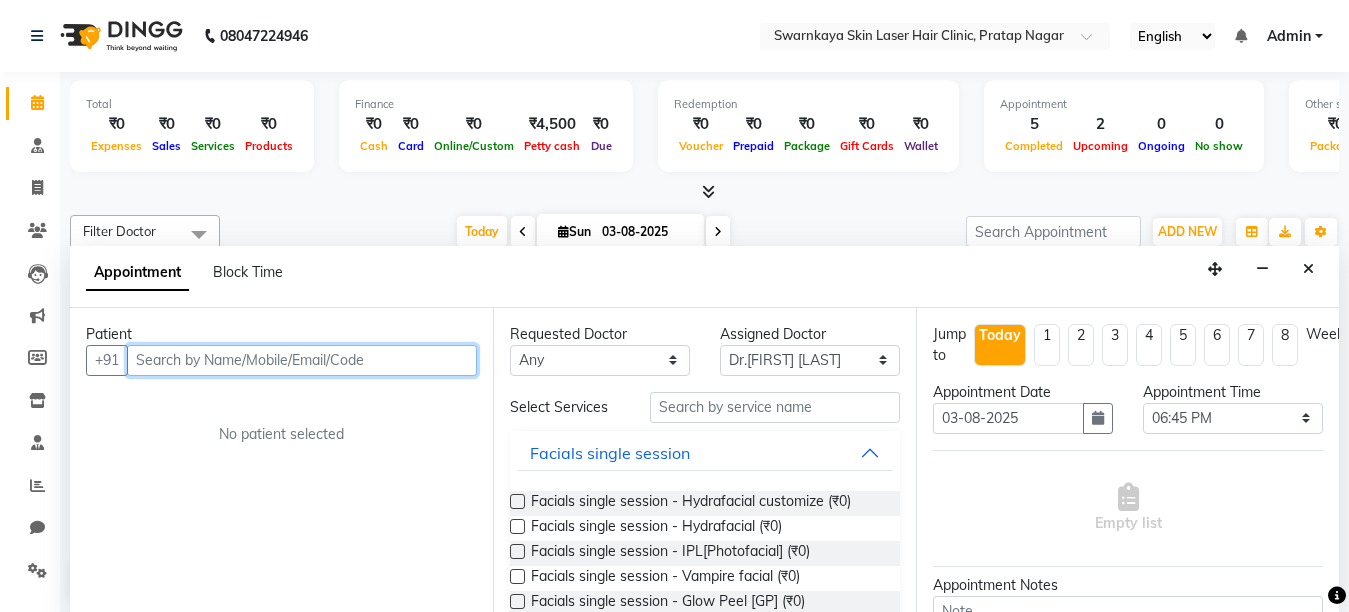scroll, scrollTop: 1, scrollLeft: 0, axis: vertical 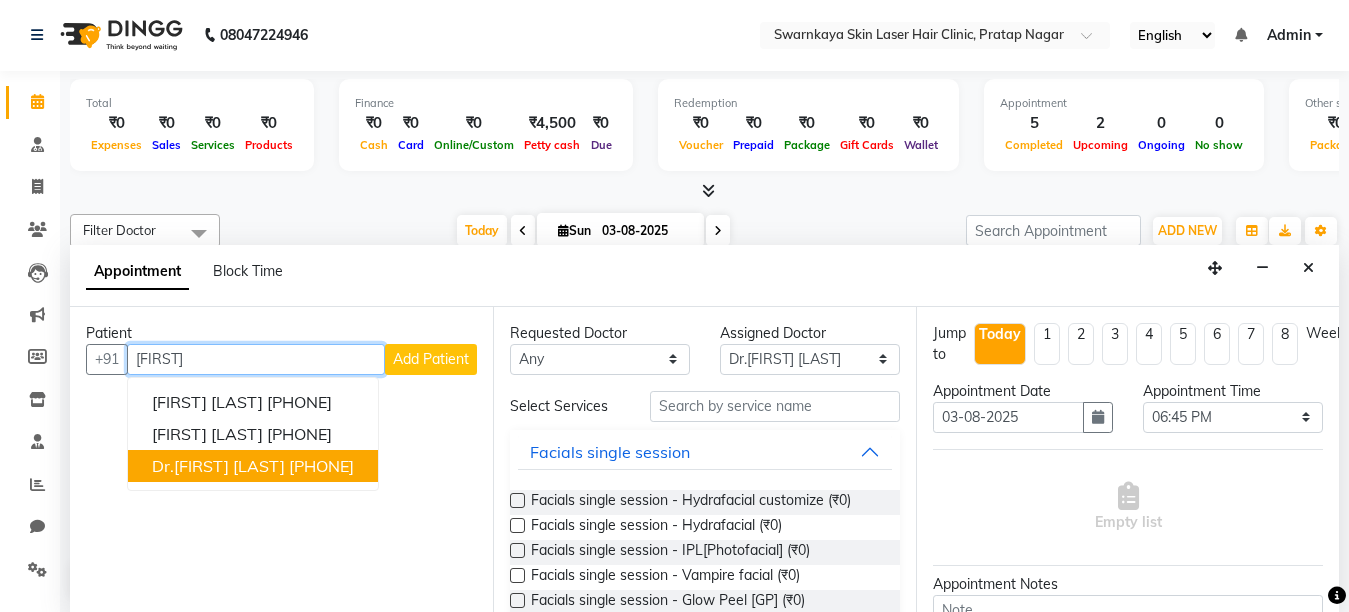 click on "[PHONE]" at bounding box center [321, 466] 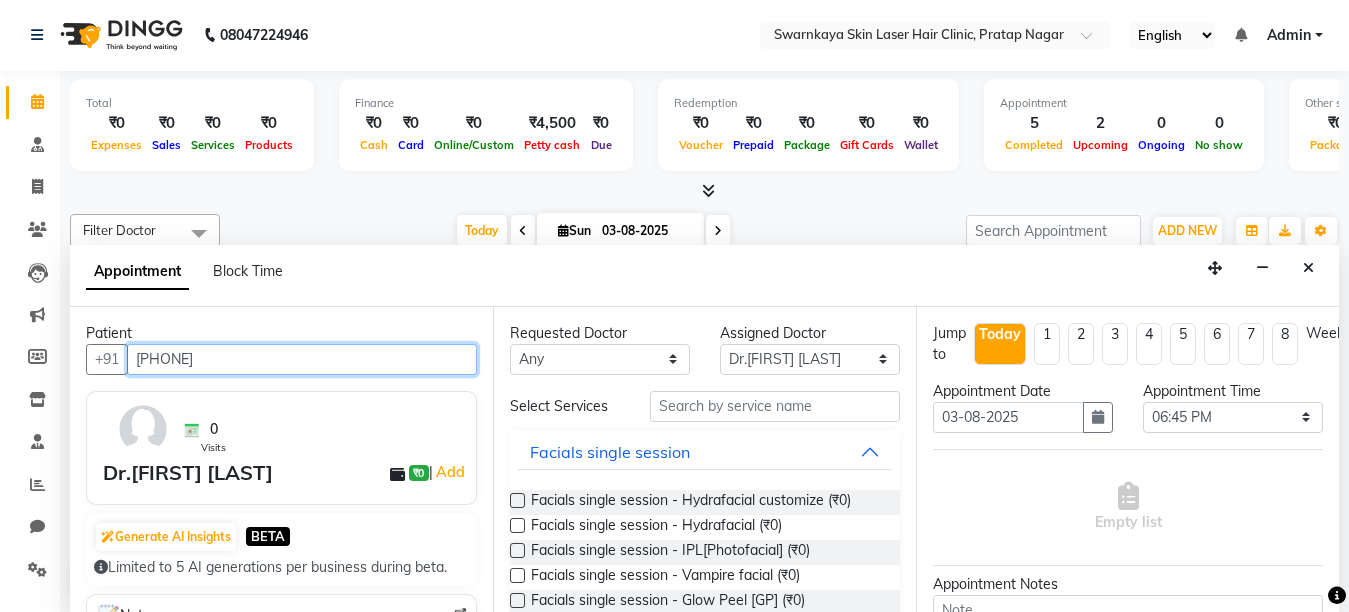 type on "[PHONE]" 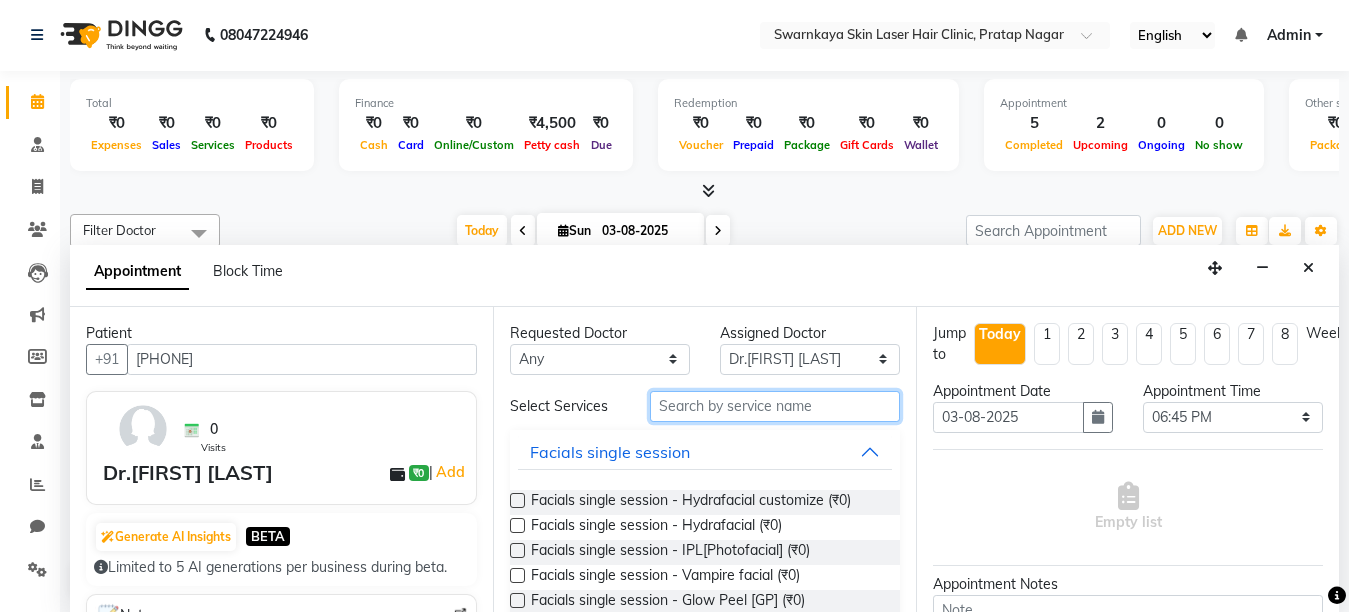 click at bounding box center [775, 406] 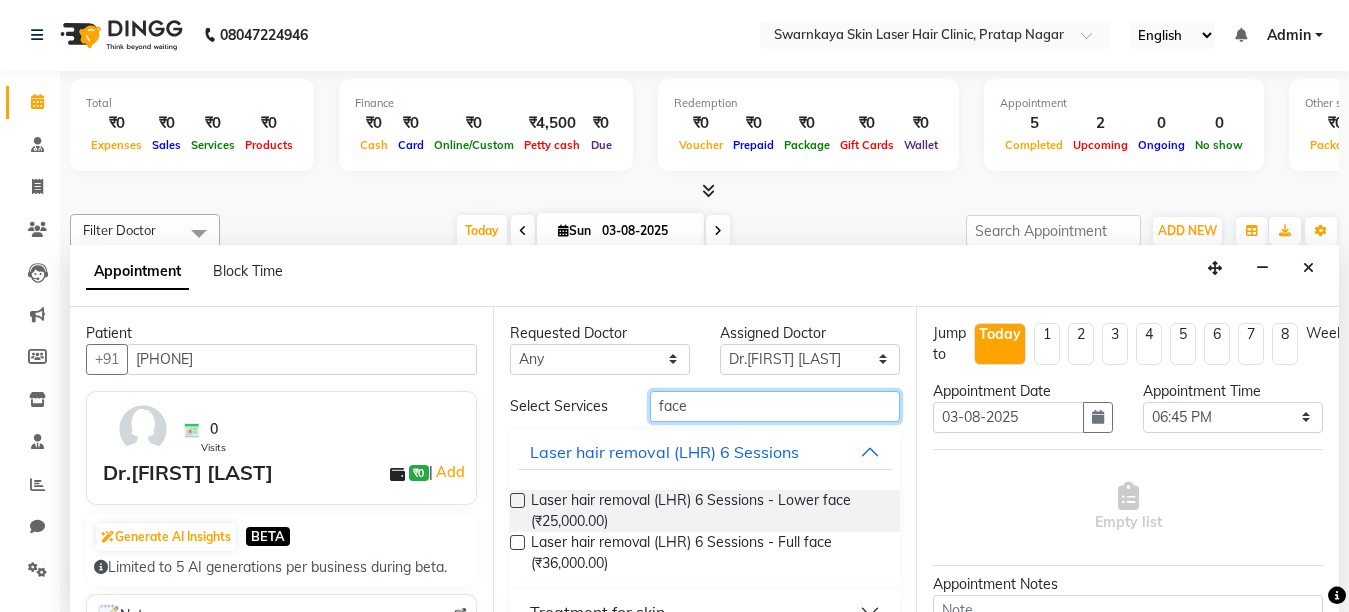 type on "face" 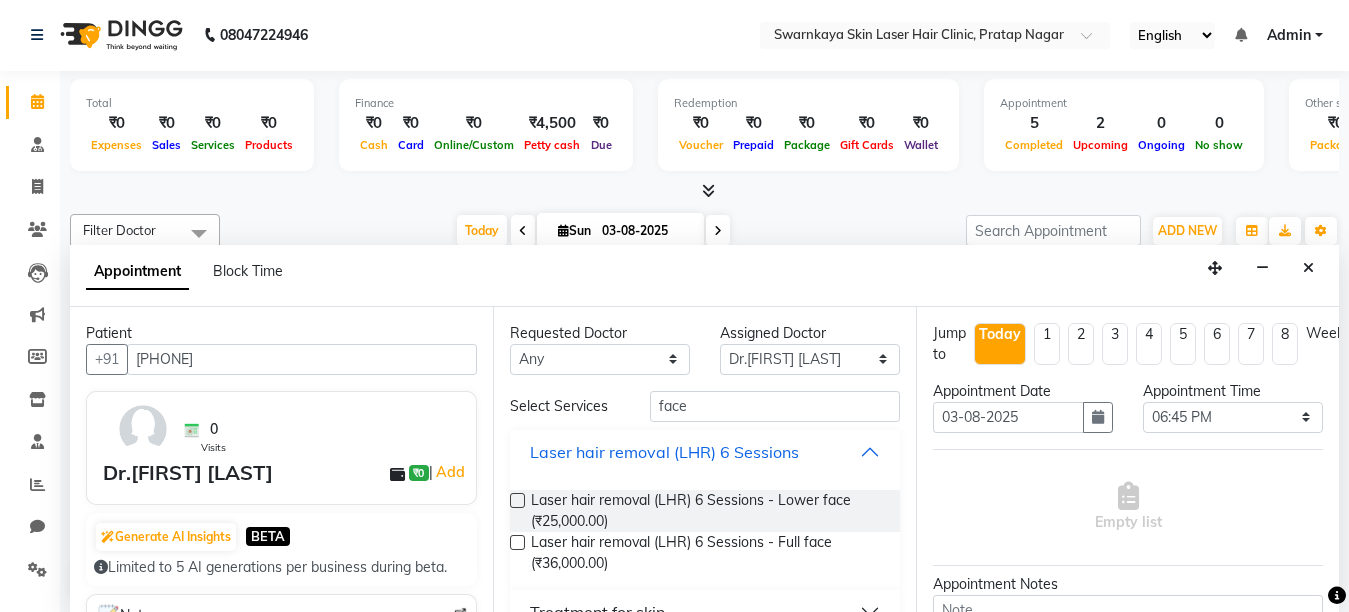 click on "Laser hair removal (LHR)
6 Sessions" at bounding box center (705, 452) 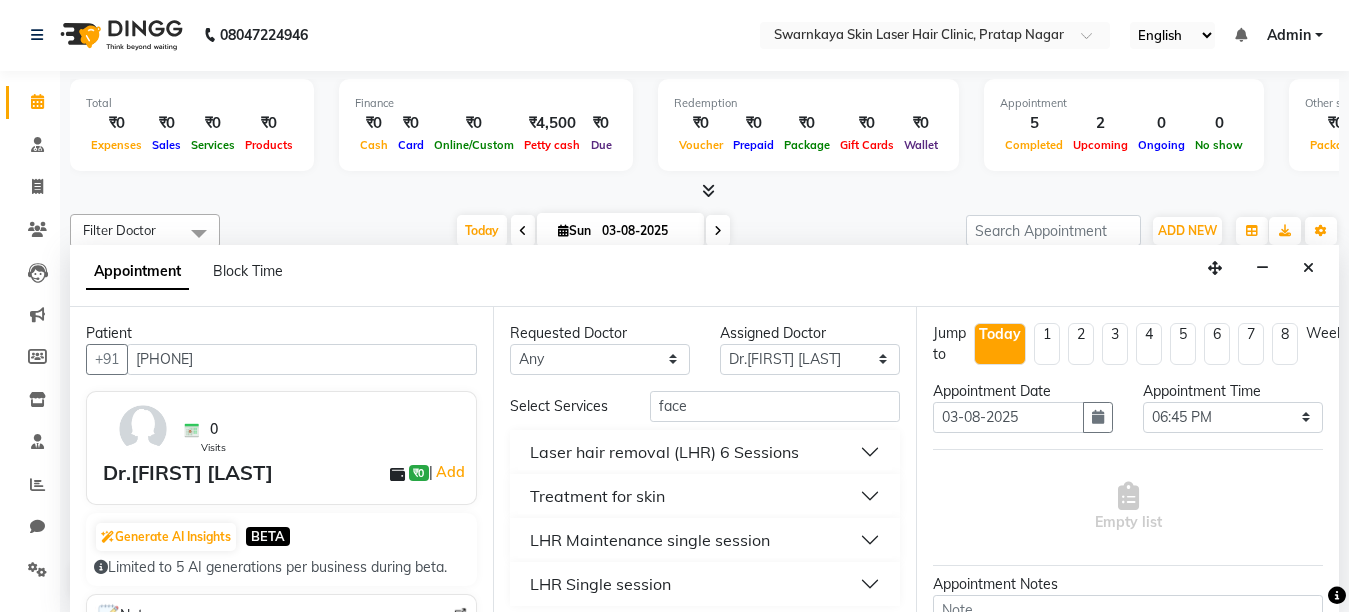 click on "LHR Single session" at bounding box center [705, 584] 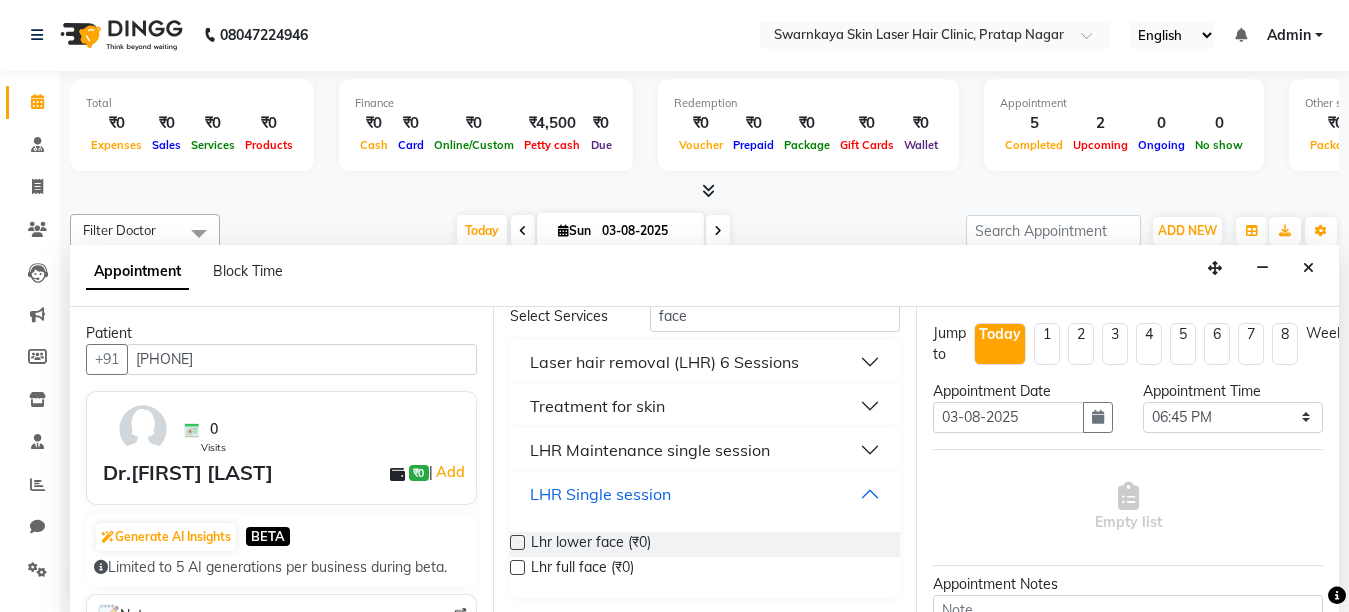 scroll, scrollTop: 92, scrollLeft: 0, axis: vertical 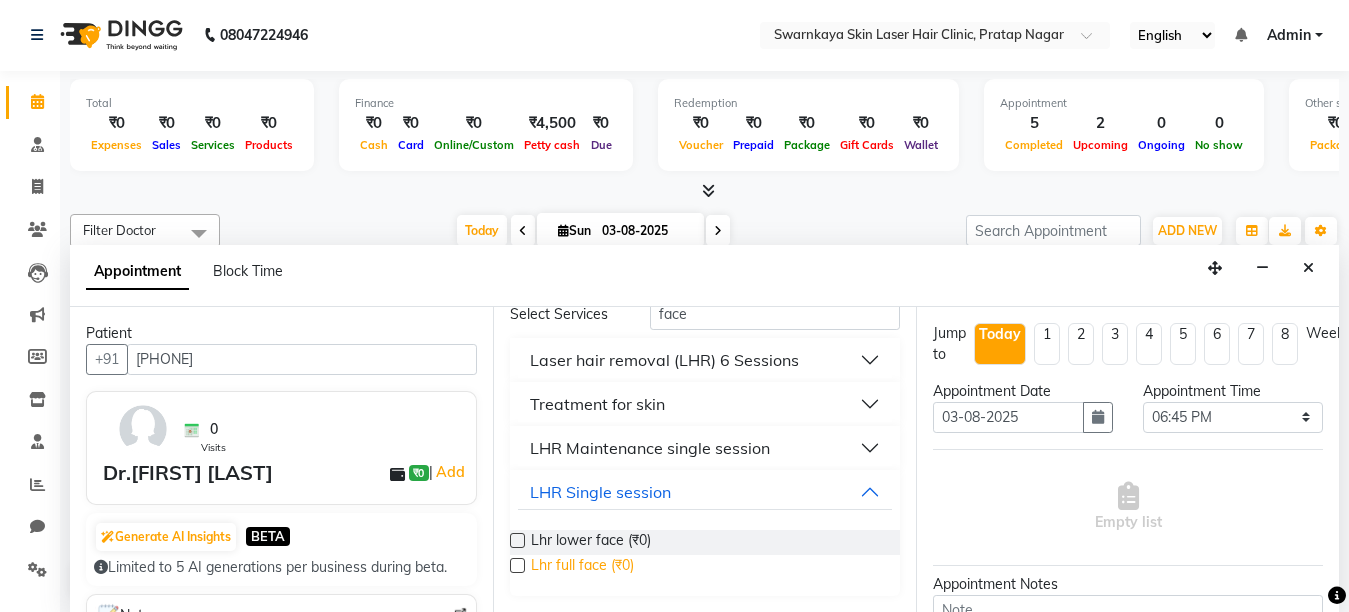click on "Lhr full face (₹0)" at bounding box center [582, 567] 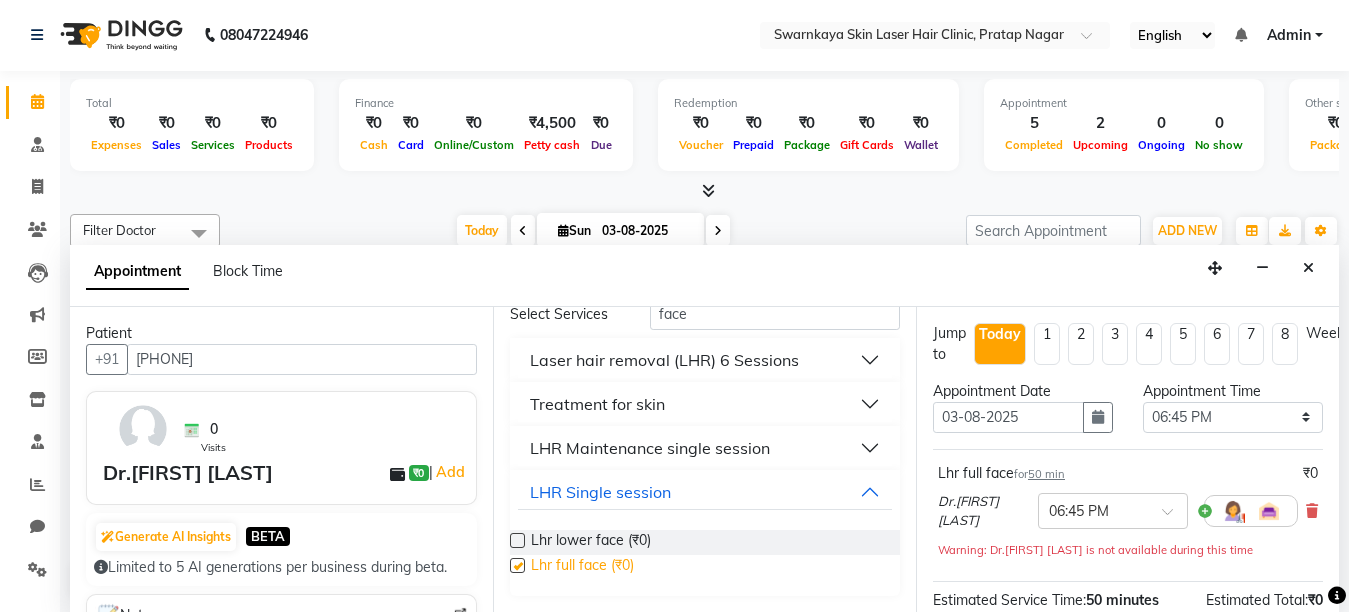 checkbox on "false" 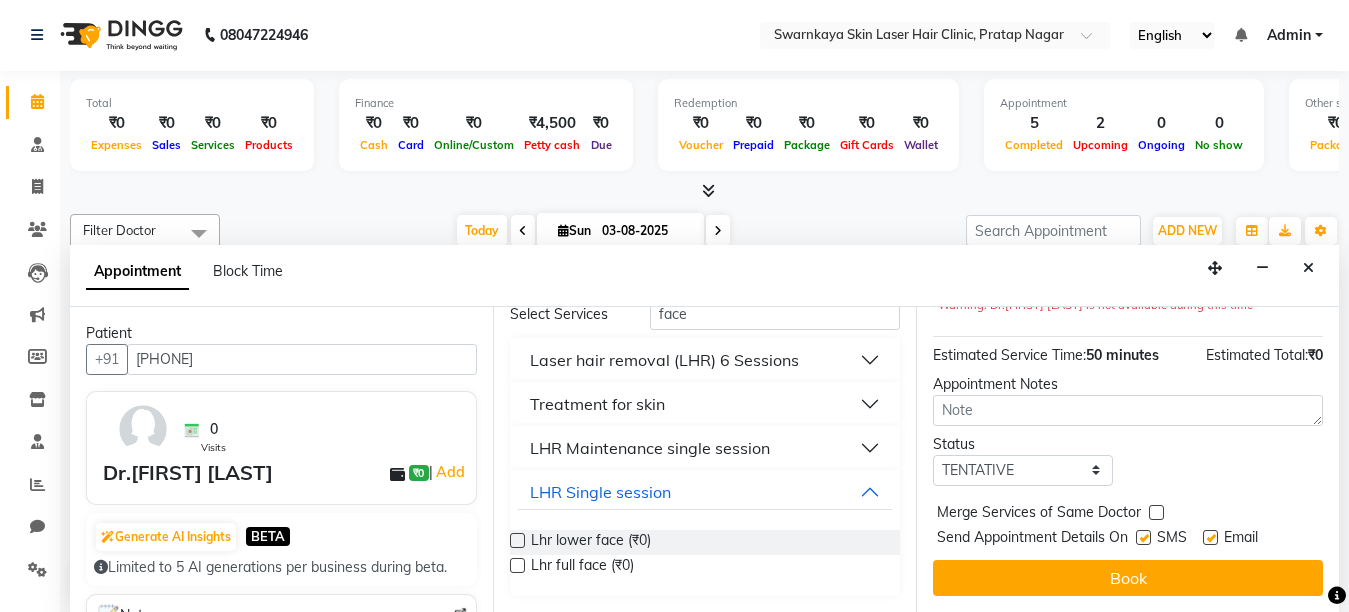 scroll, scrollTop: 262, scrollLeft: 0, axis: vertical 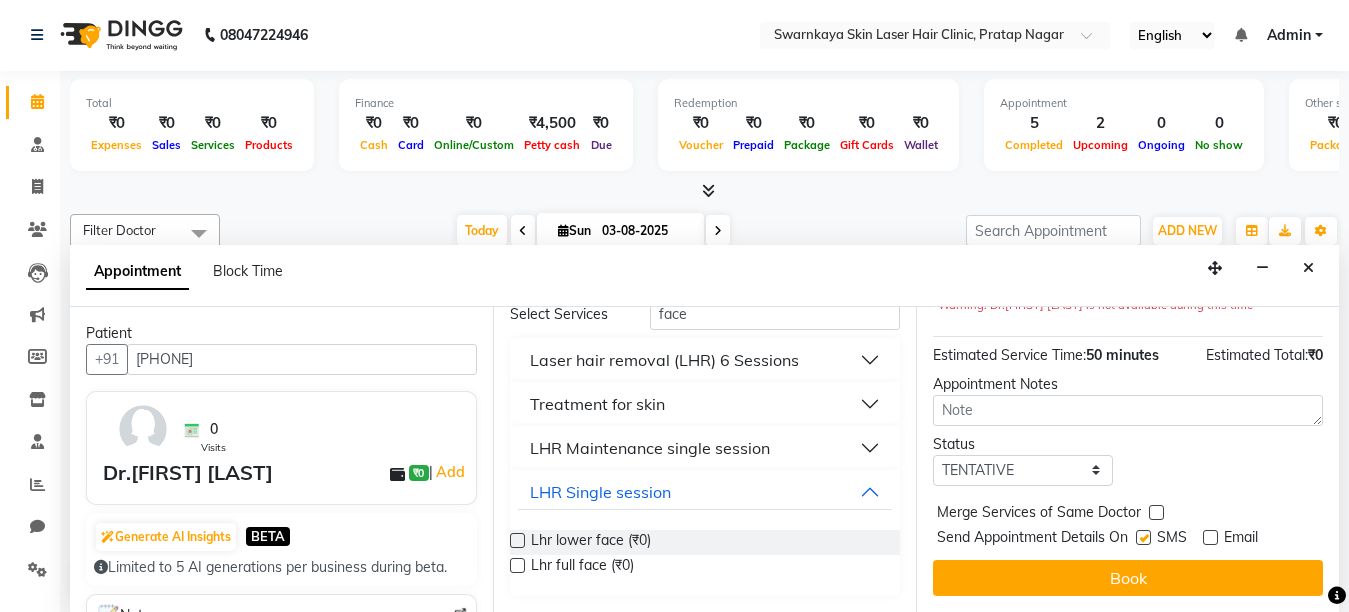 click at bounding box center (1143, 537) 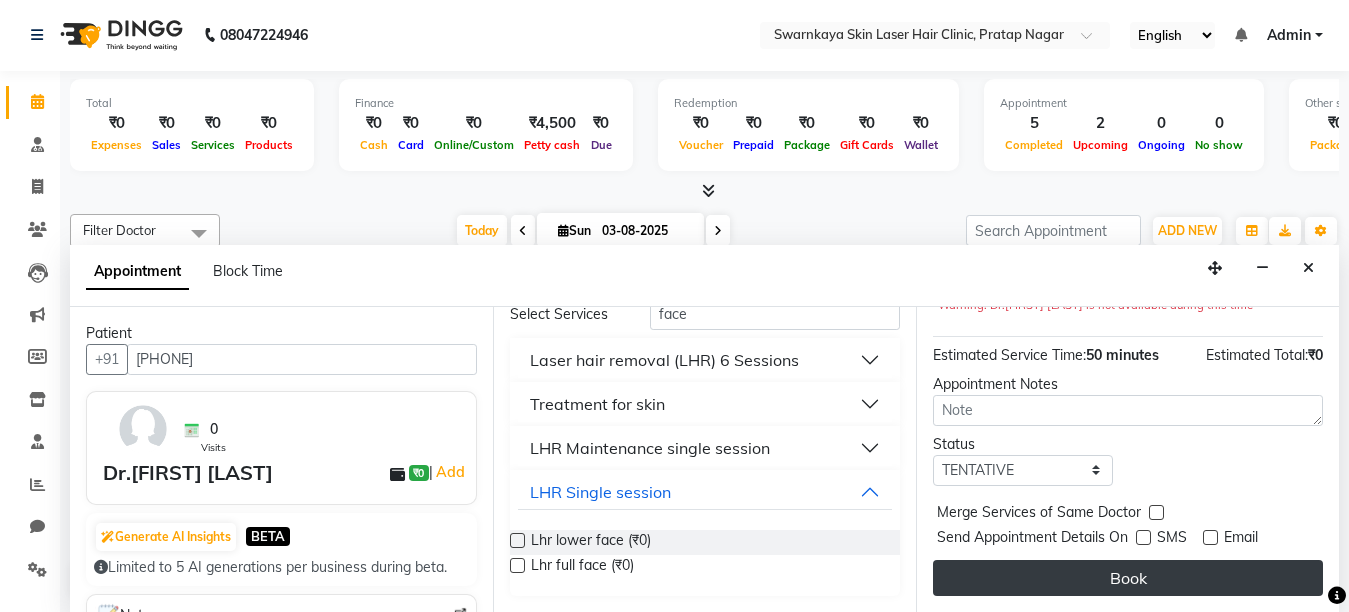 click on "Book" at bounding box center [1128, 578] 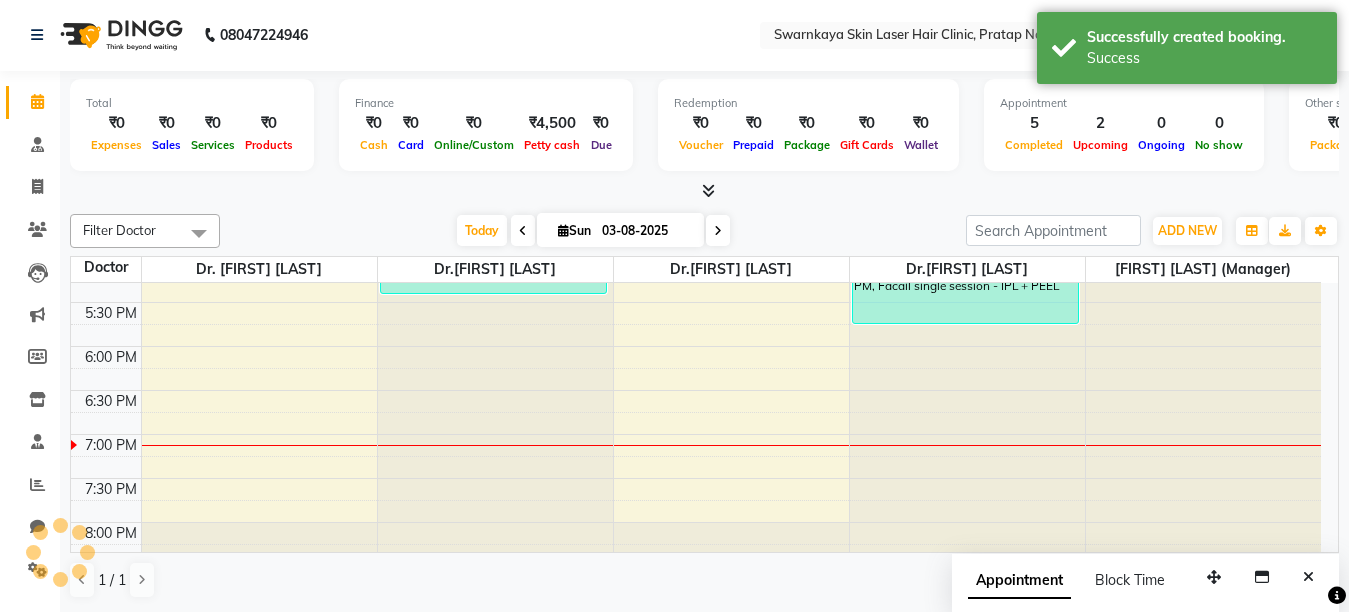 scroll, scrollTop: 0, scrollLeft: 0, axis: both 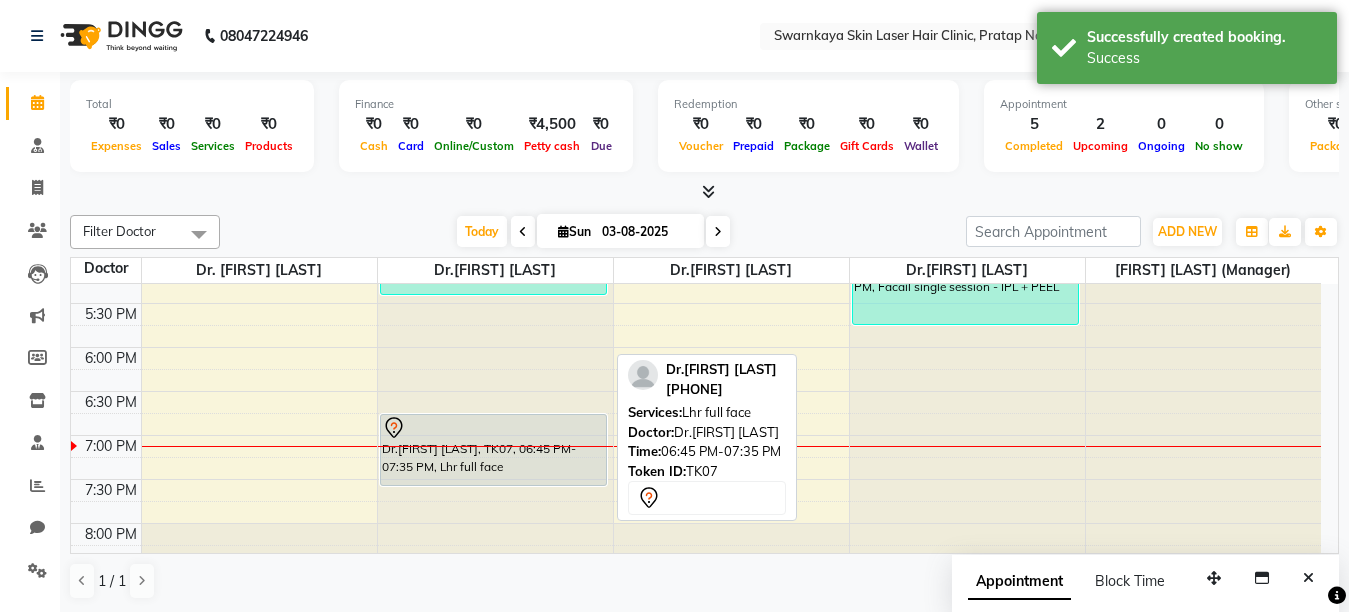 click at bounding box center (493, 428) 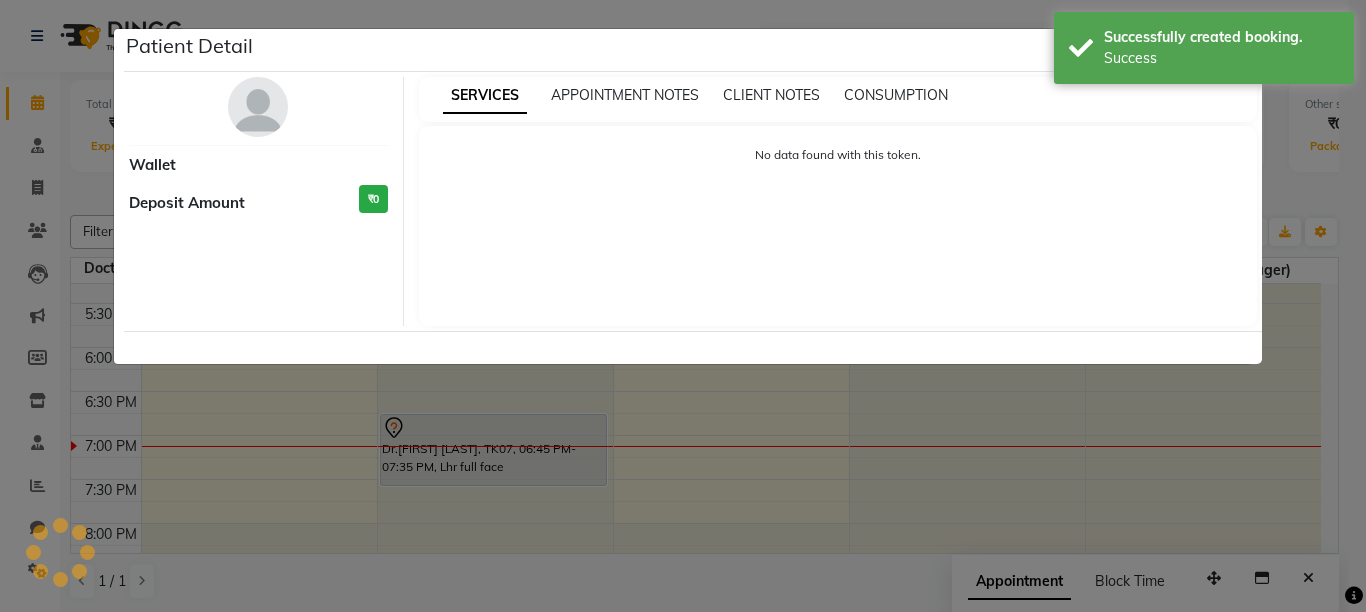 select on "7" 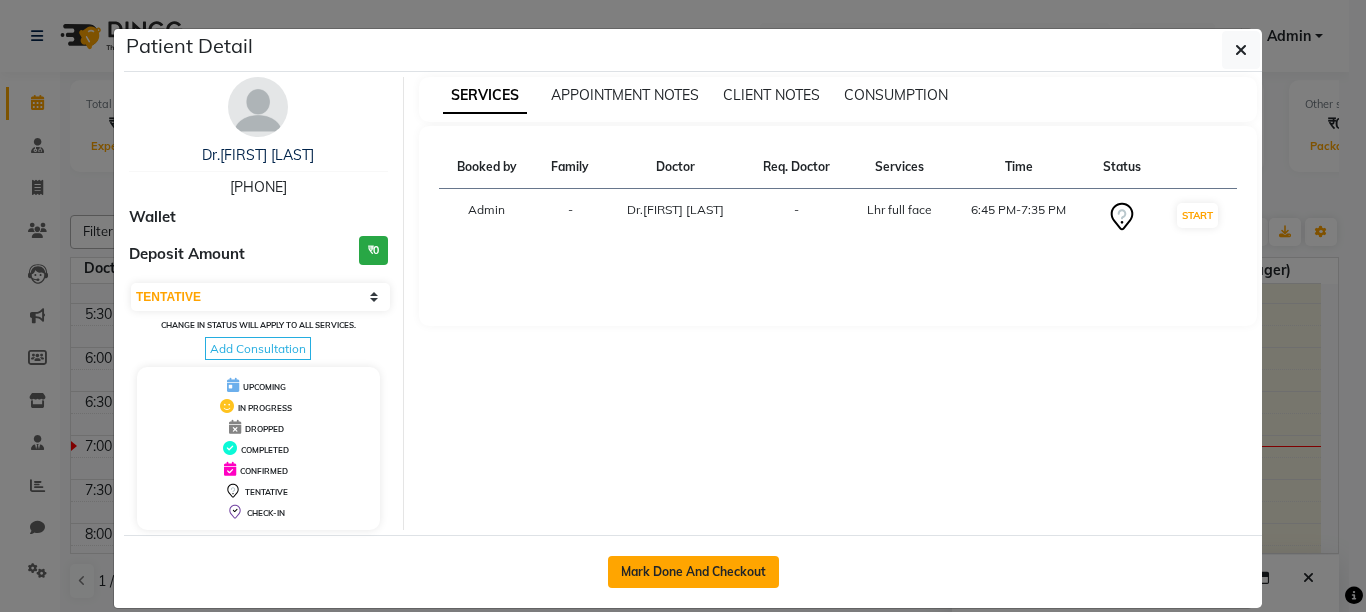 click on "Mark Done And Checkout" 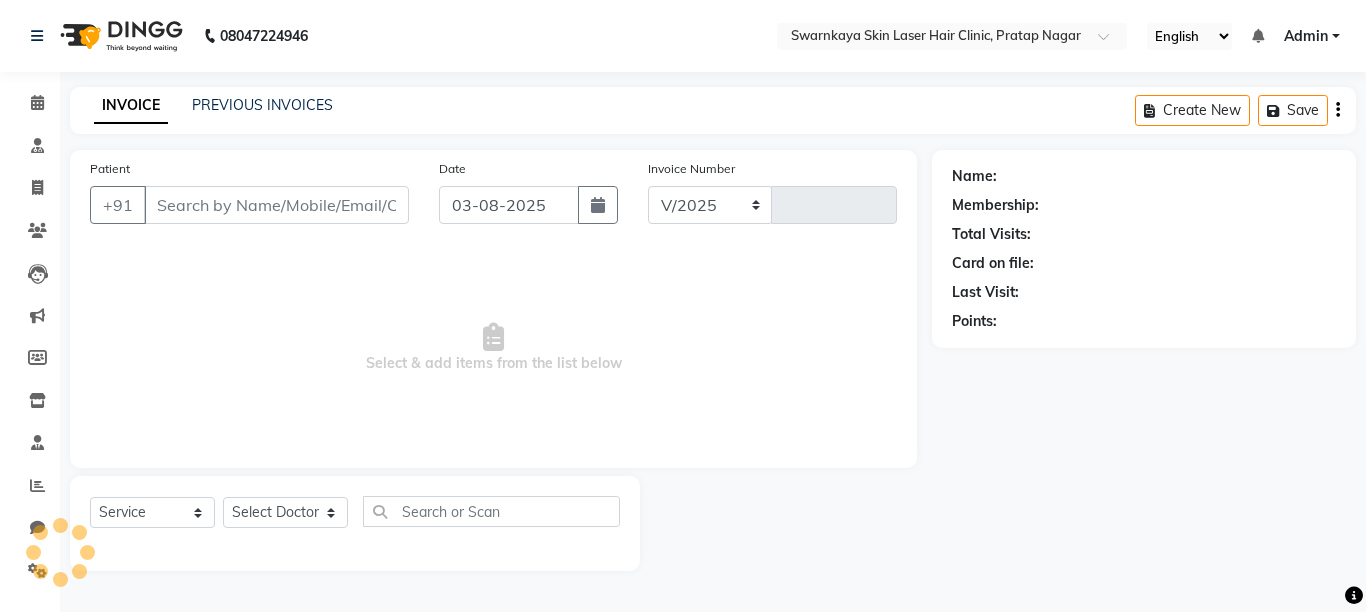 select on "8513" 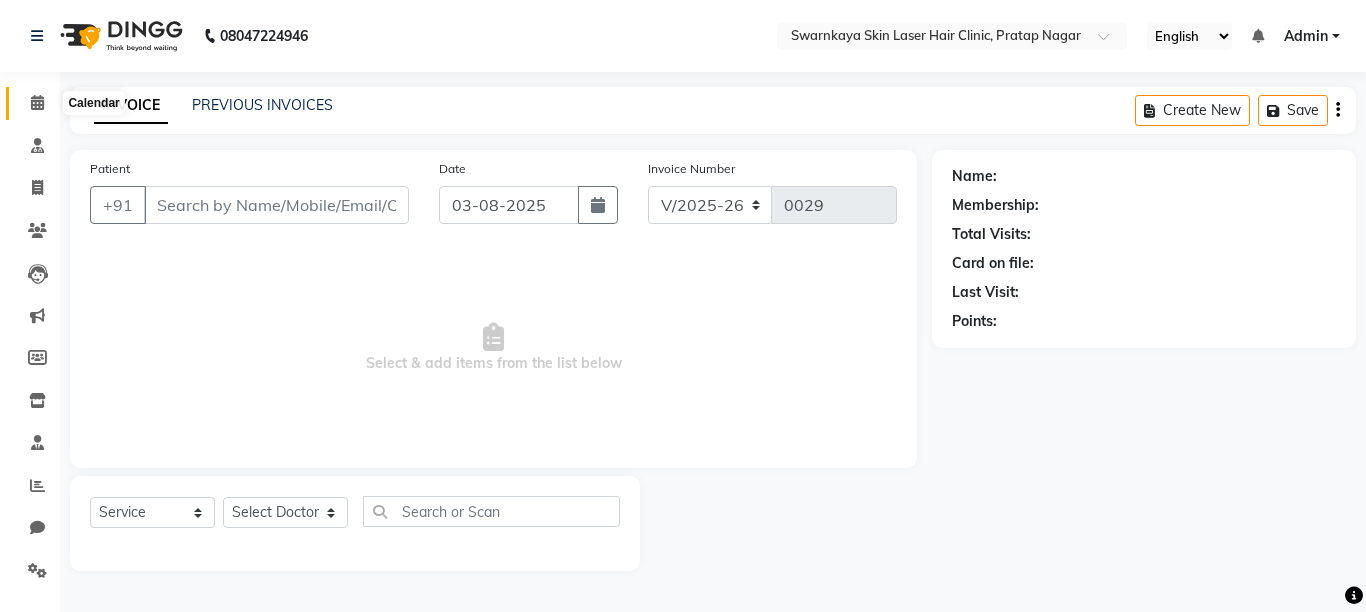 click 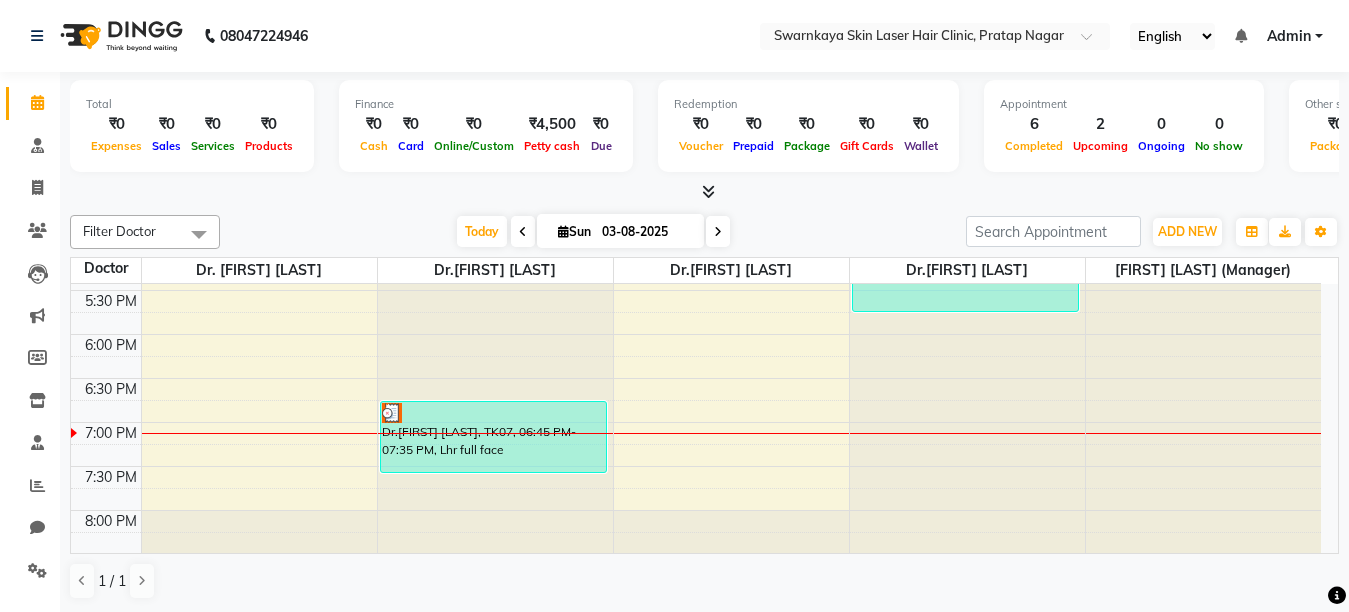 scroll, scrollTop: 680, scrollLeft: 0, axis: vertical 